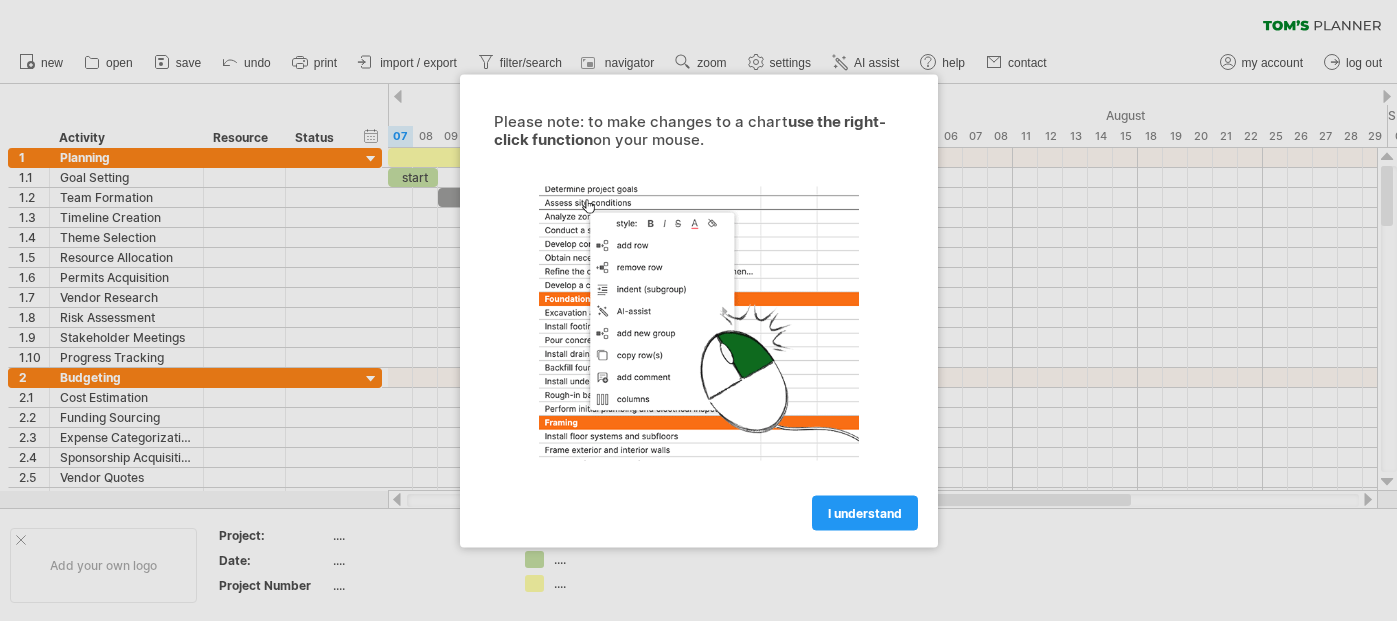 scroll, scrollTop: 0, scrollLeft: 0, axis: both 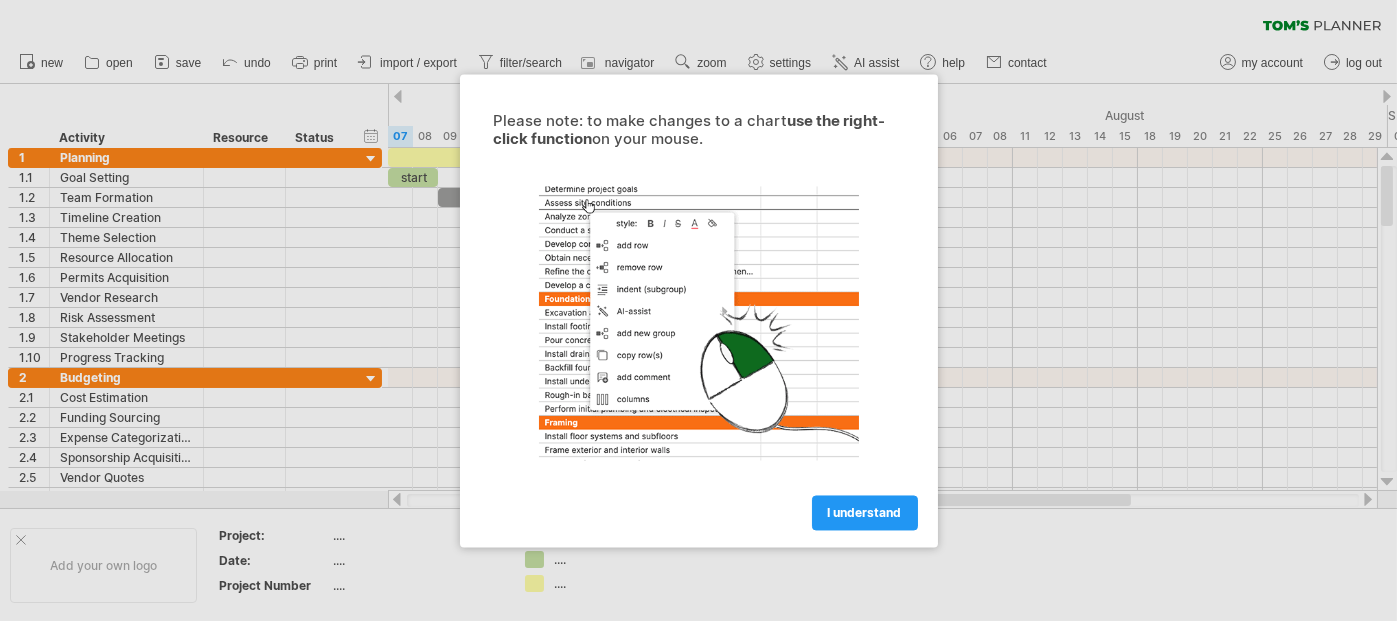 click on "I understand" at bounding box center (865, 512) 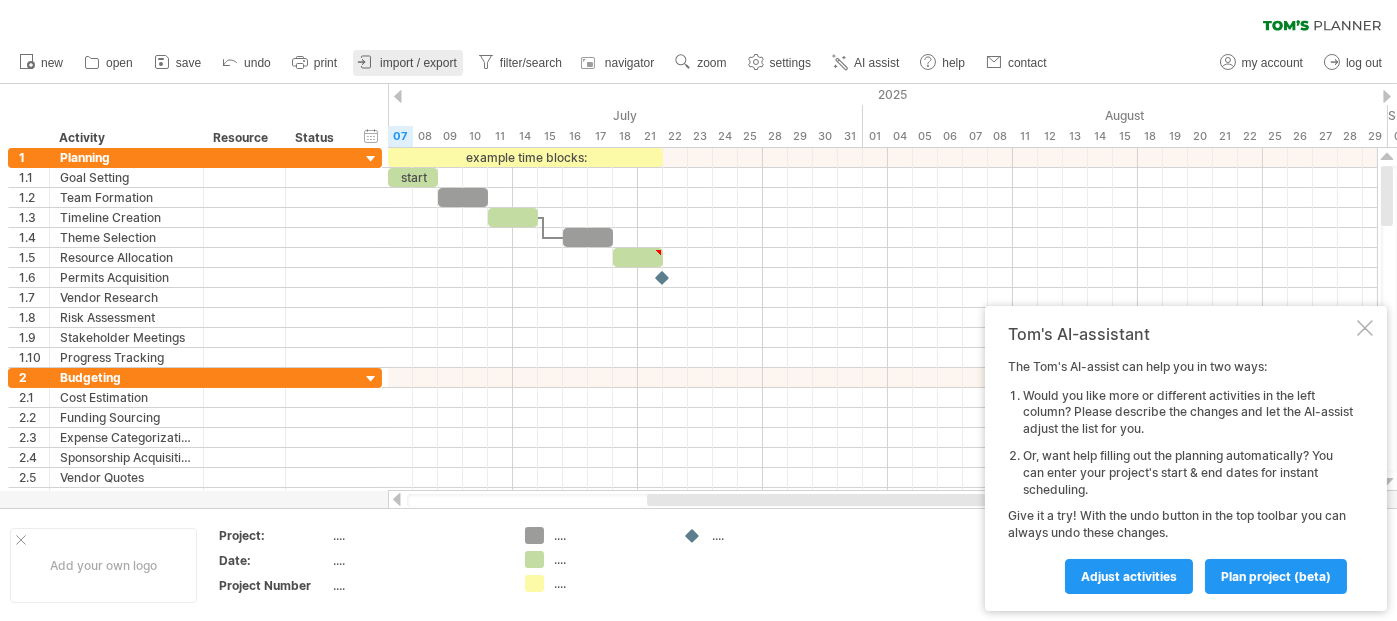 click on "import / export" at bounding box center [418, 63] 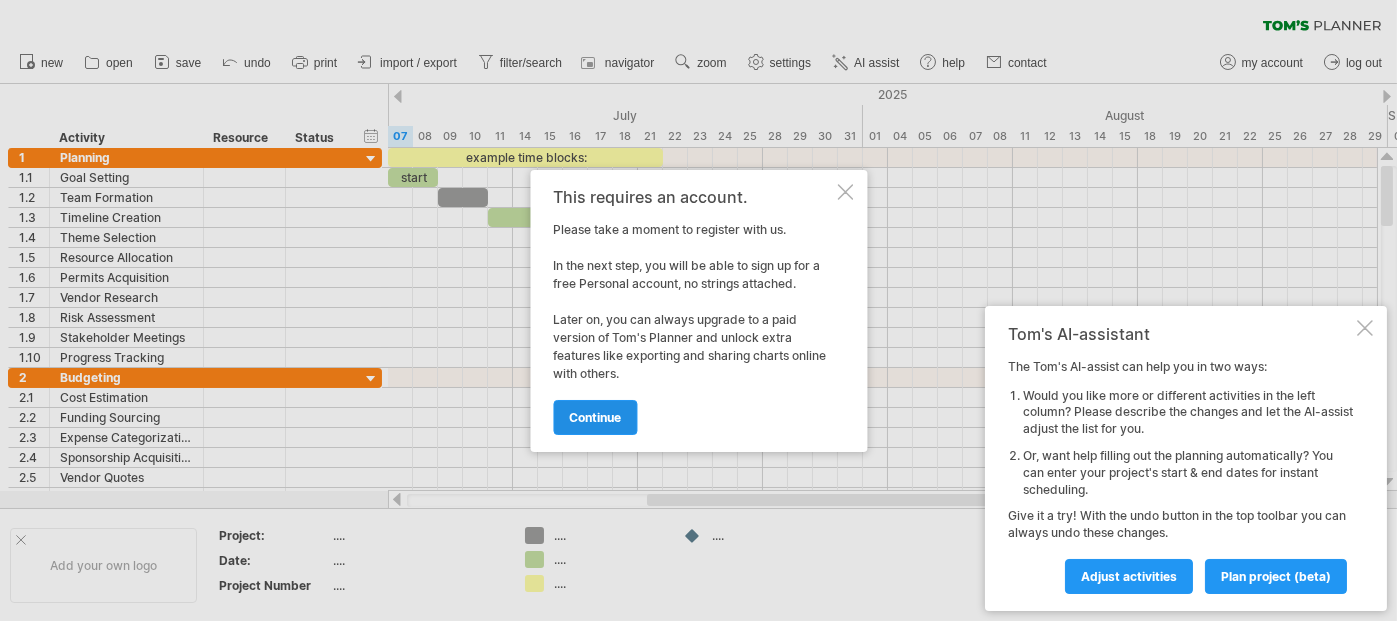 click on "continue" at bounding box center (595, 417) 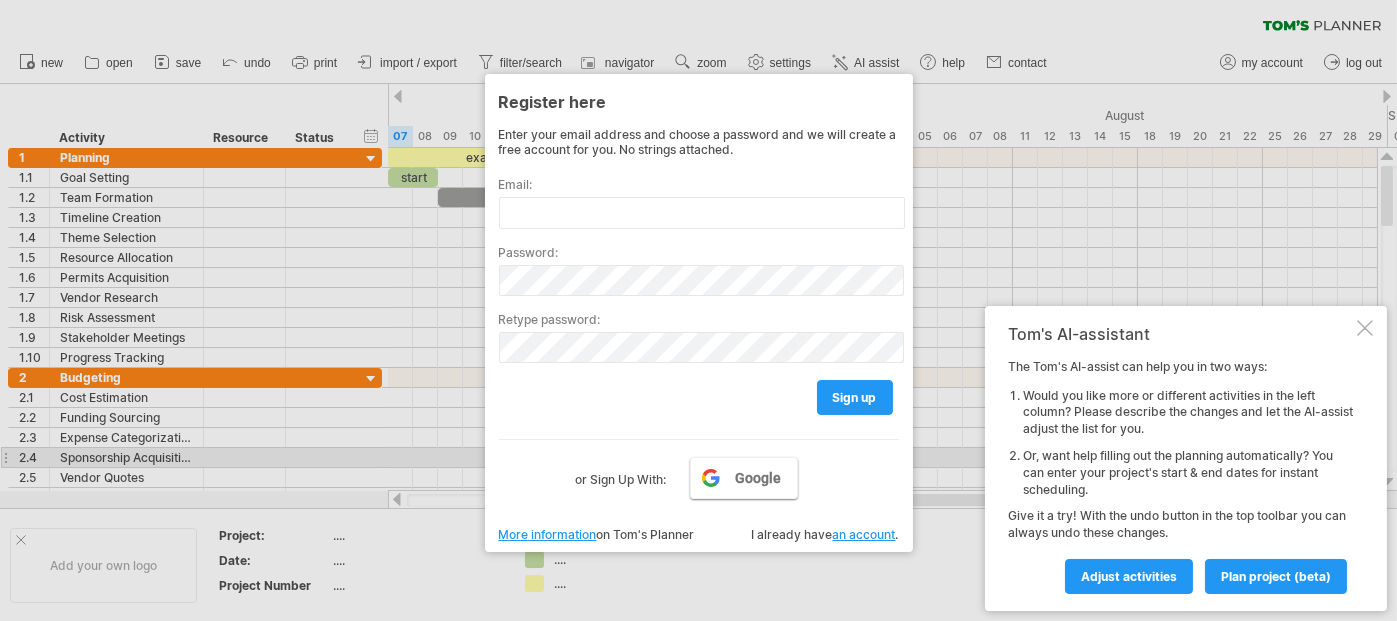 click on "Google" at bounding box center (758, 478) 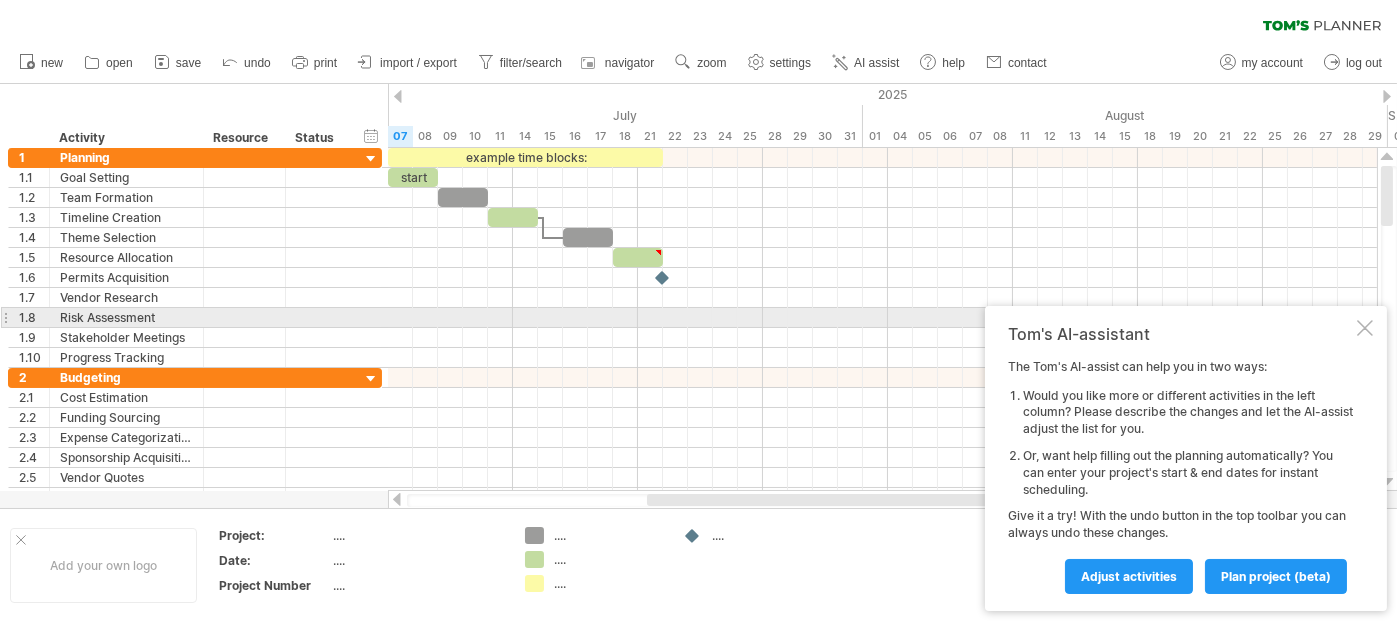 click on "Tom's AI-assistant The Tom's AI-assist can help you in two ways: Would you like more or different activities in the left column? Please describe the changes and let the AI-assist adjust the list for you. Or, want help filling out the planning automatically? You can enter your project's start & end dates for instant scheduling. Give it a try! With the undo button in the top toolbar you can always undo these changes. Adjust activities    plan project (beta)" at bounding box center [1186, 458] 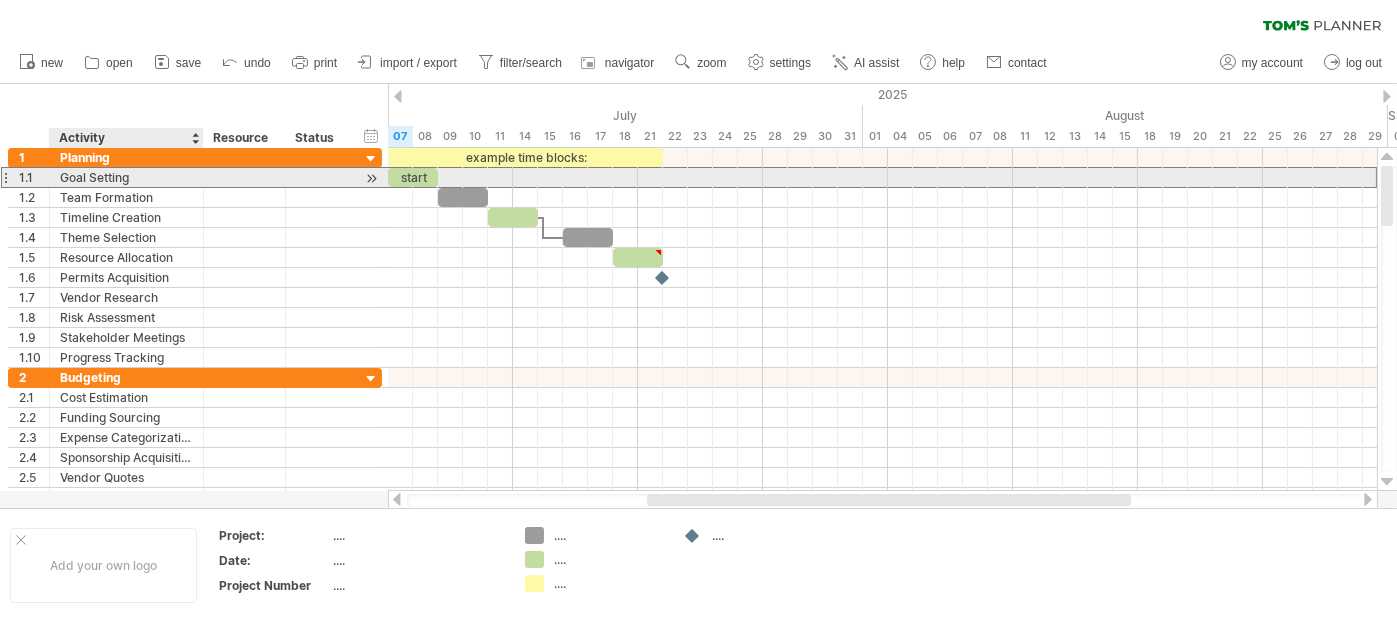 click on "Goal Setting" at bounding box center (126, 177) 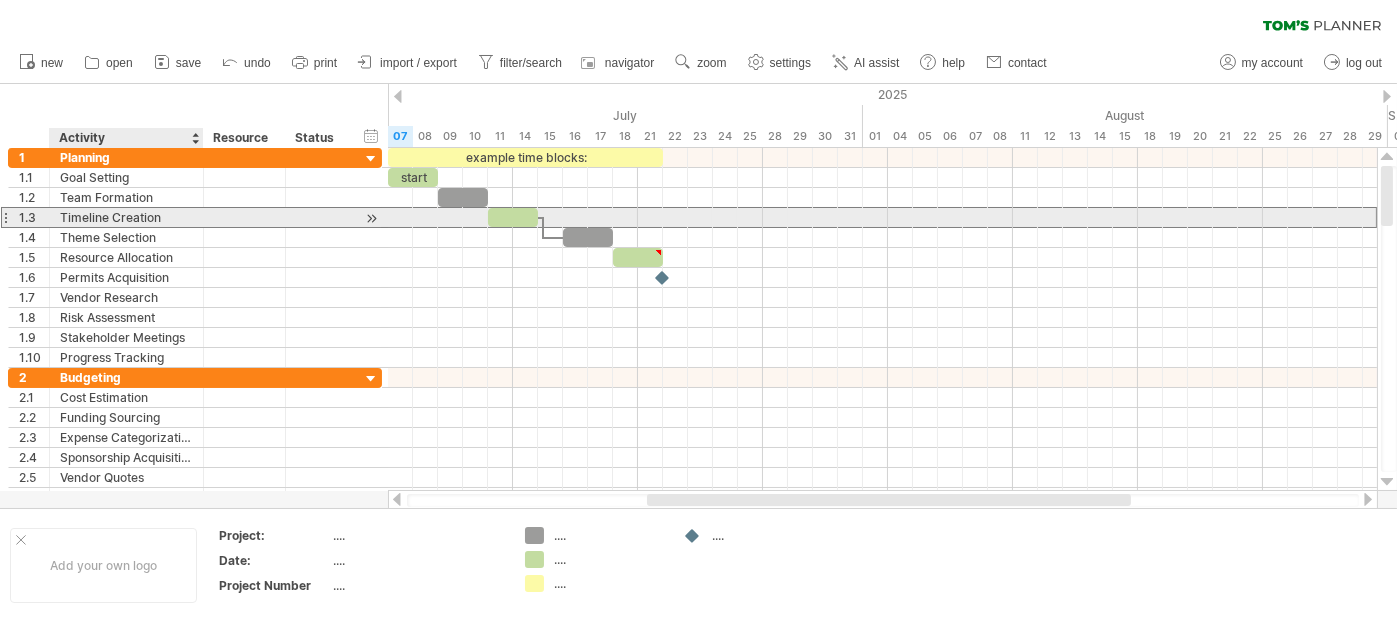 click on "Timeline Creation" at bounding box center (126, 217) 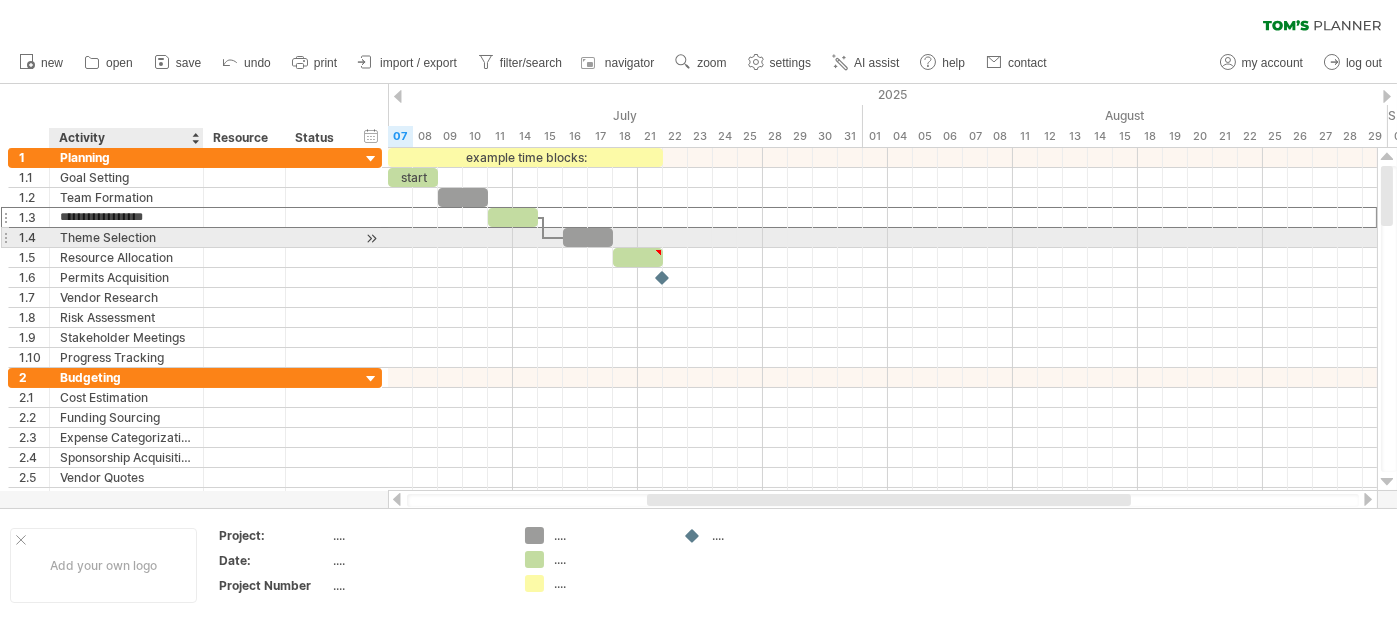 click on "Theme Selection" at bounding box center [126, 237] 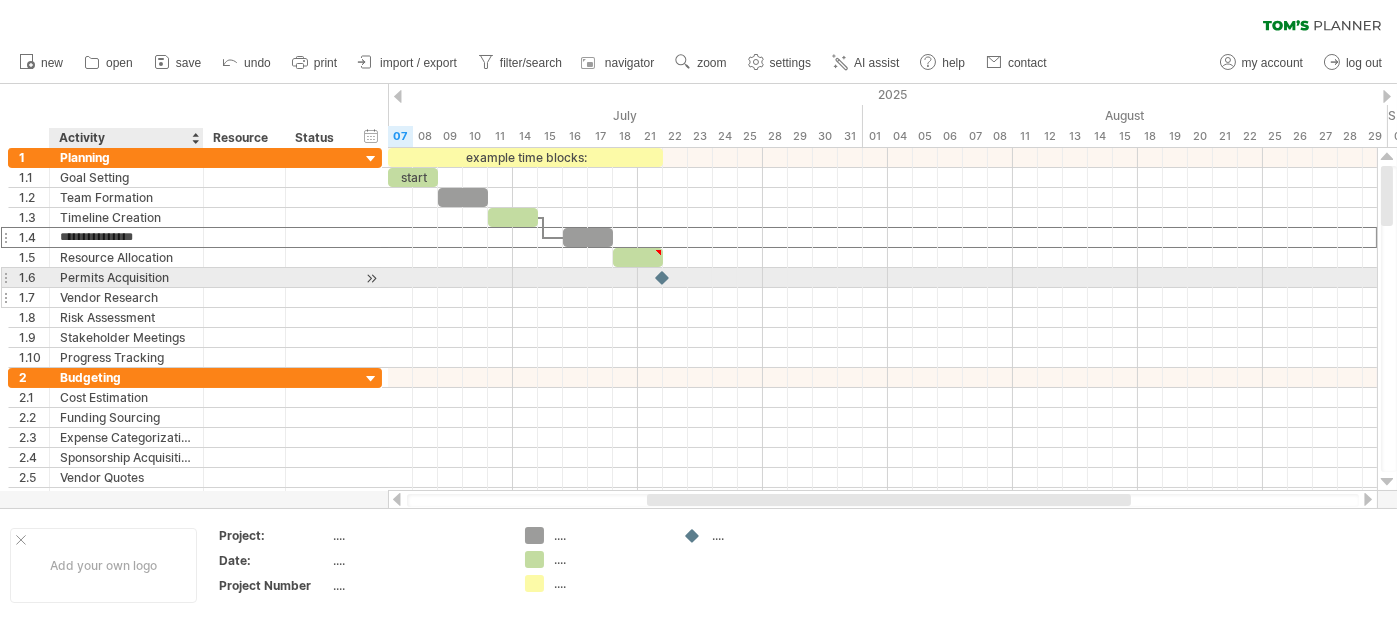 click on "Vendor Research" at bounding box center (126, 297) 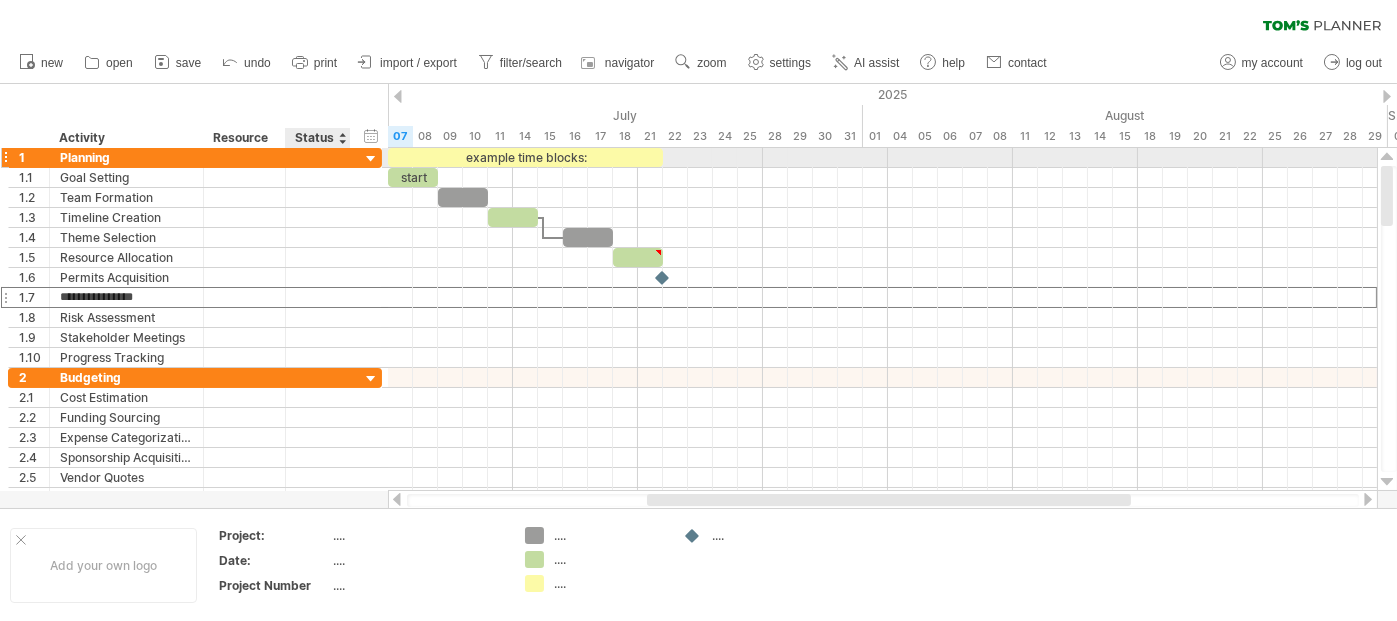 click at bounding box center [371, 159] 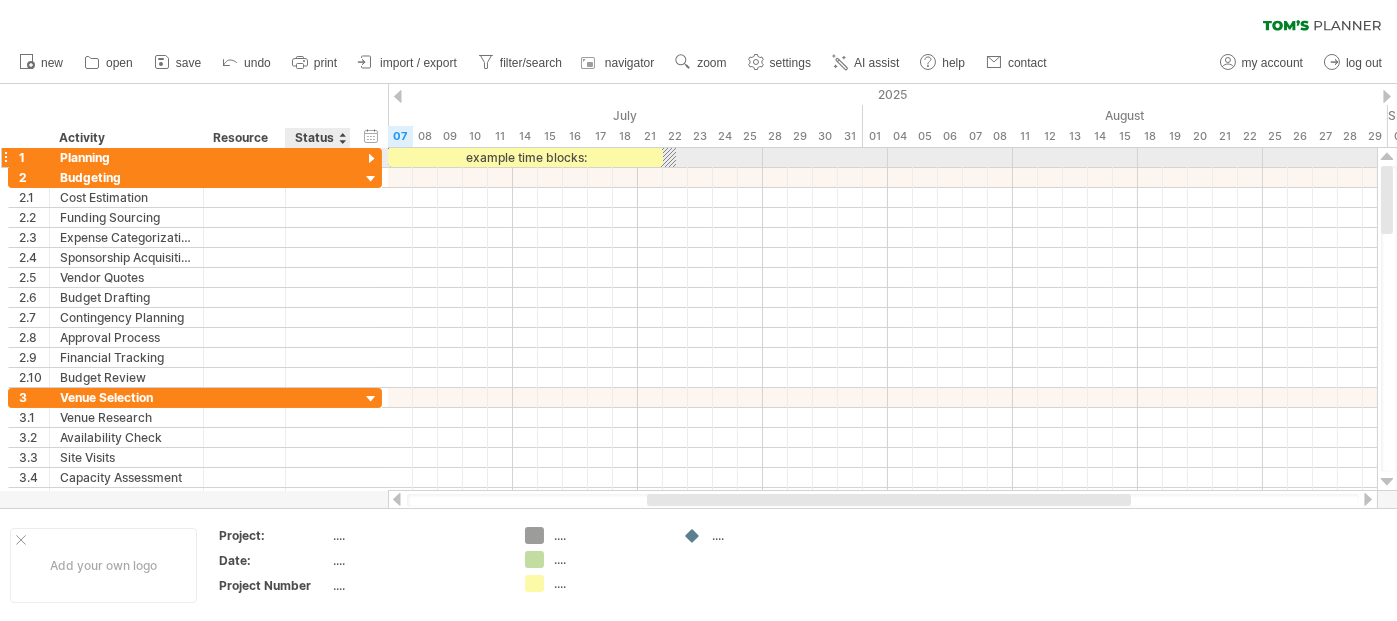 click at bounding box center [371, 159] 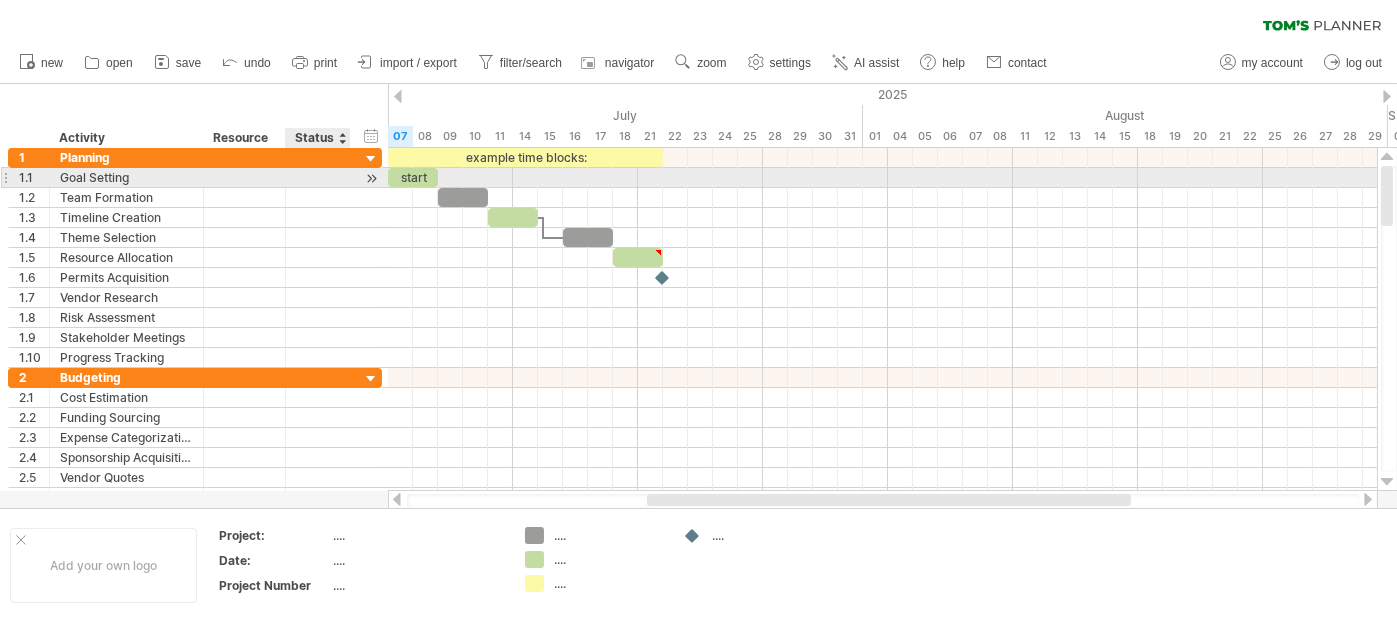 click on "**********" at bounding box center [195, 178] 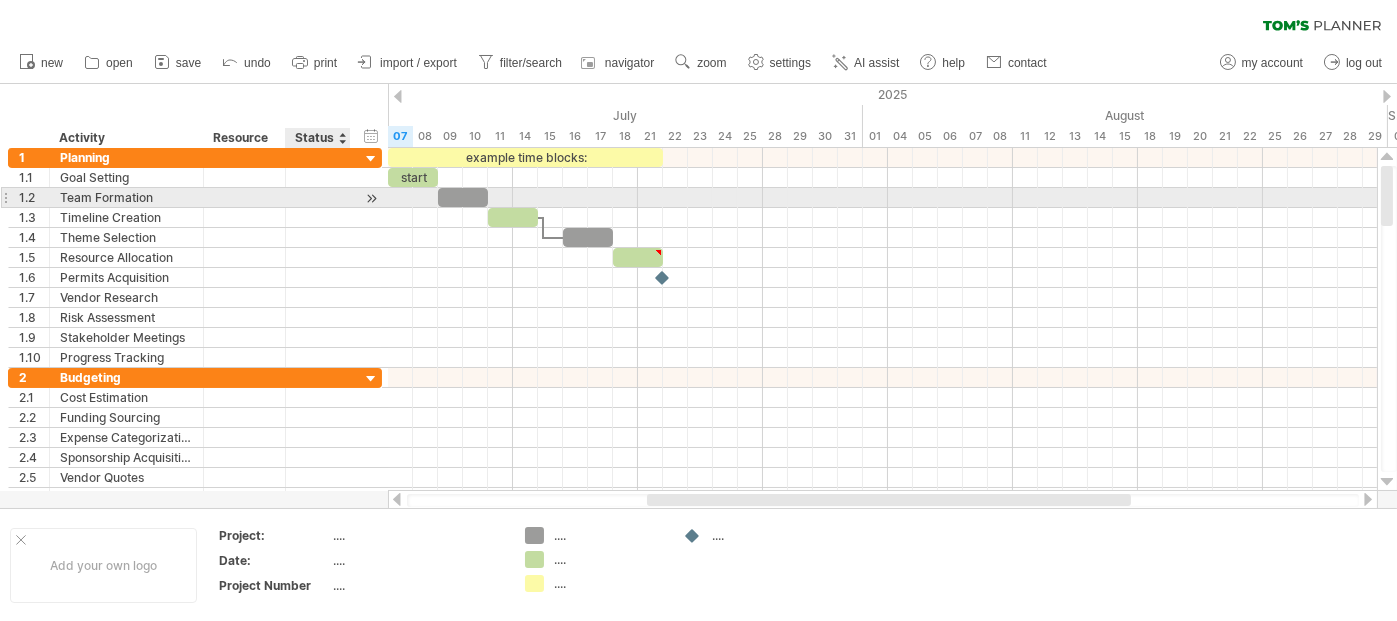 click at bounding box center (201, 198) 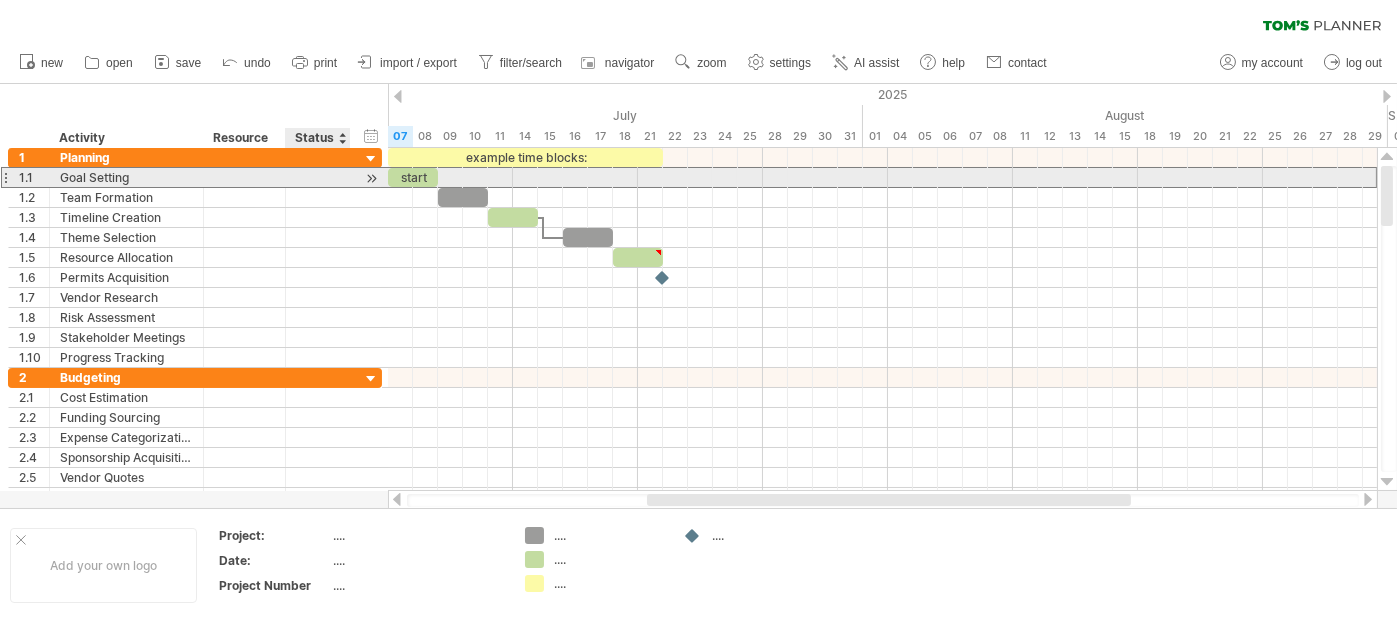 click on "**********" at bounding box center [195, 177] 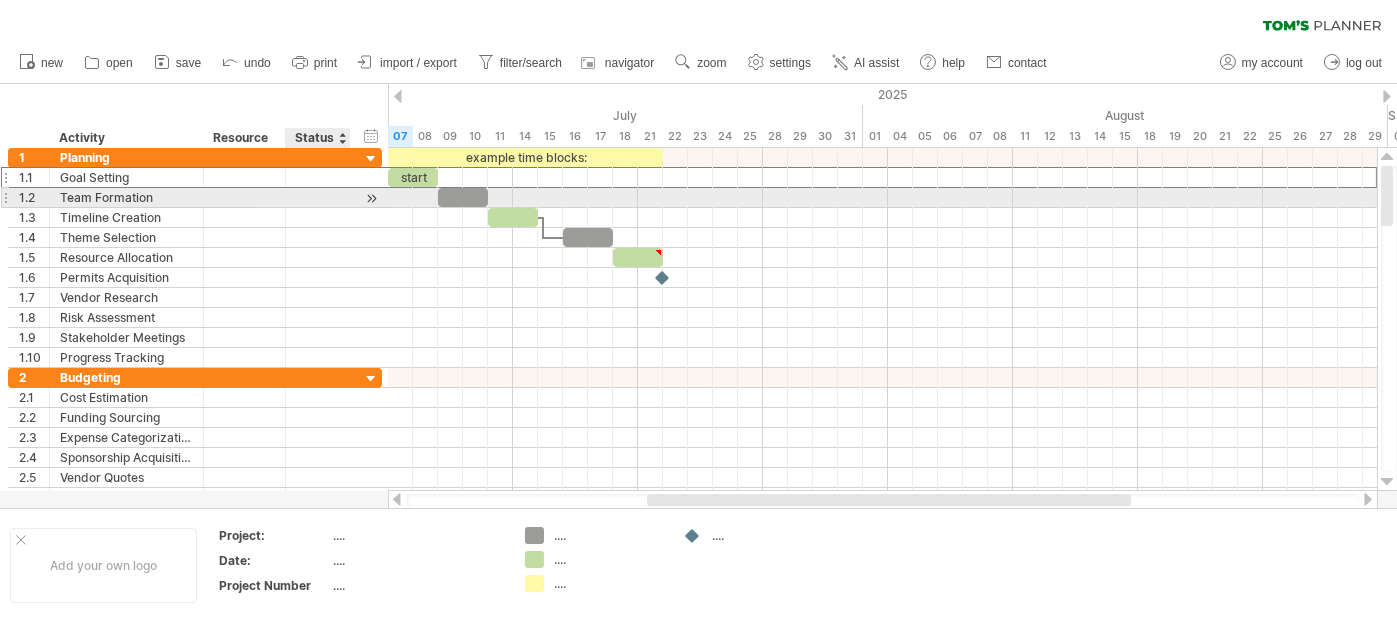 click at bounding box center [126, 197] 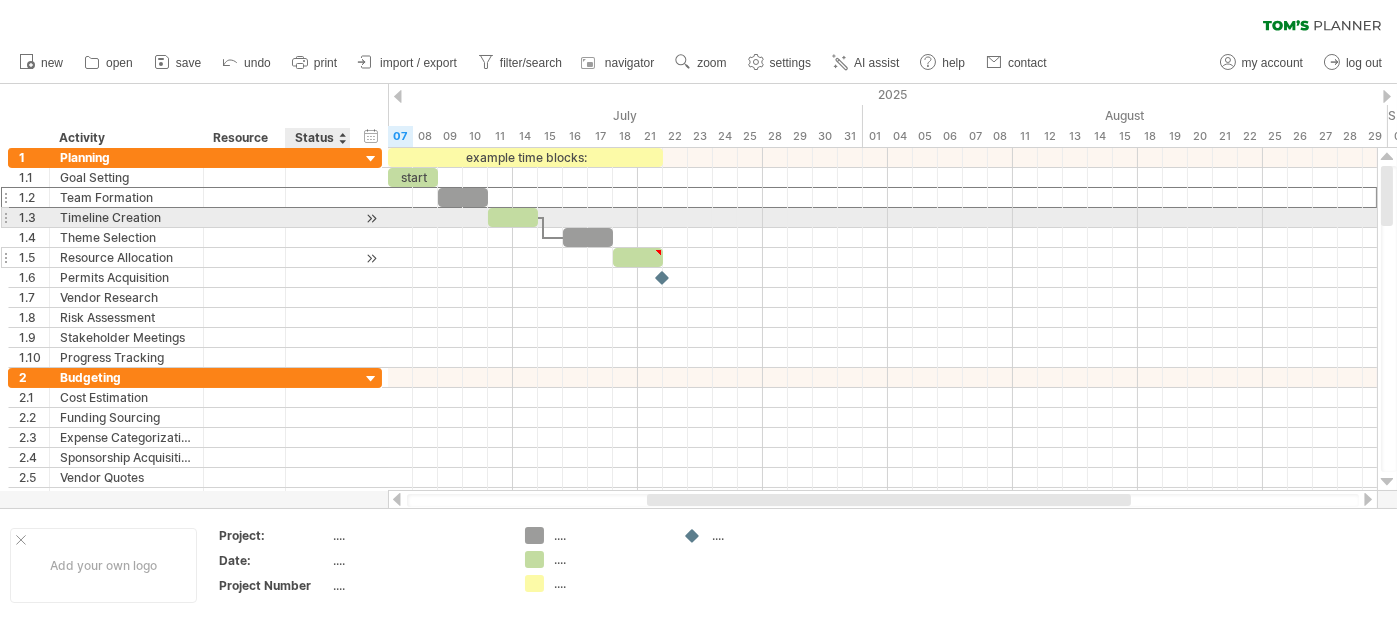 click at bounding box center (126, 257) 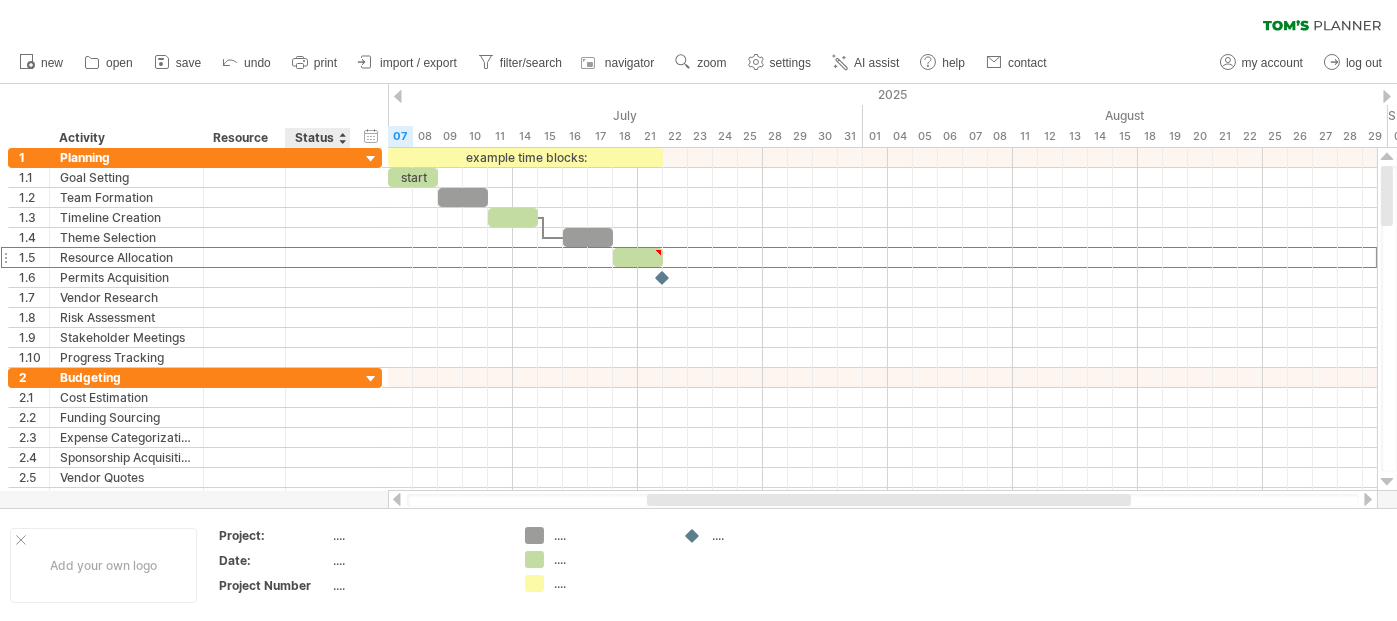 click on "Status" at bounding box center [317, 138] 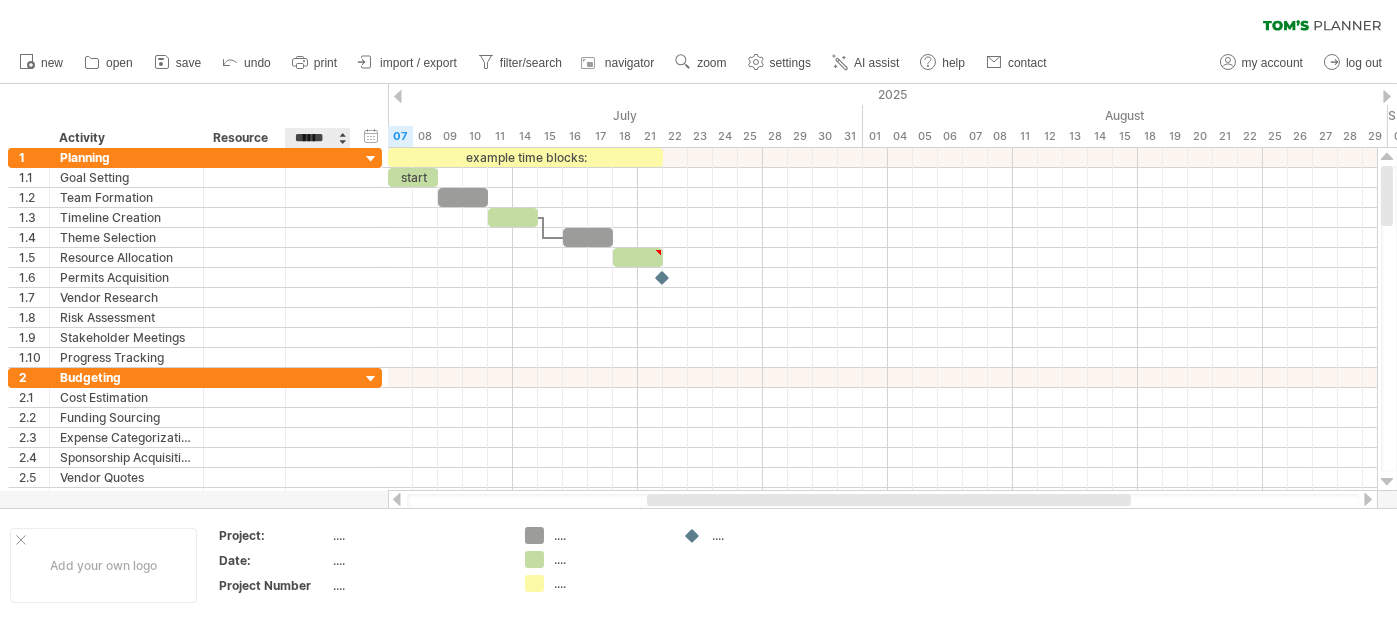 click on "******" at bounding box center [317, 138] 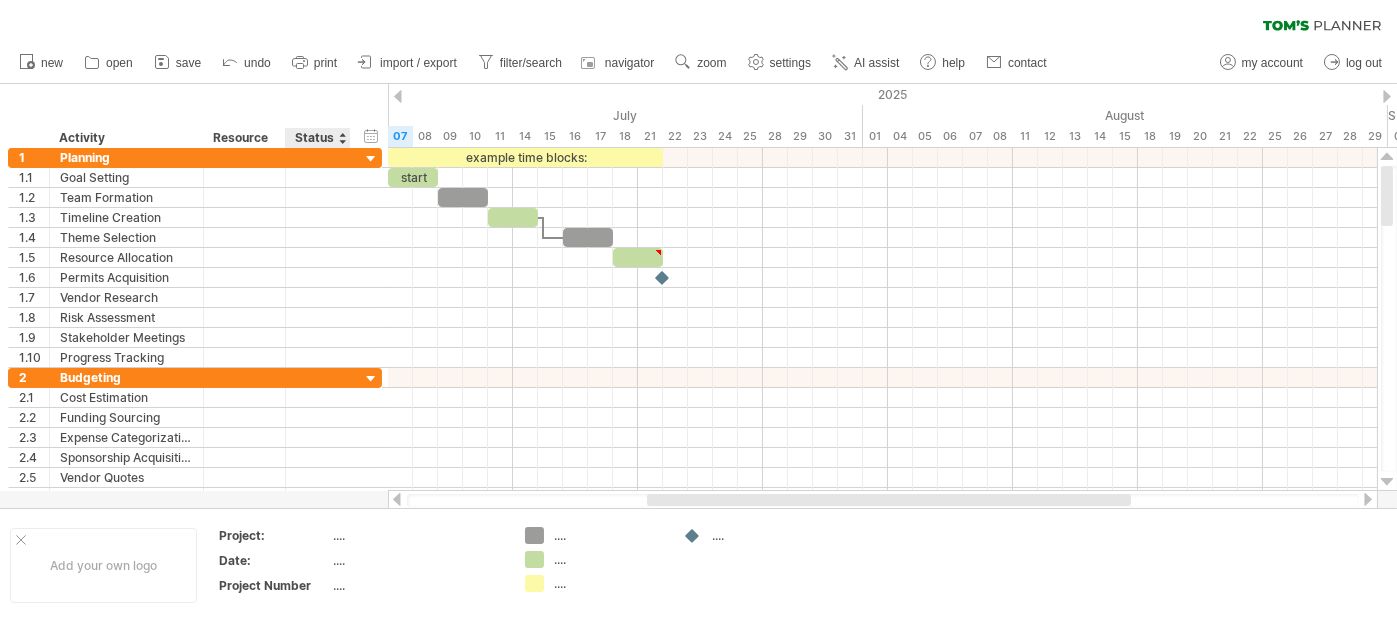click at bounding box center [342, 138] 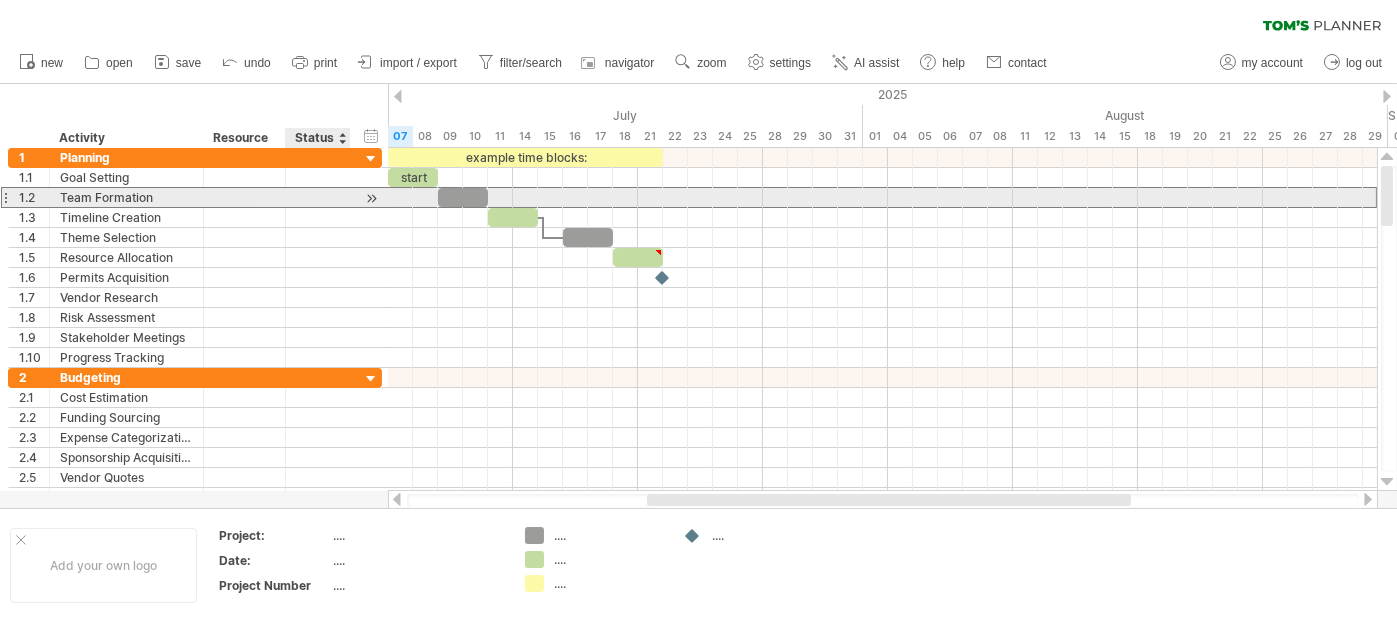 click at bounding box center [126, 197] 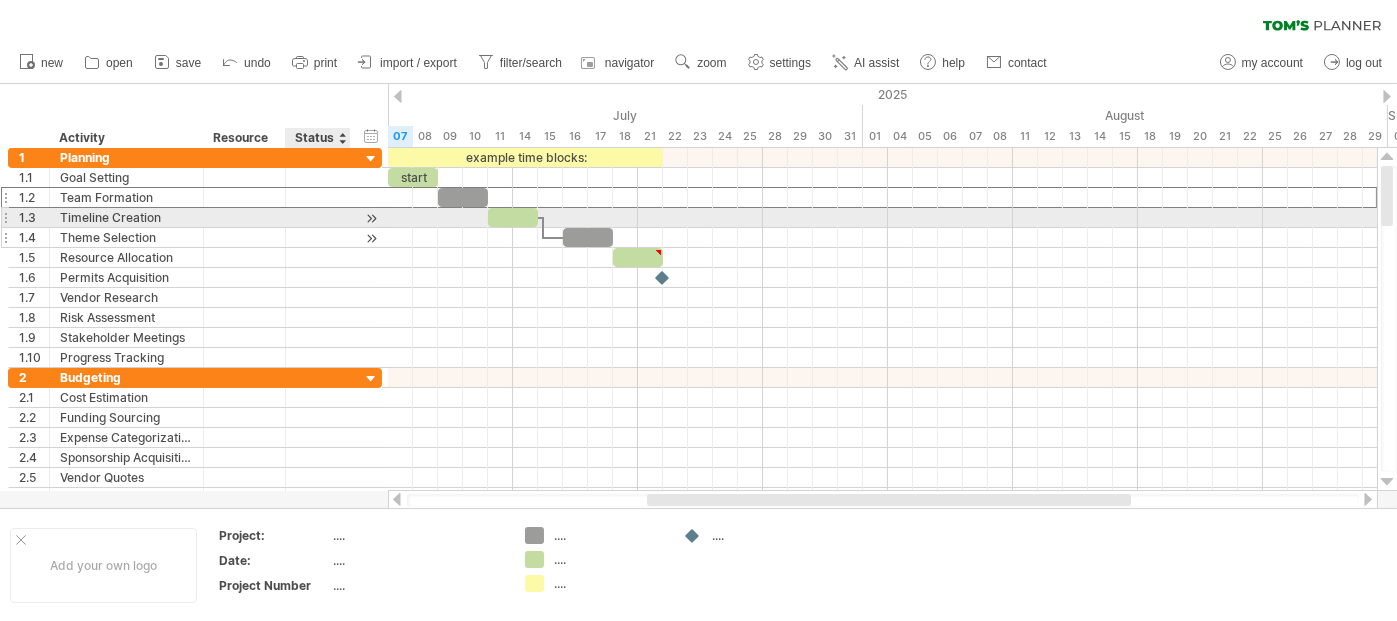click at bounding box center [126, 237] 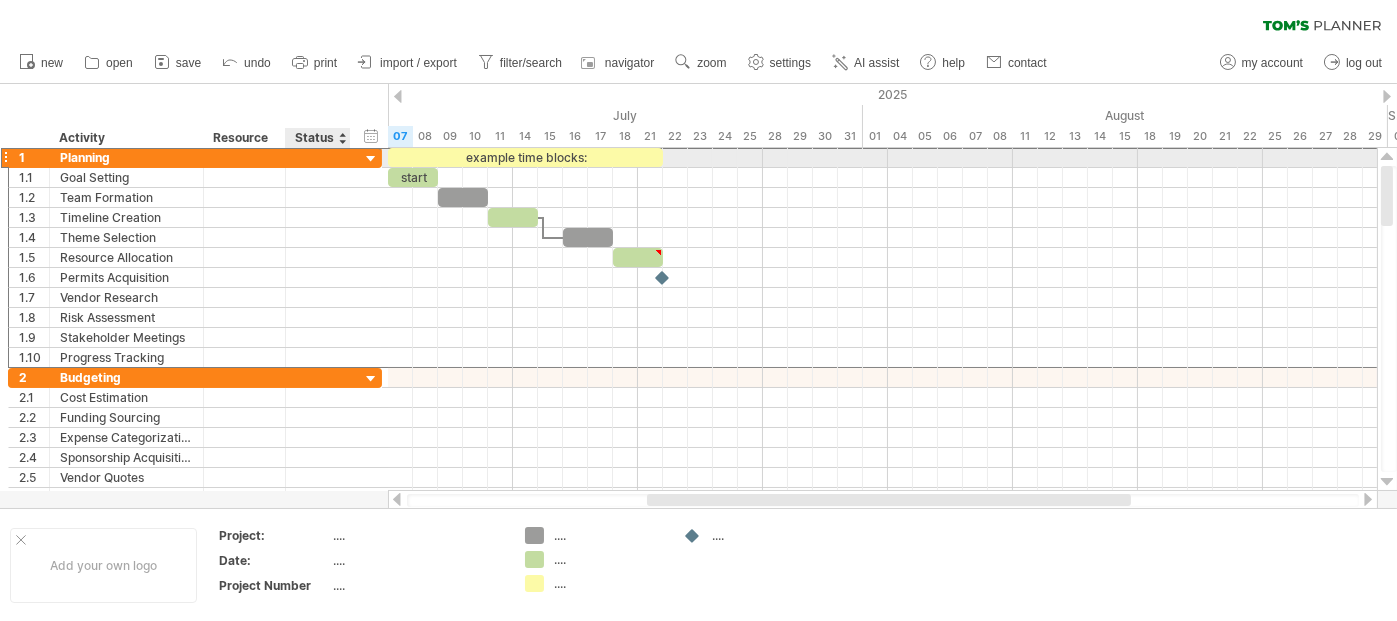 click at bounding box center [126, 157] 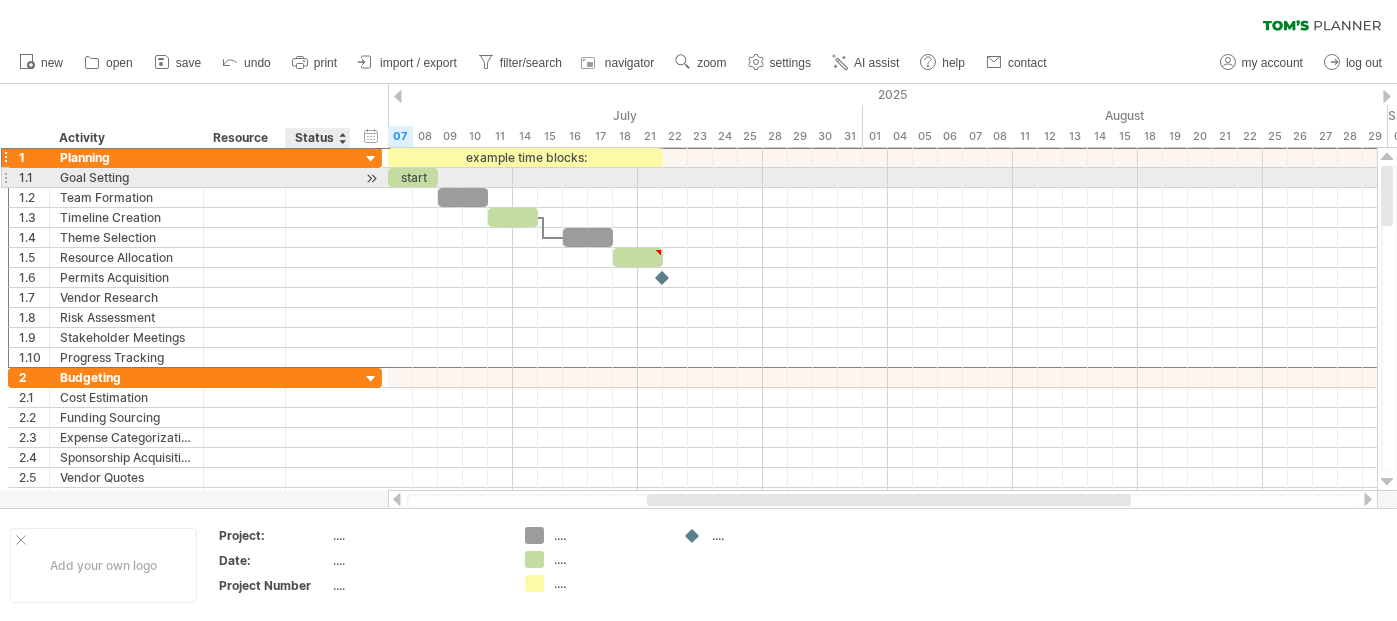 click at bounding box center [126, 177] 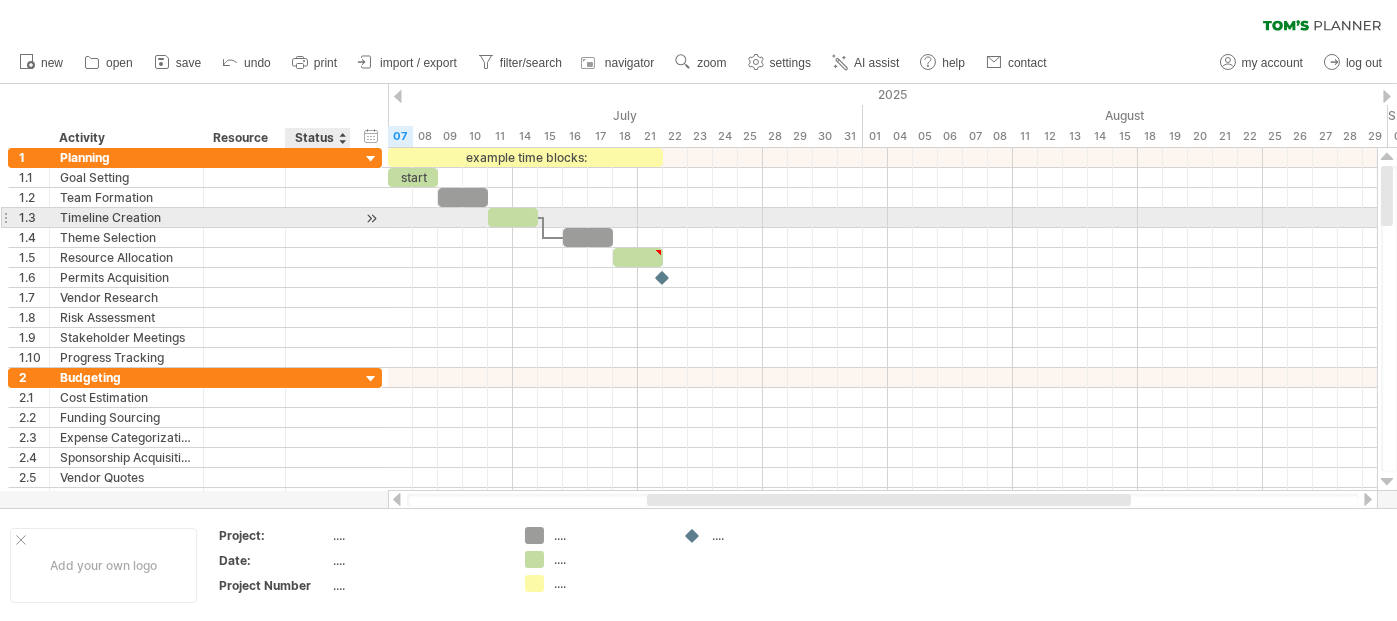 click at bounding box center (201, 218) 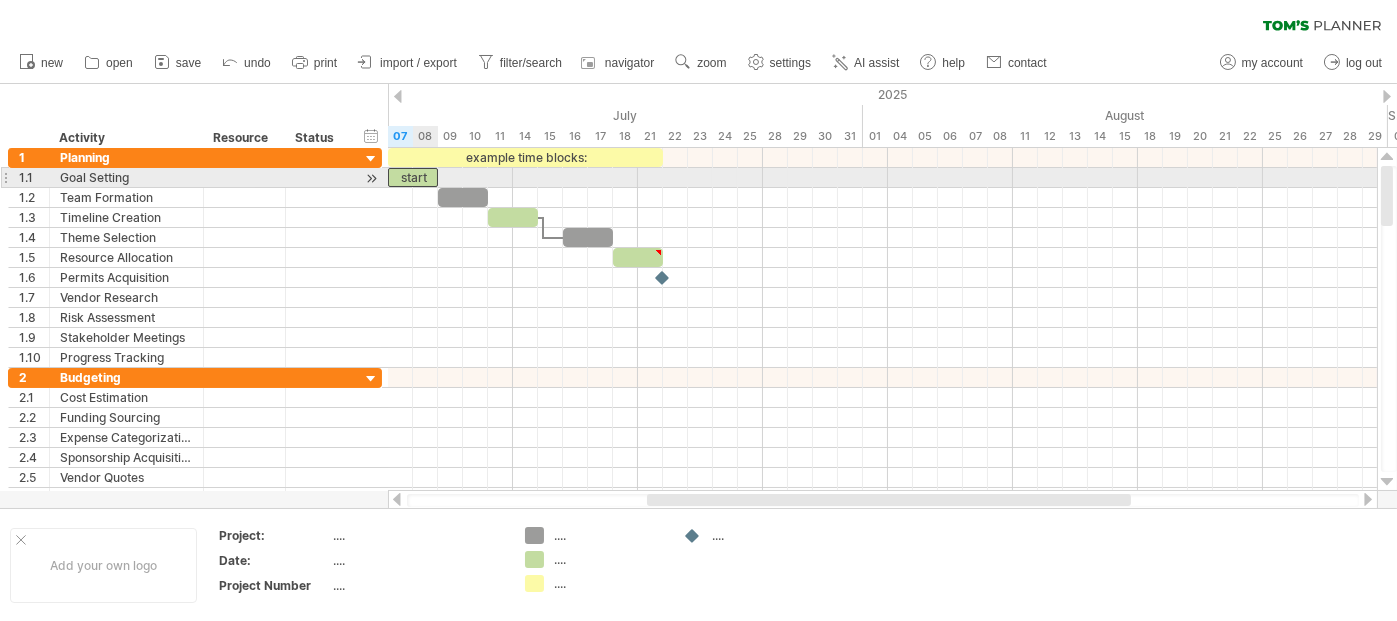 click on "start" at bounding box center (413, 177) 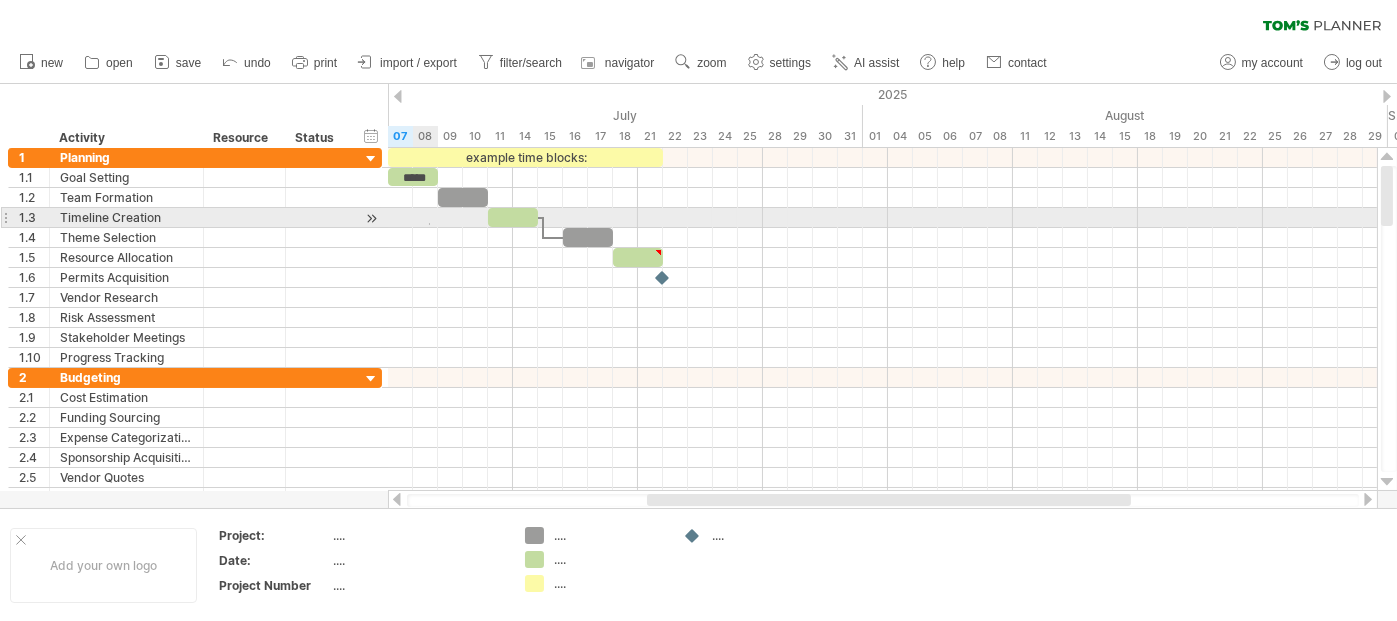 click at bounding box center [882, 218] 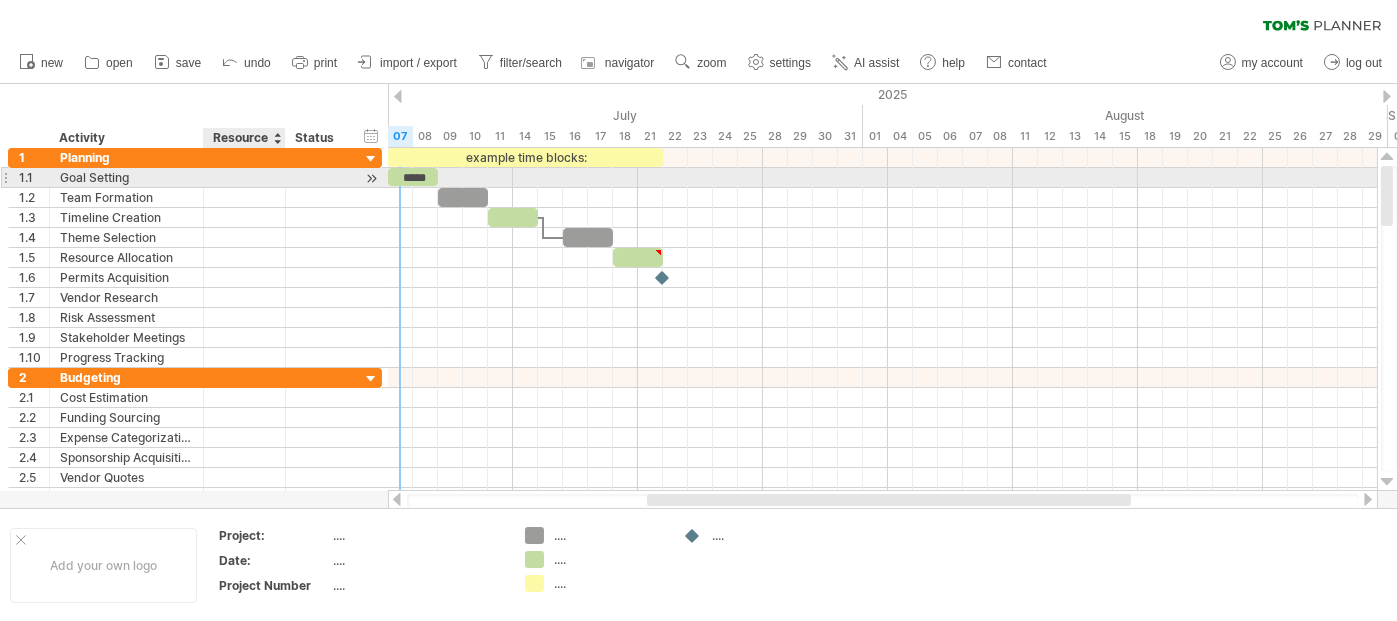click at bounding box center (245, 177) 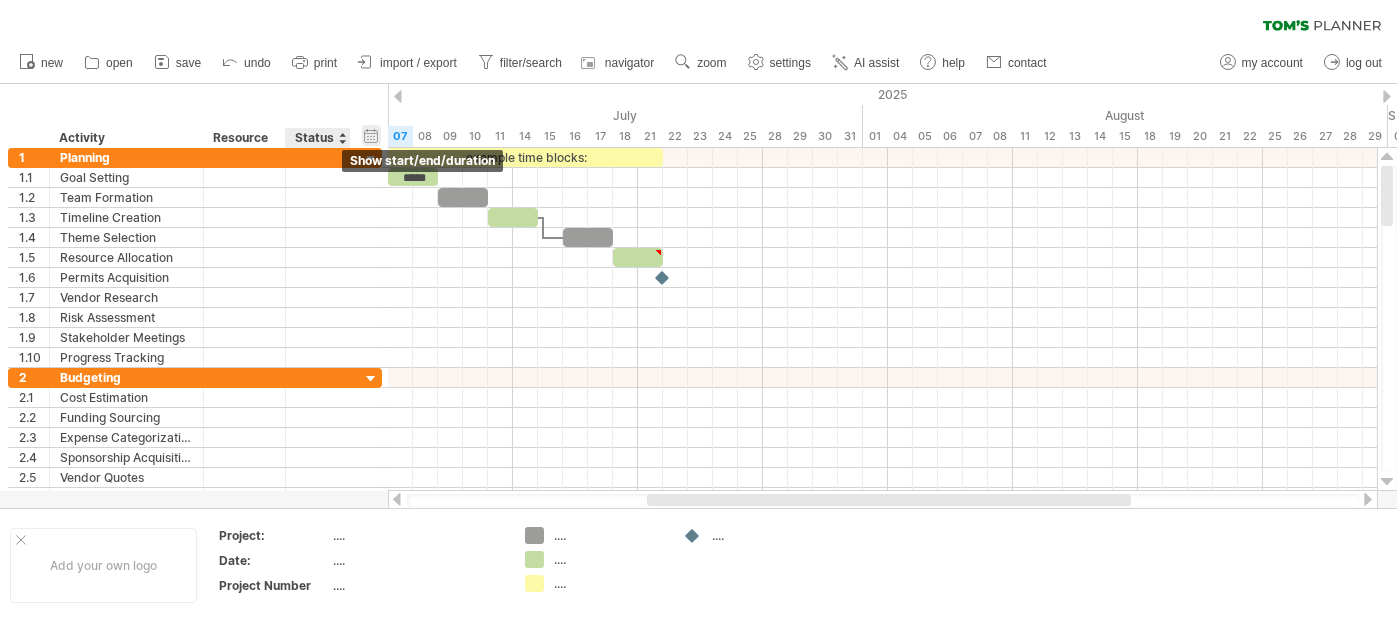 click on "hide start/end/duration show start/end/duration" at bounding box center [371, 135] 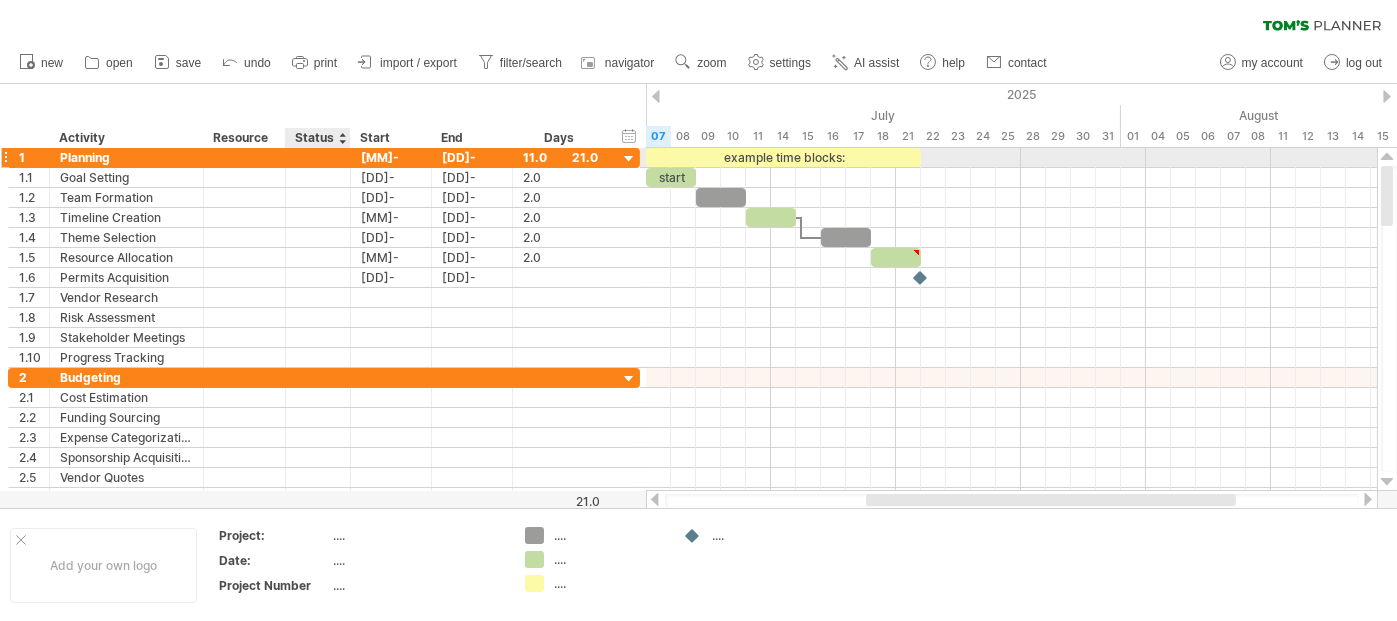 click at bounding box center [126, 157] 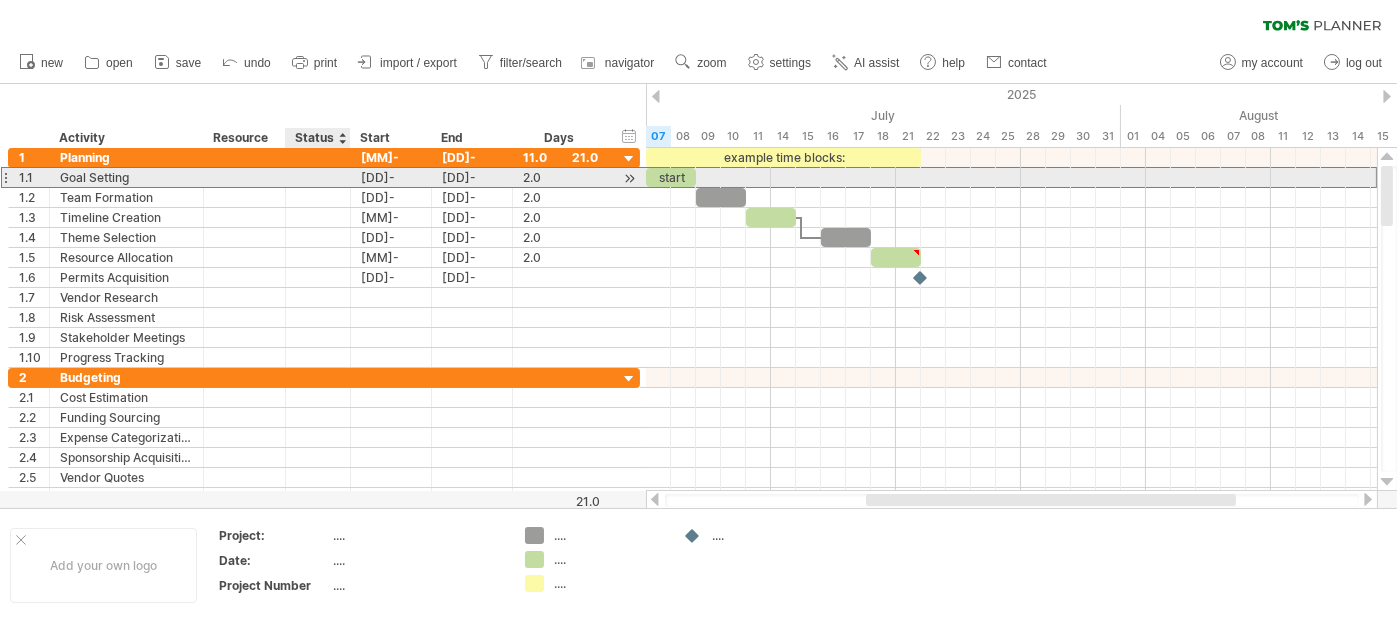 click at bounding box center (126, 177) 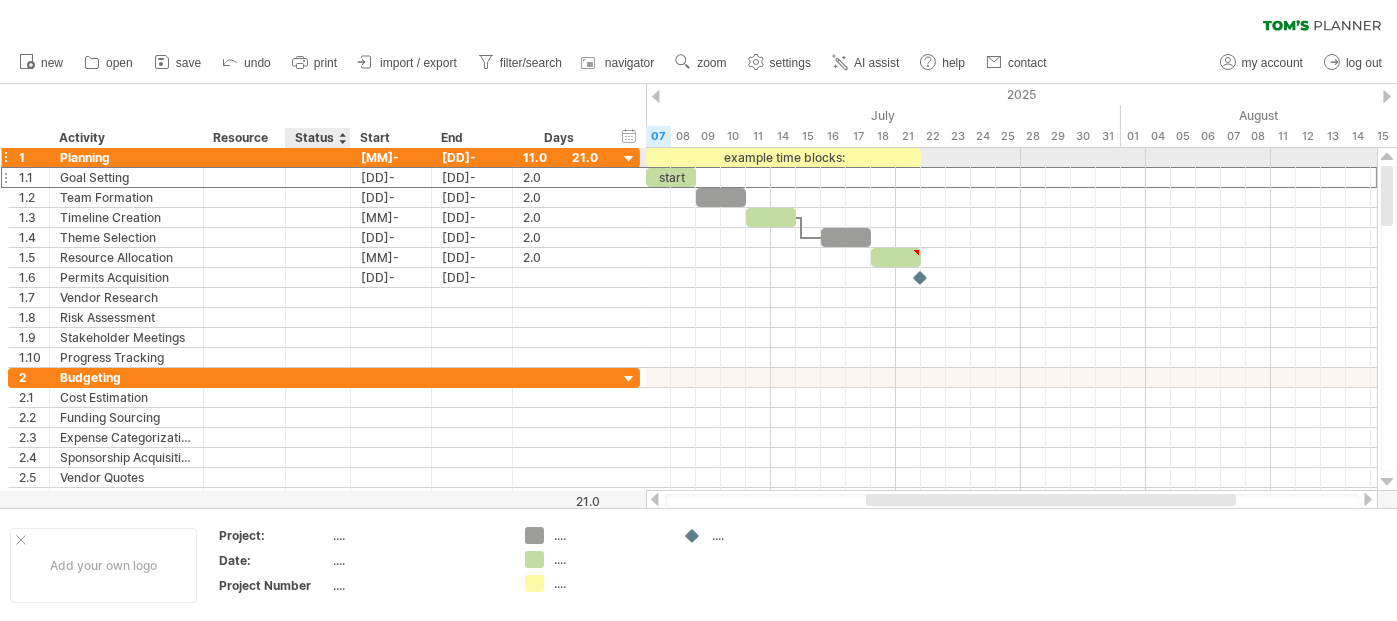 click at bounding box center (126, 157) 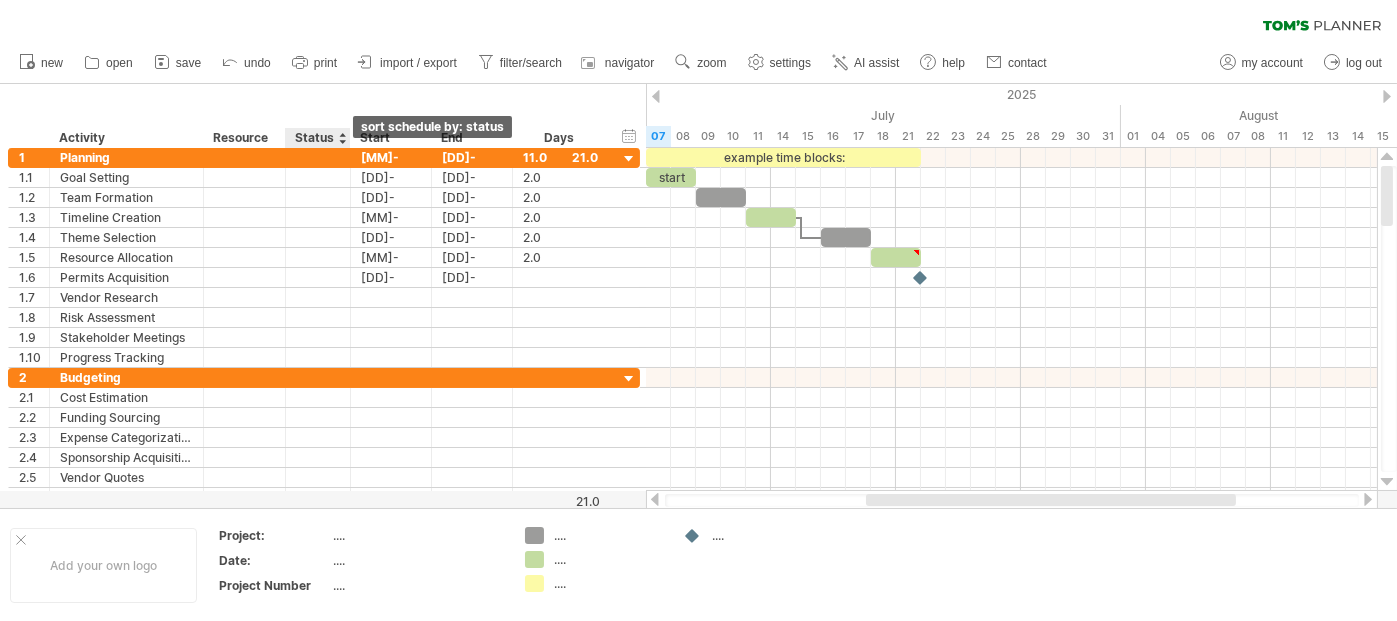 click at bounding box center (342, 138) 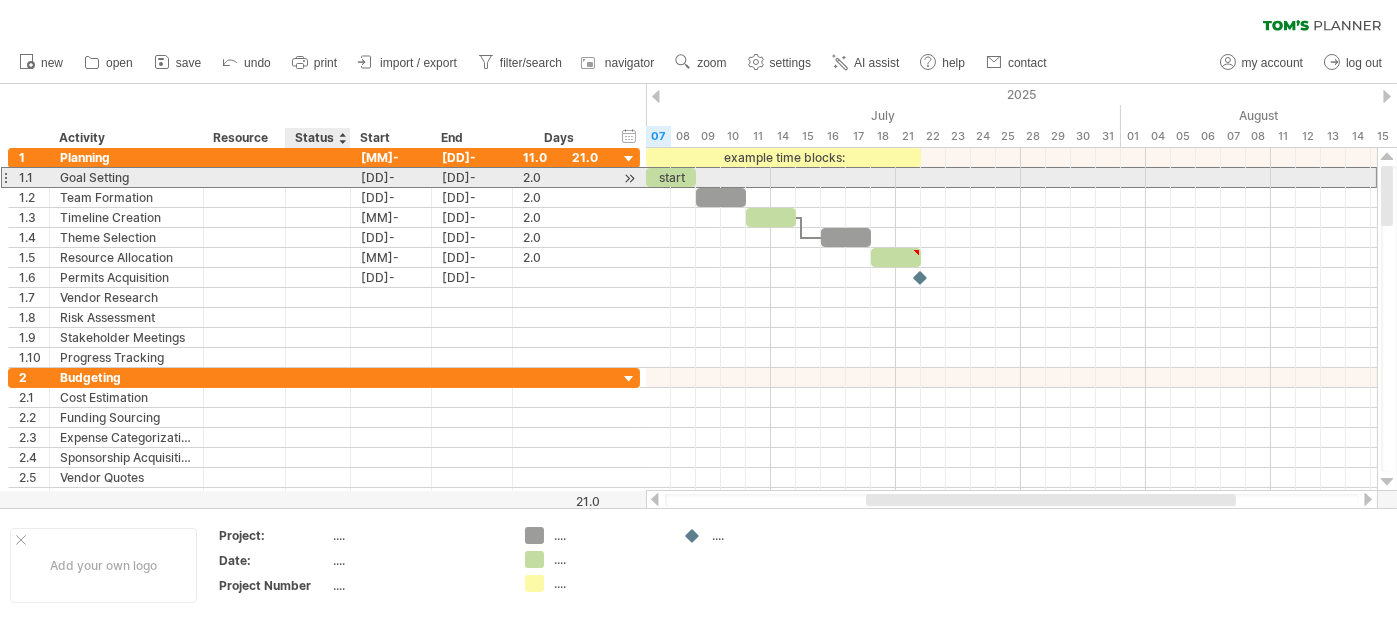 click at bounding box center [318, 177] 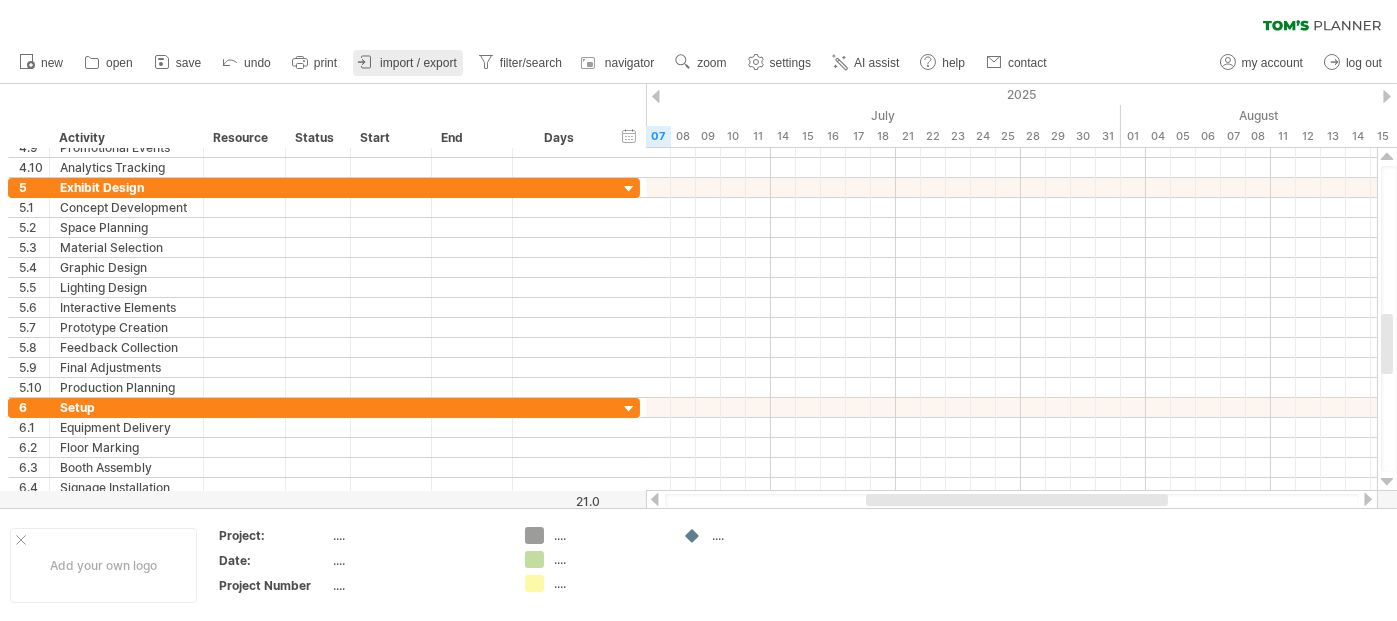 click on "import / export" at bounding box center (418, 63) 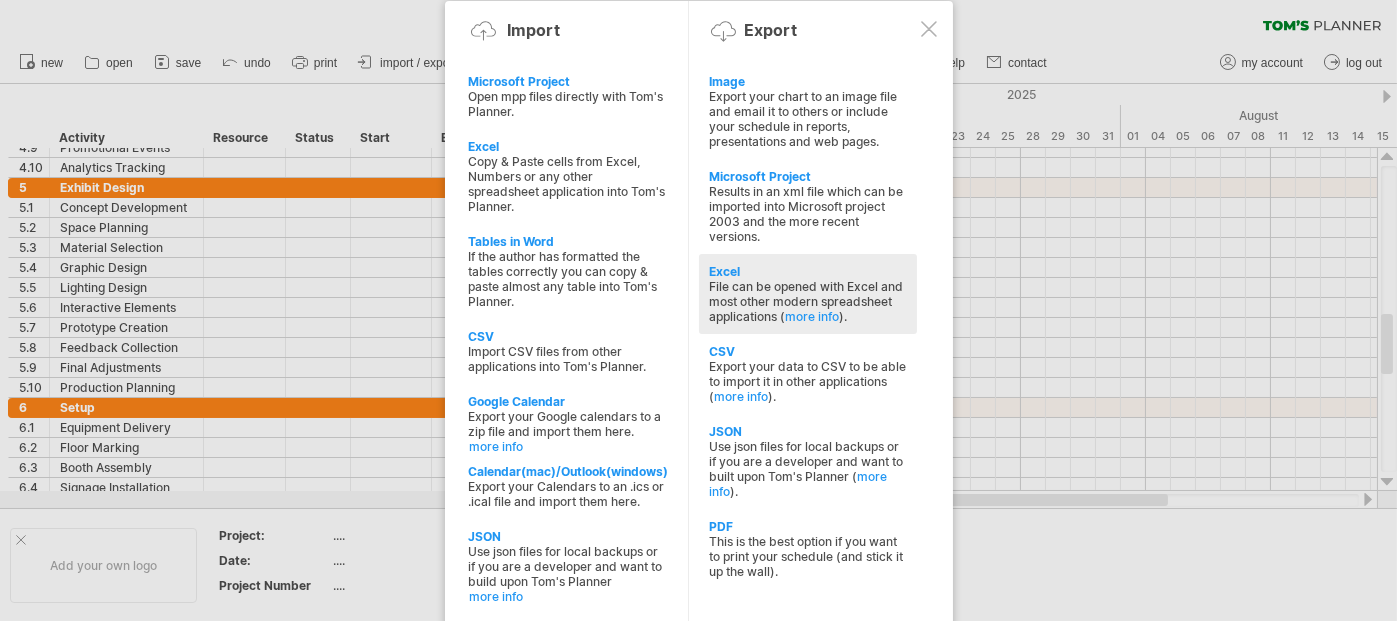 click on "File can be opened with Excel and most other modern spreadsheet applications
( more info )." at bounding box center (808, 119) 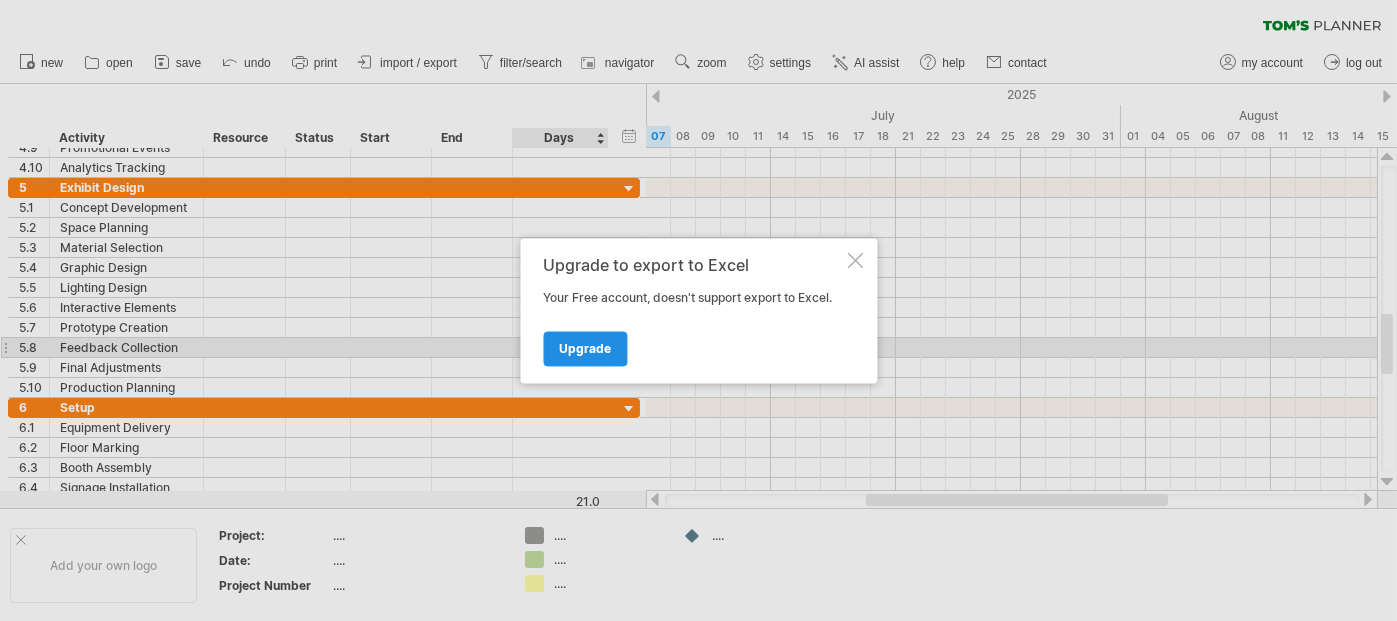 click on "Upgrade" at bounding box center [585, 348] 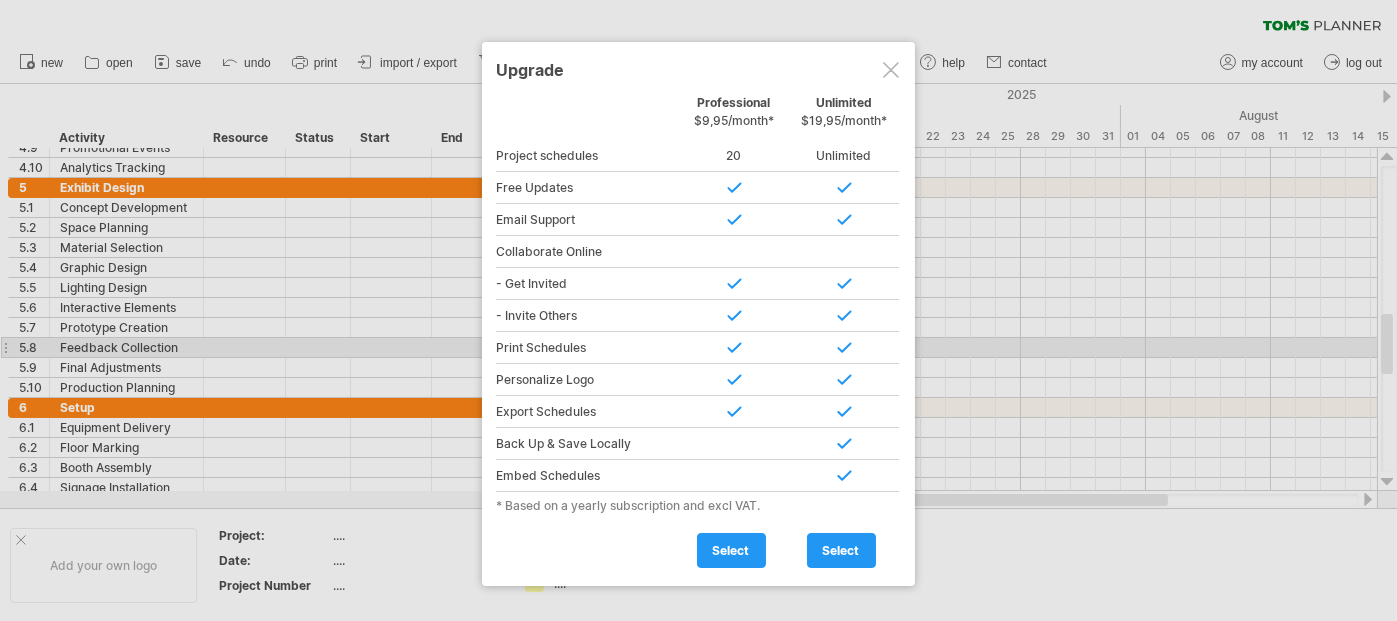 click at bounding box center (891, 70) 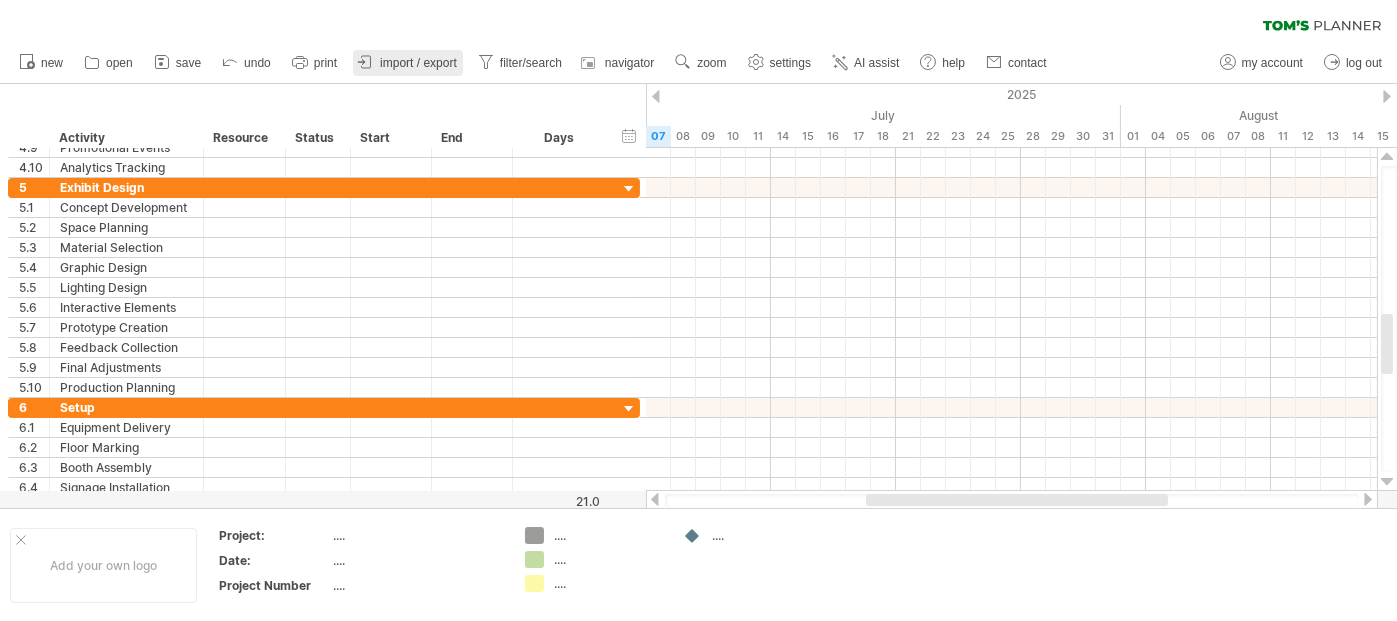 click on "import / export" at bounding box center [418, 63] 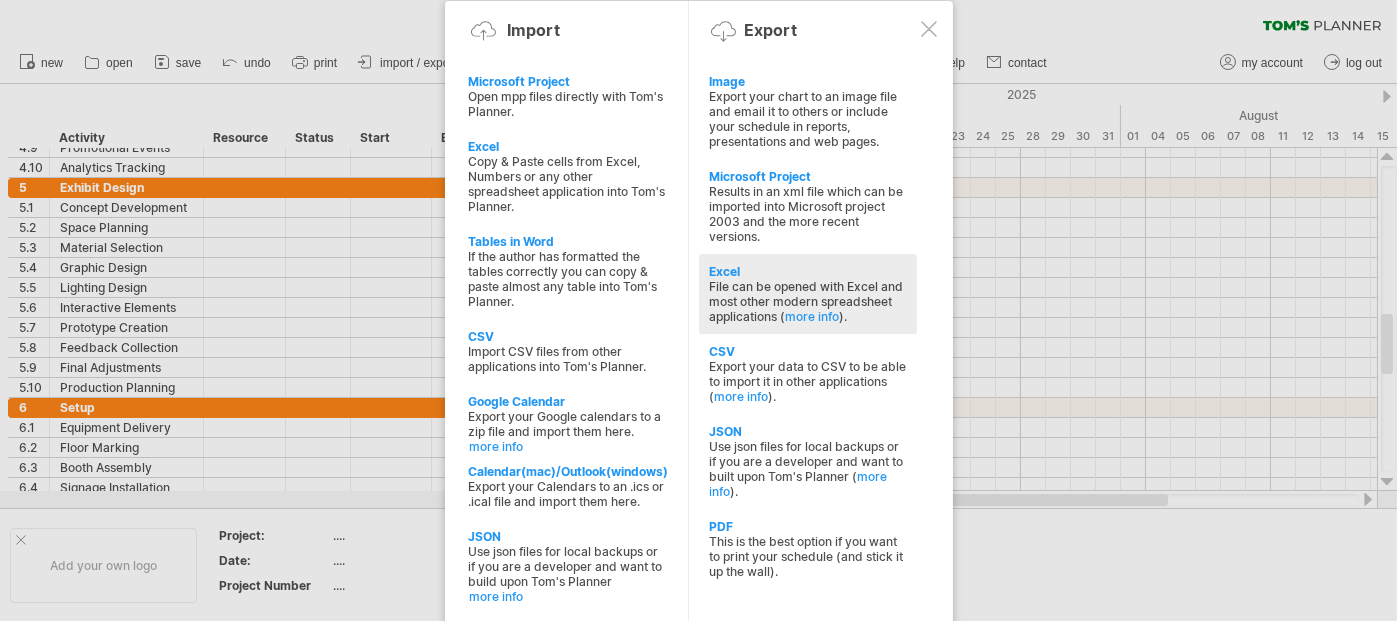 click on "File can be opened with Excel and most other modern spreadsheet applications
( more info )." at bounding box center [808, 119] 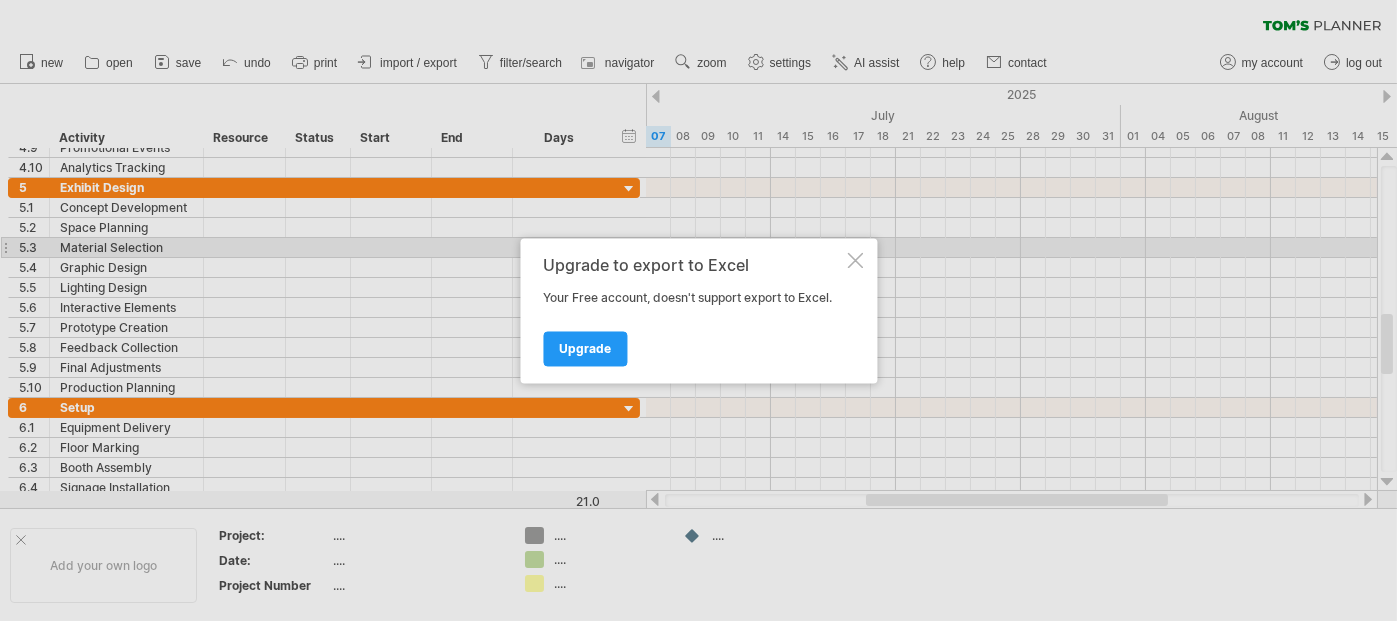 click at bounding box center [855, 260] 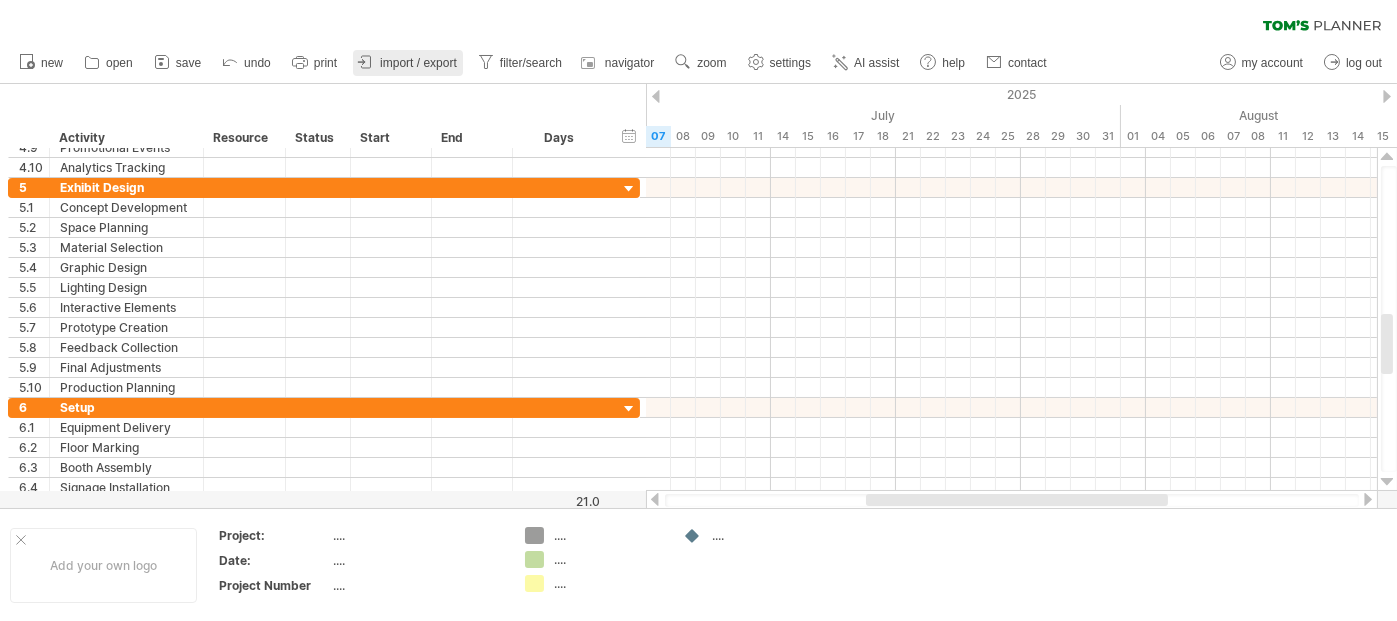 click on "import / export" at bounding box center [418, 63] 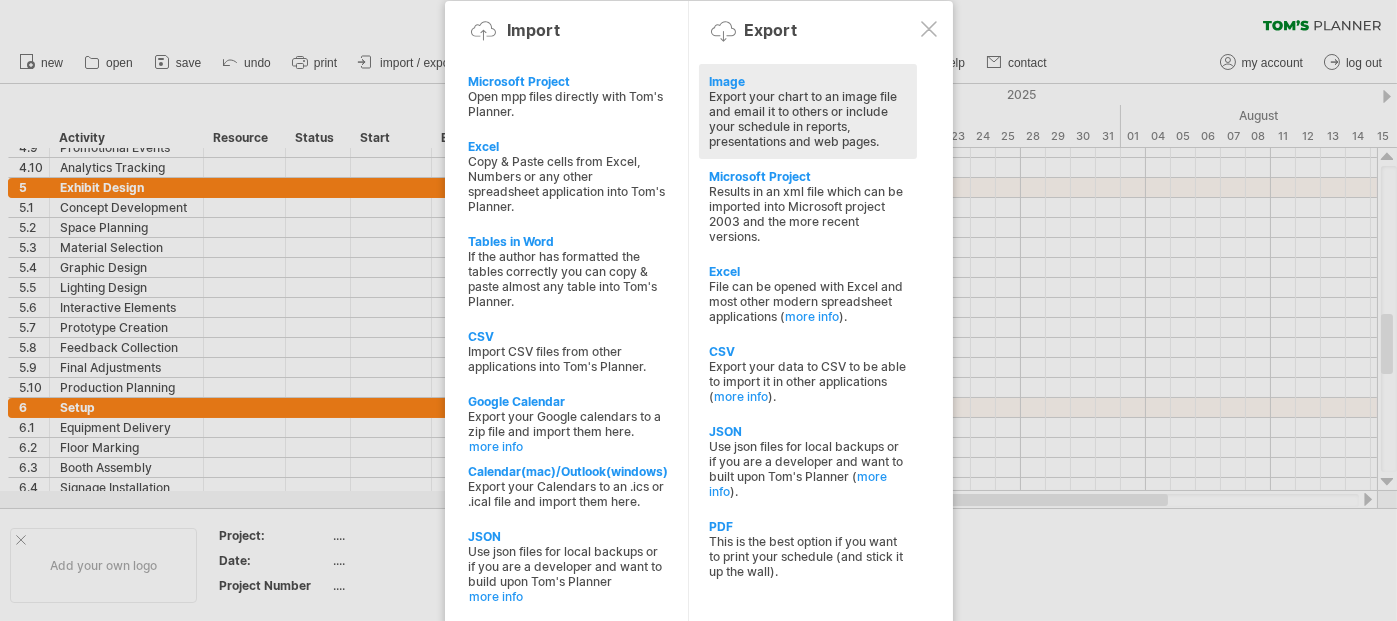 click on "Export your chart to an image file and email it to others or include your schedule in reports, presentations and web pages." at bounding box center [808, 119] 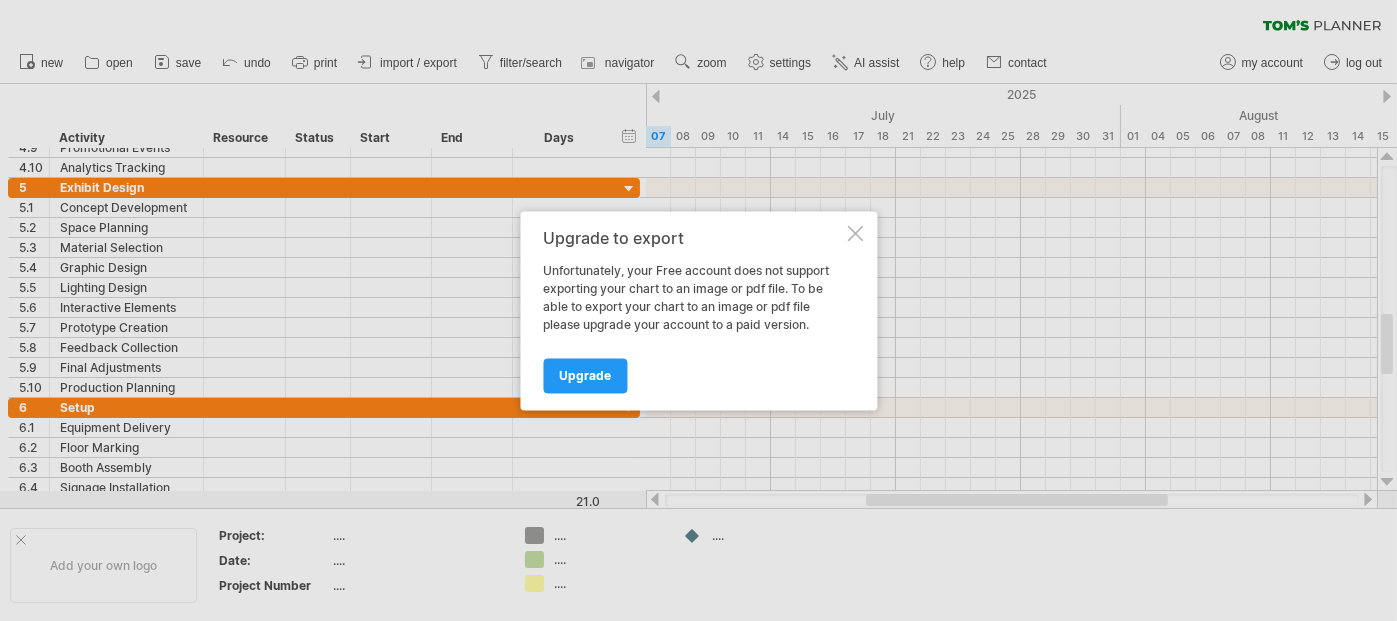 click at bounding box center [855, 233] 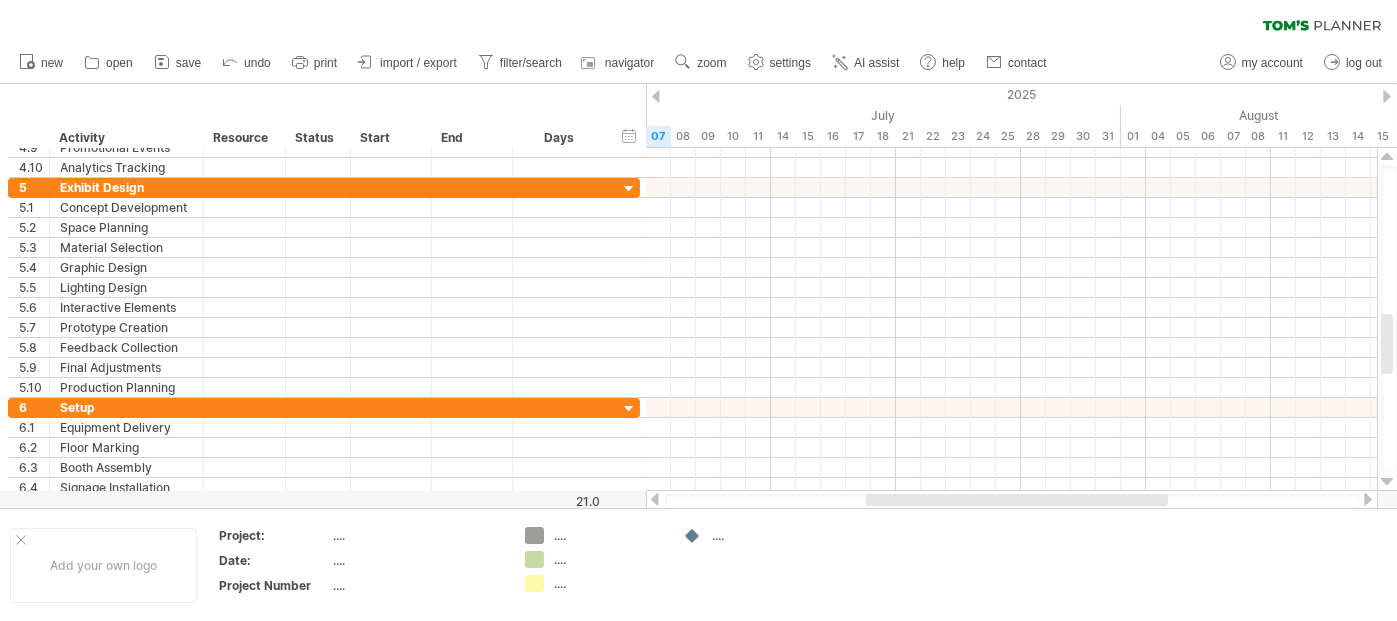 click on "import / export" at bounding box center (418, 63) 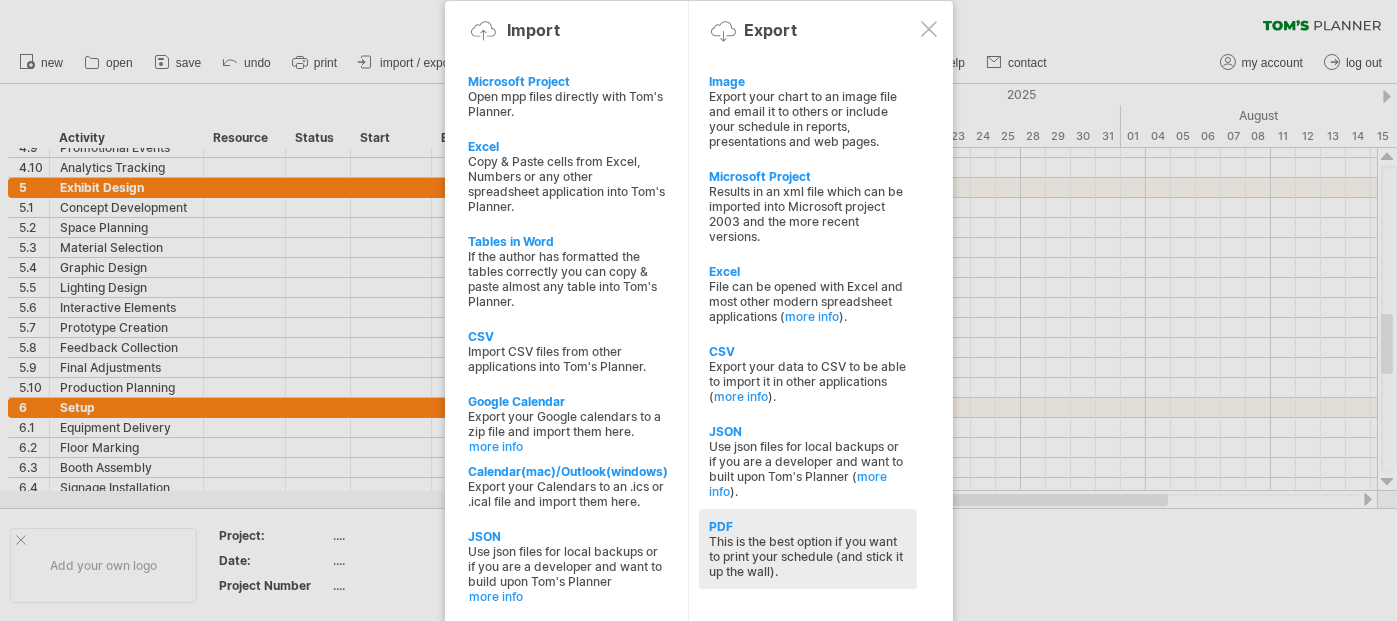 click on "PDF" at bounding box center [808, 81] 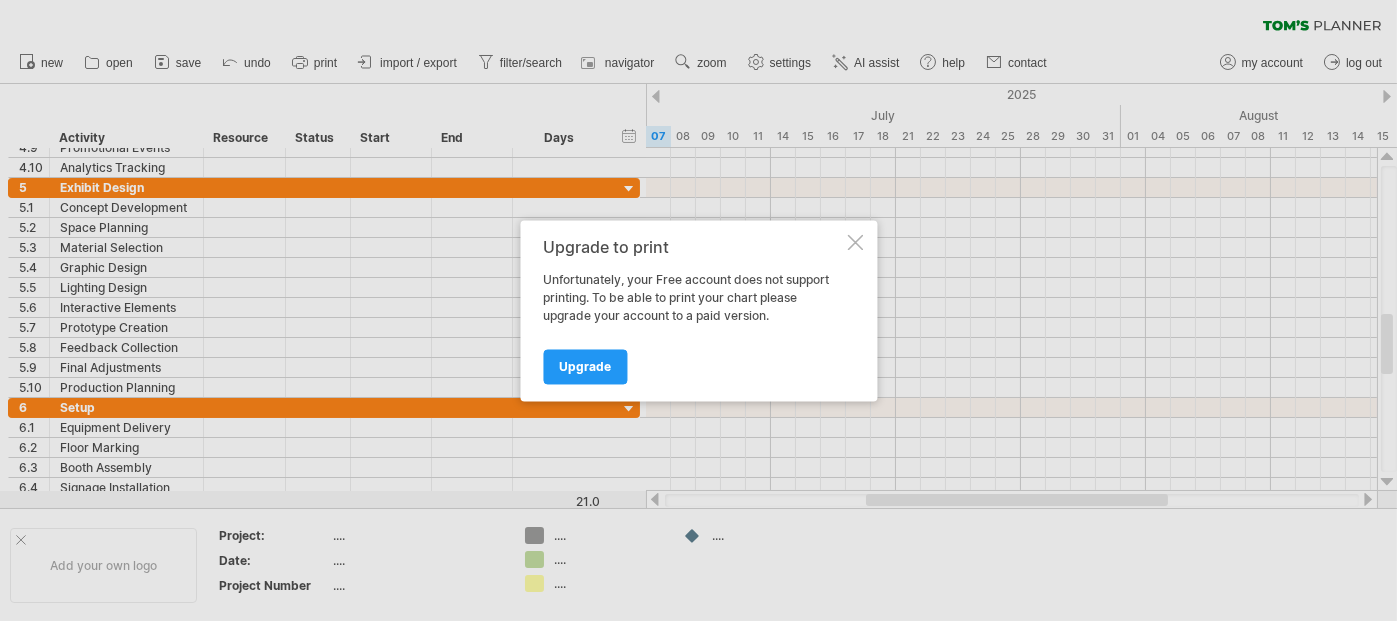 click at bounding box center (855, 242) 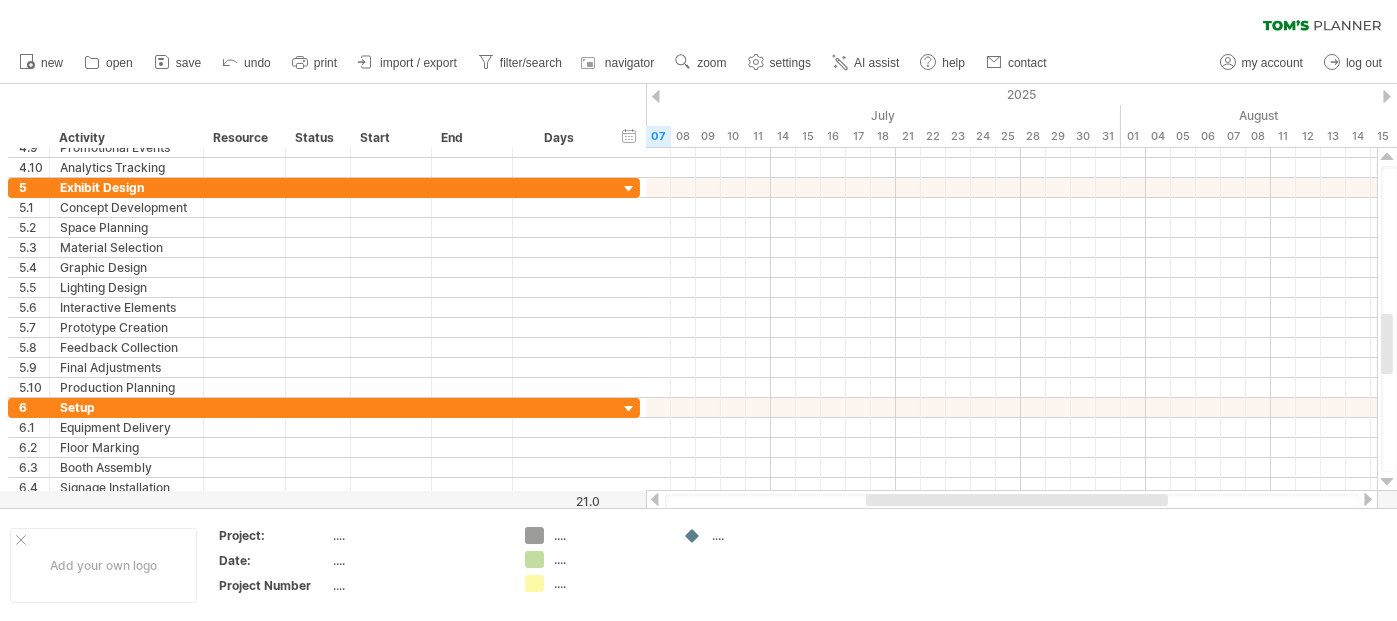 click on "clear filter
reapply filter" at bounding box center [698, 21] 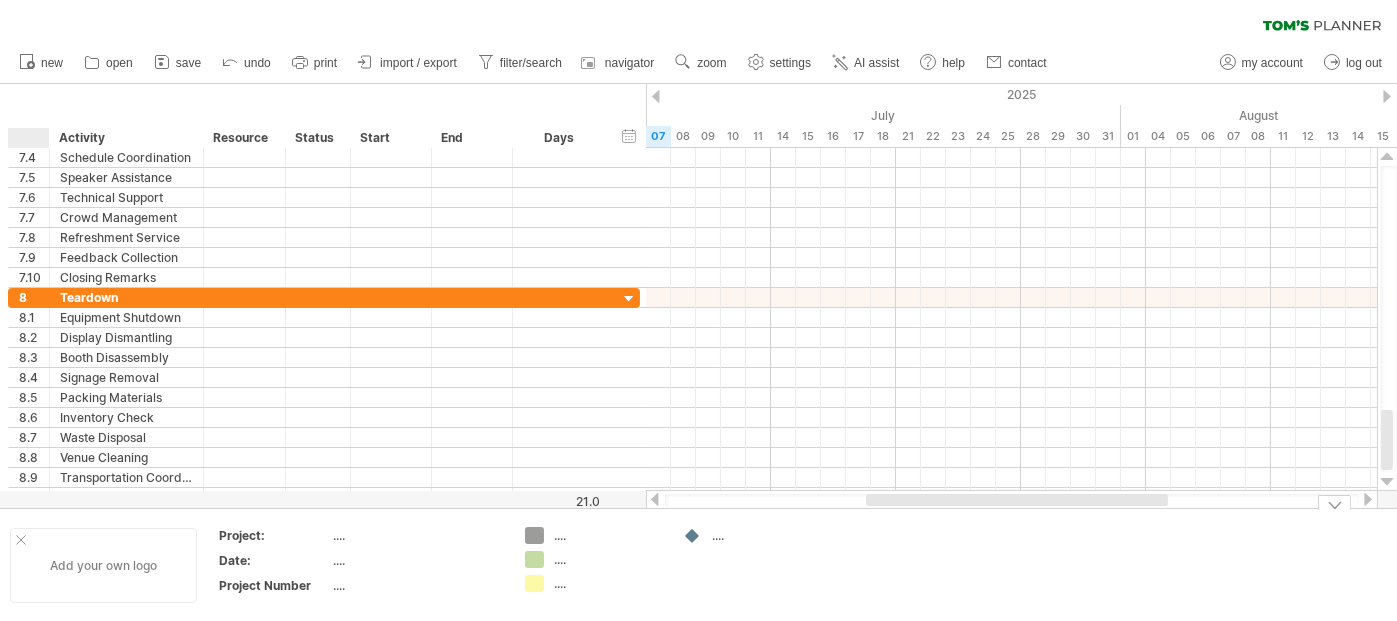 click at bounding box center [21, 540] 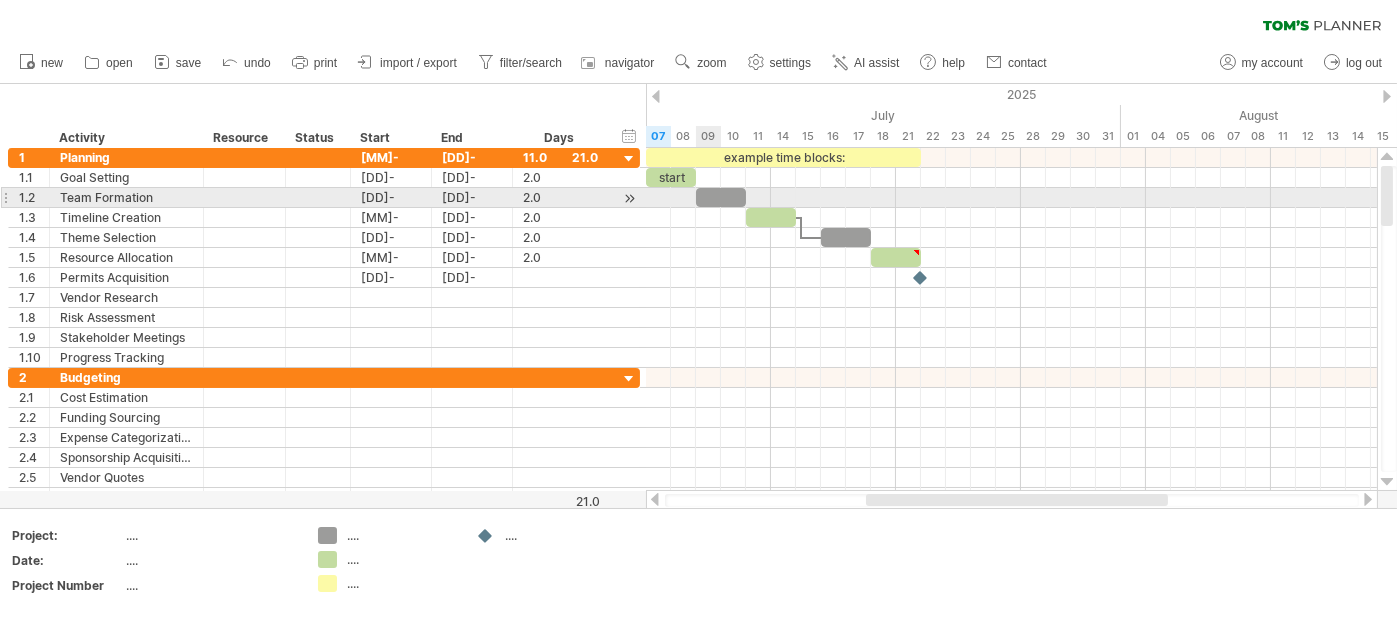 click at bounding box center [721, 197] 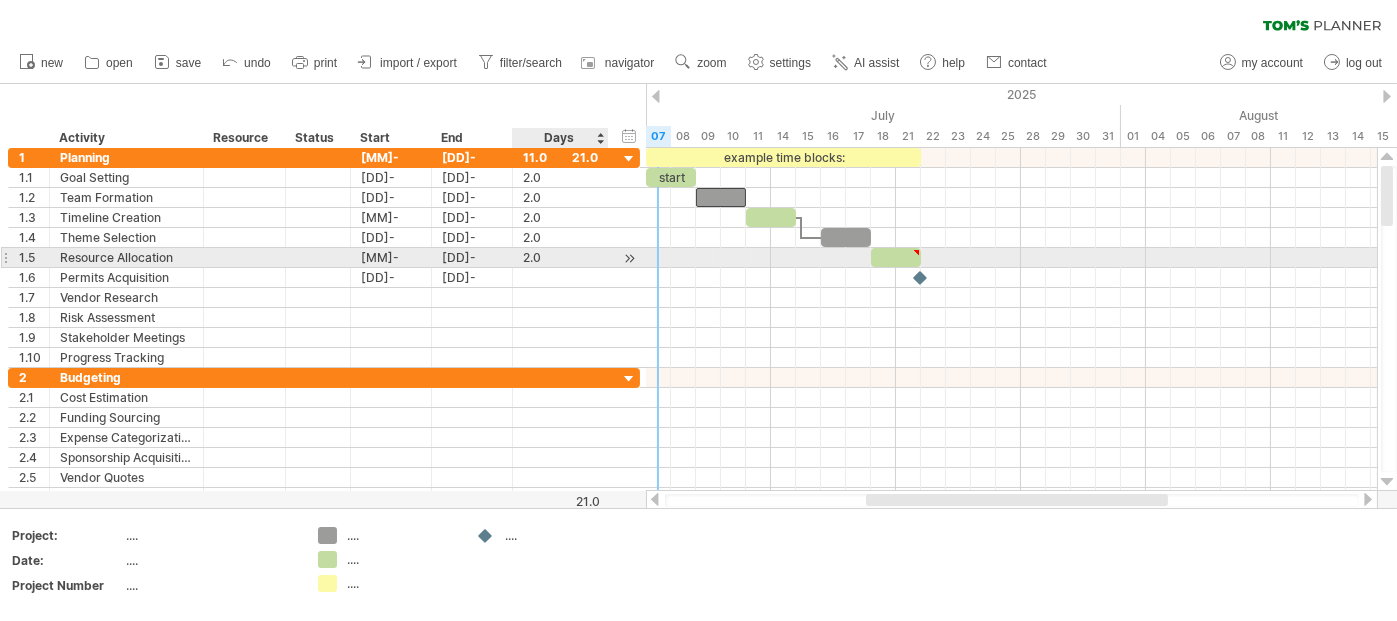 click on "2.0" at bounding box center (560, 257) 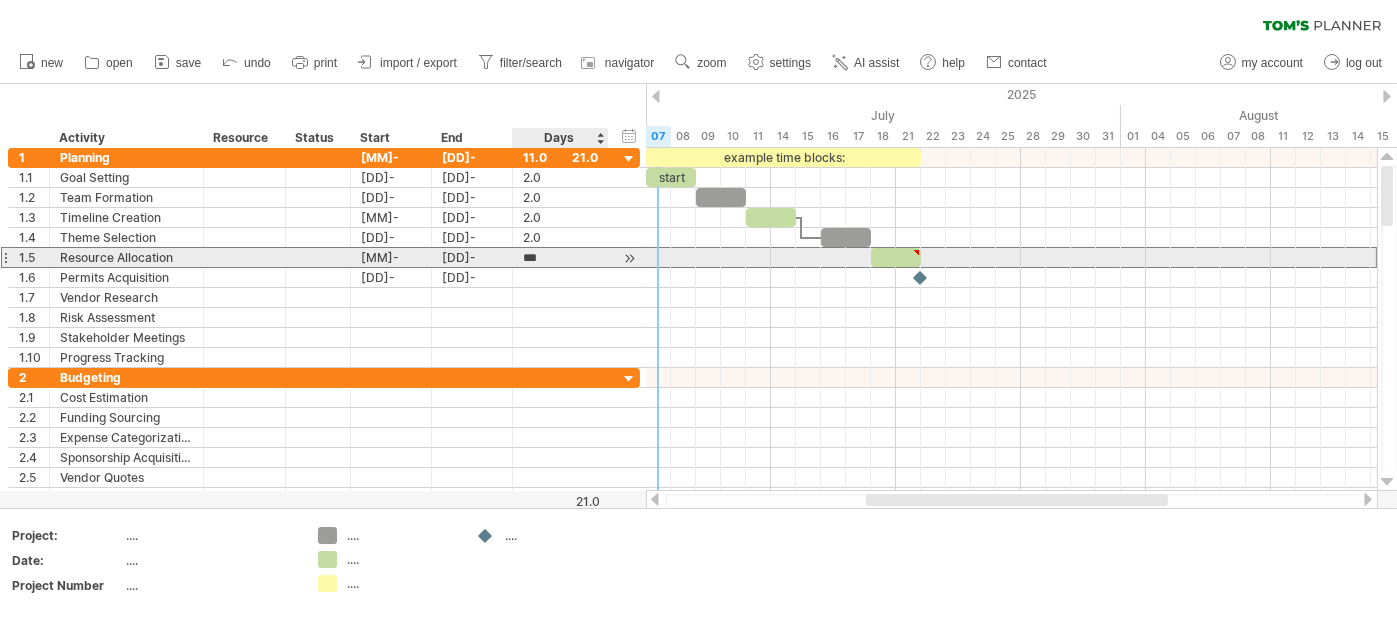scroll, scrollTop: 0, scrollLeft: 0, axis: both 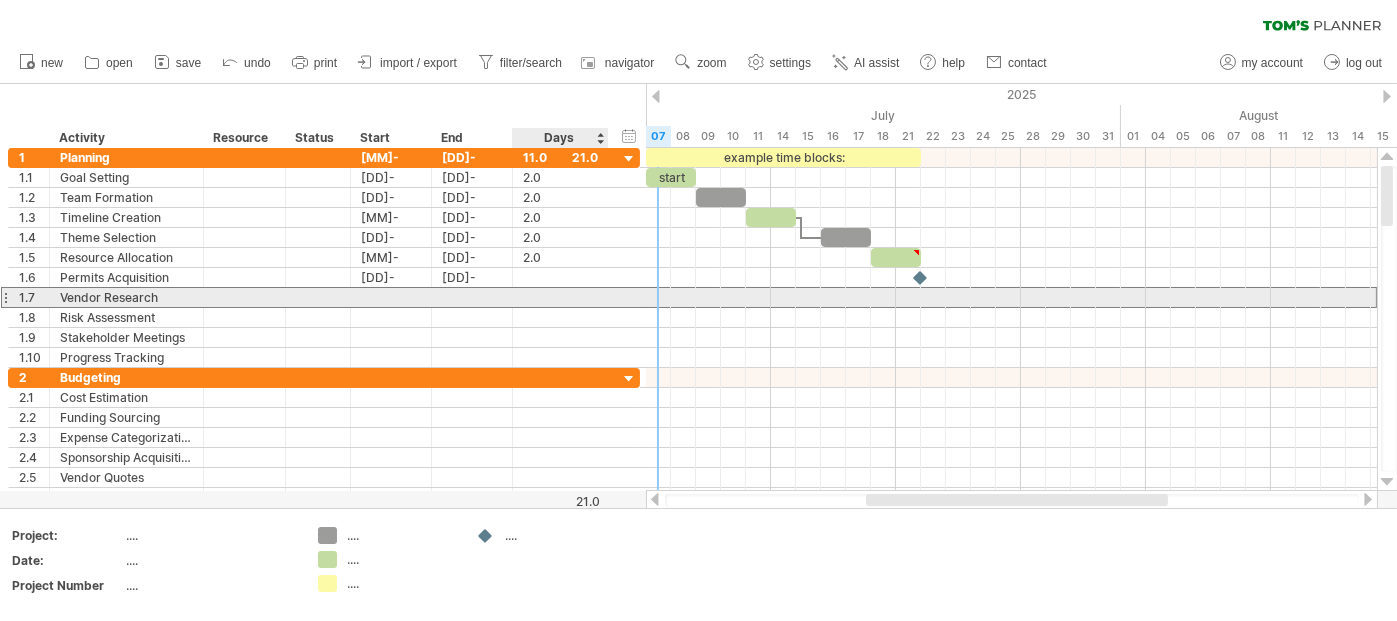 click at bounding box center [561, 297] 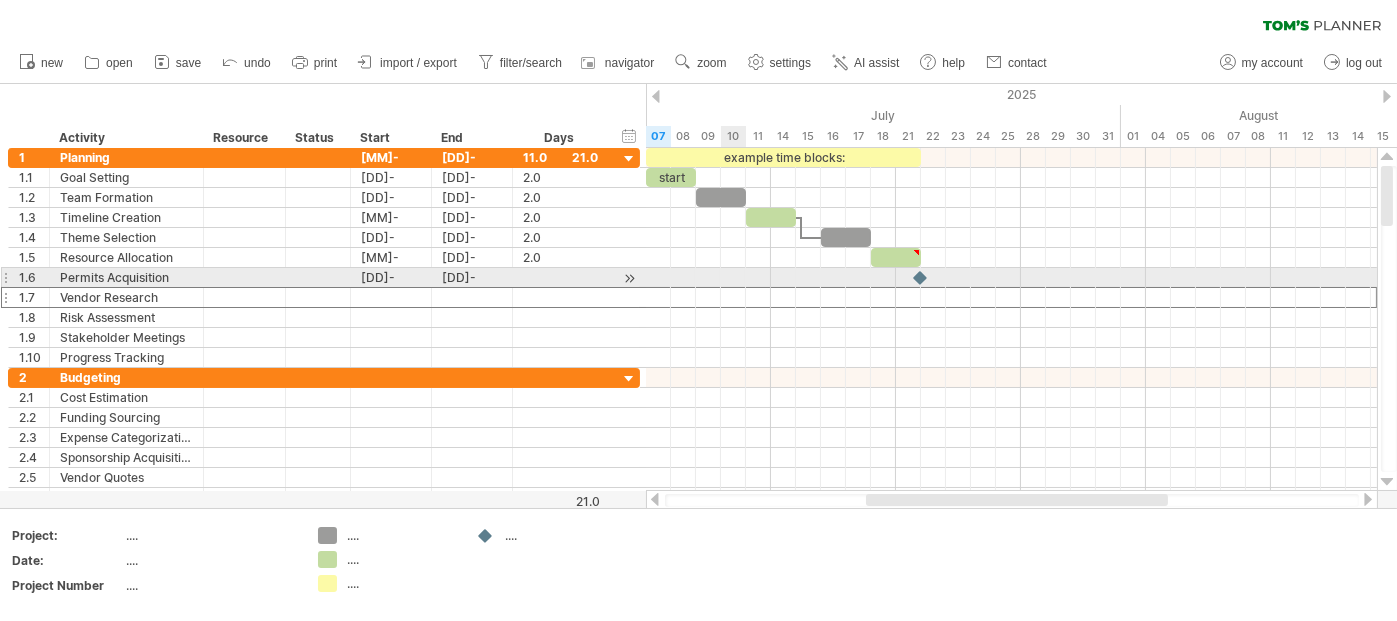 click at bounding box center (1011, 278) 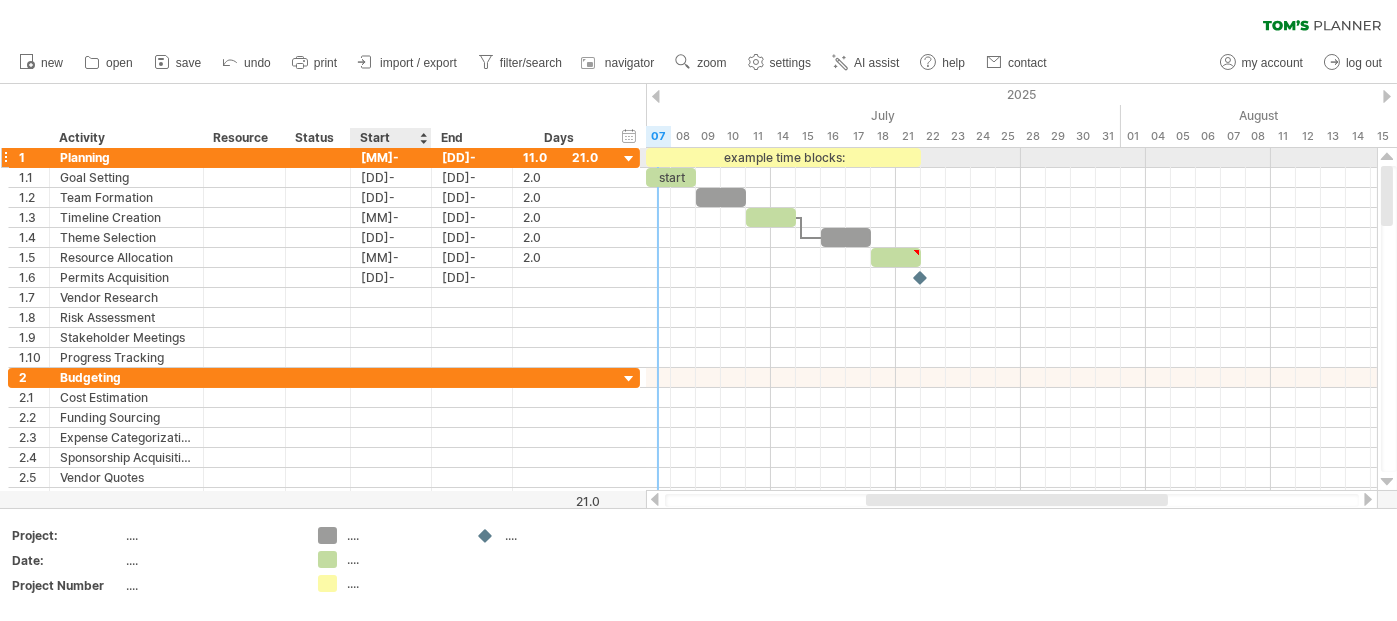 click on "[MM]-[DD]-[YY]" at bounding box center [391, 157] 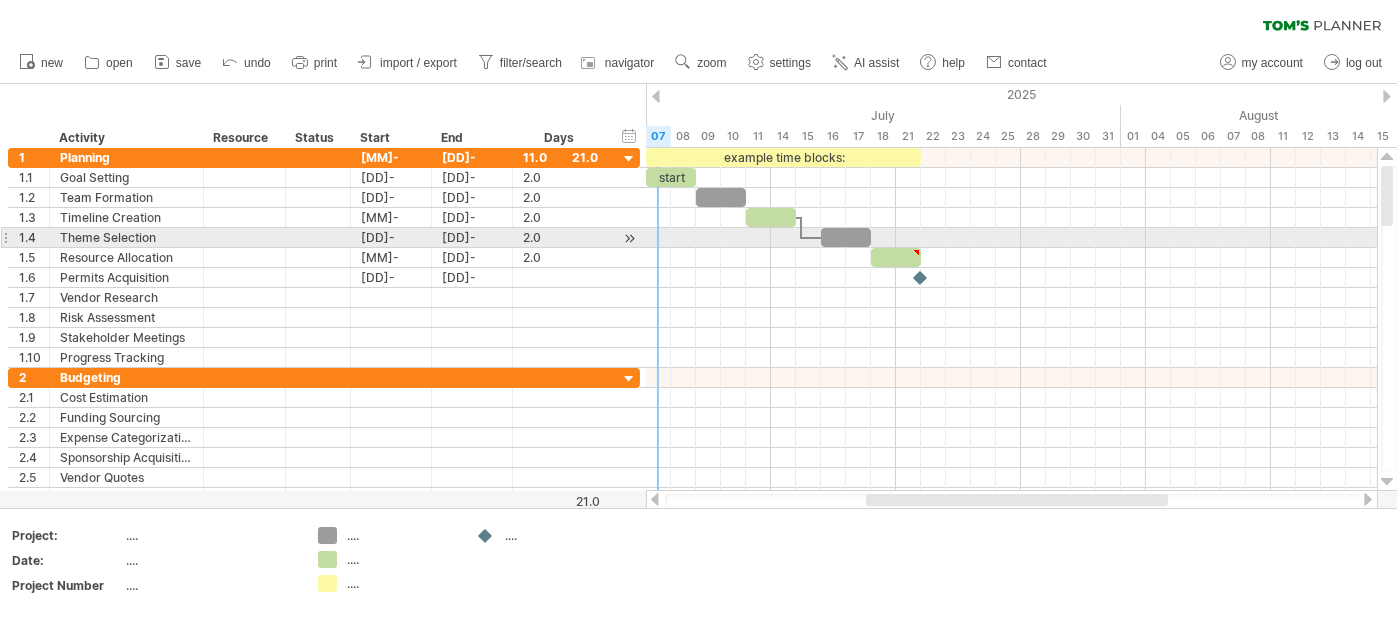 click at bounding box center [1011, 238] 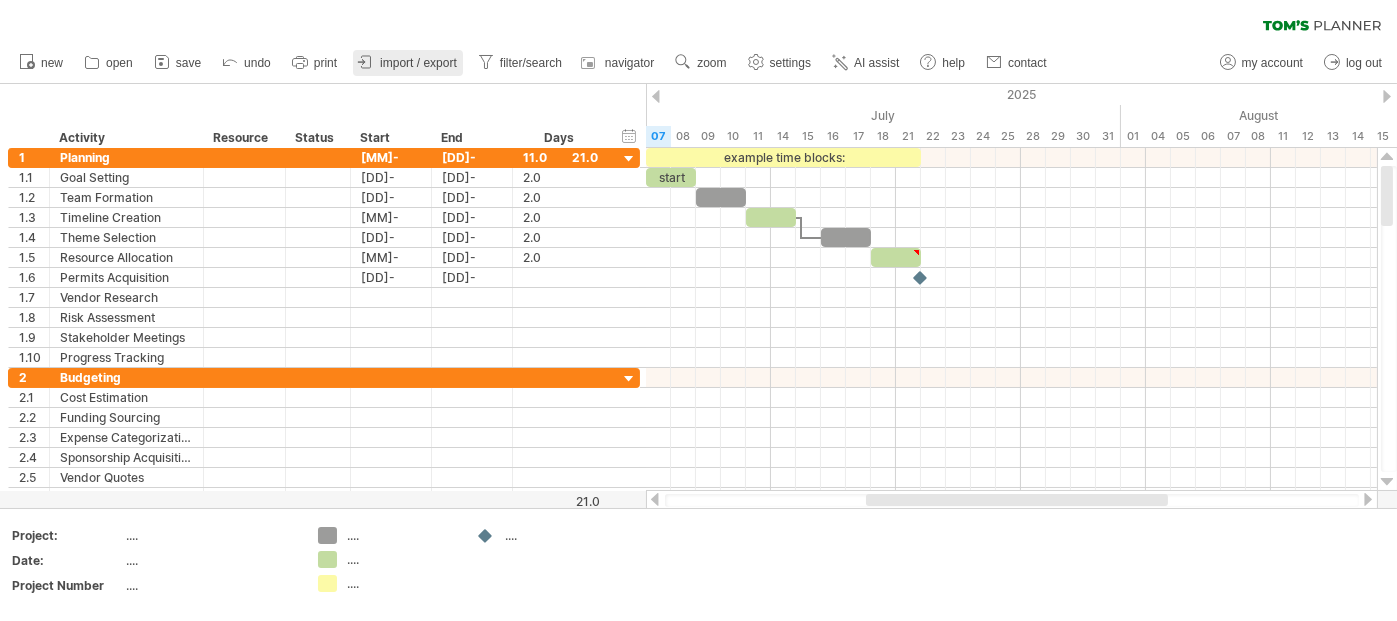 click on "import / export" at bounding box center [418, 63] 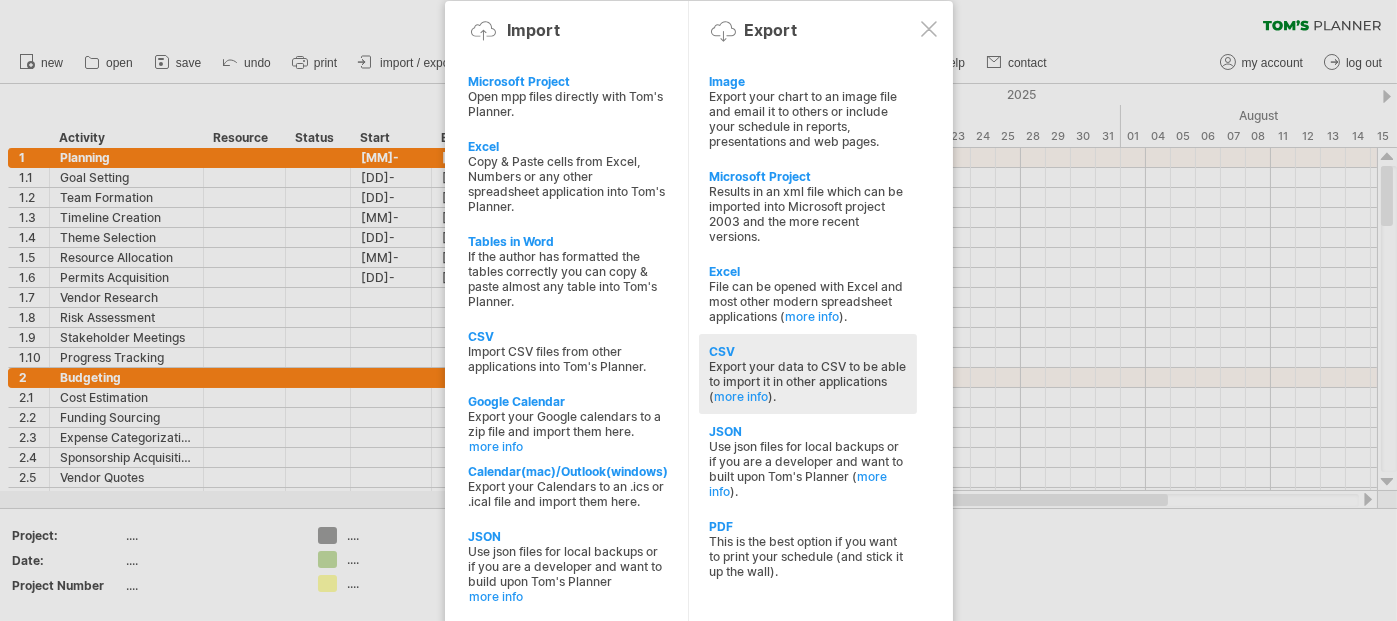 click on "Export your data to CSV to be able to import it in other applications
( more info )." at bounding box center (808, 119) 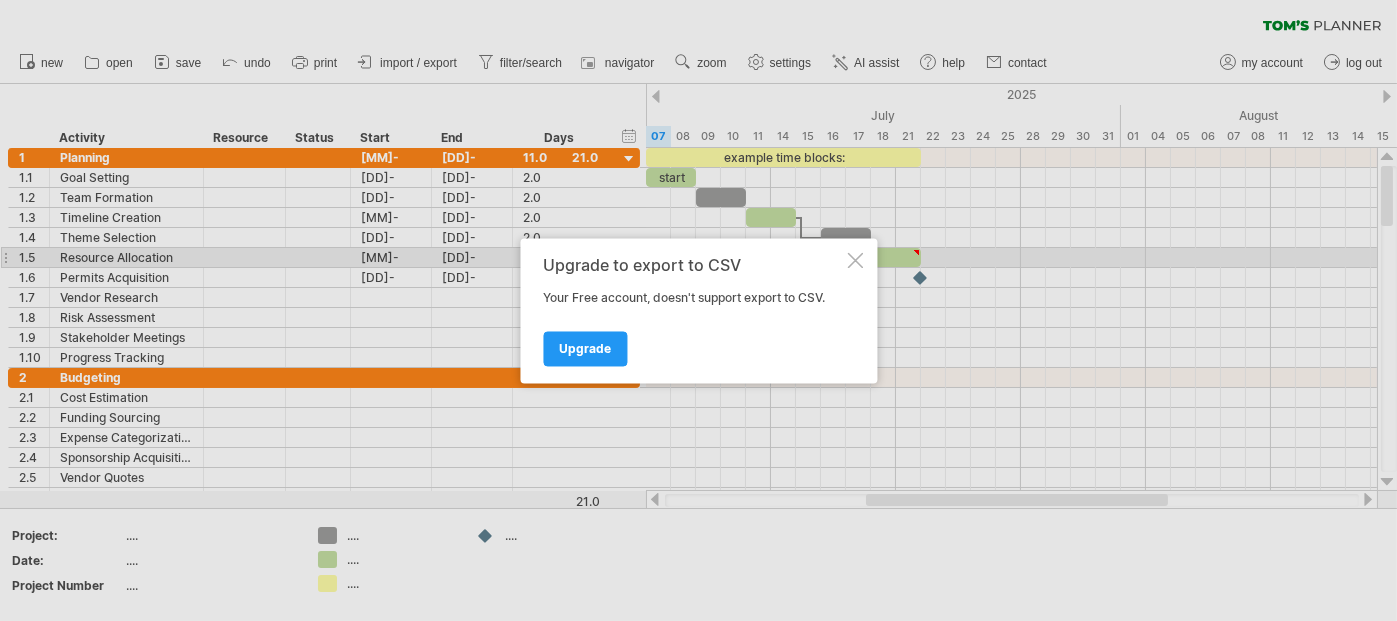 click on "Upgrade to export to CSV Your Free account, doesn't support export to CSV. Upgrade" at bounding box center [698, 310] 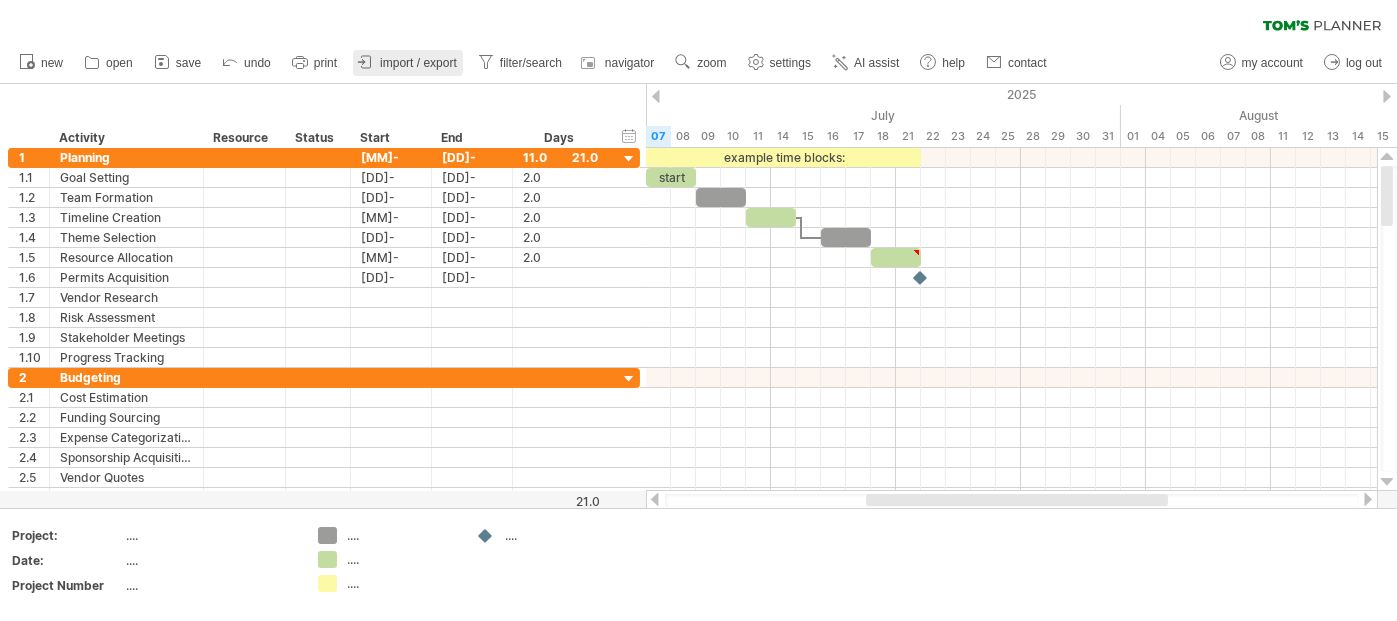 click on "import / export" at bounding box center [418, 63] 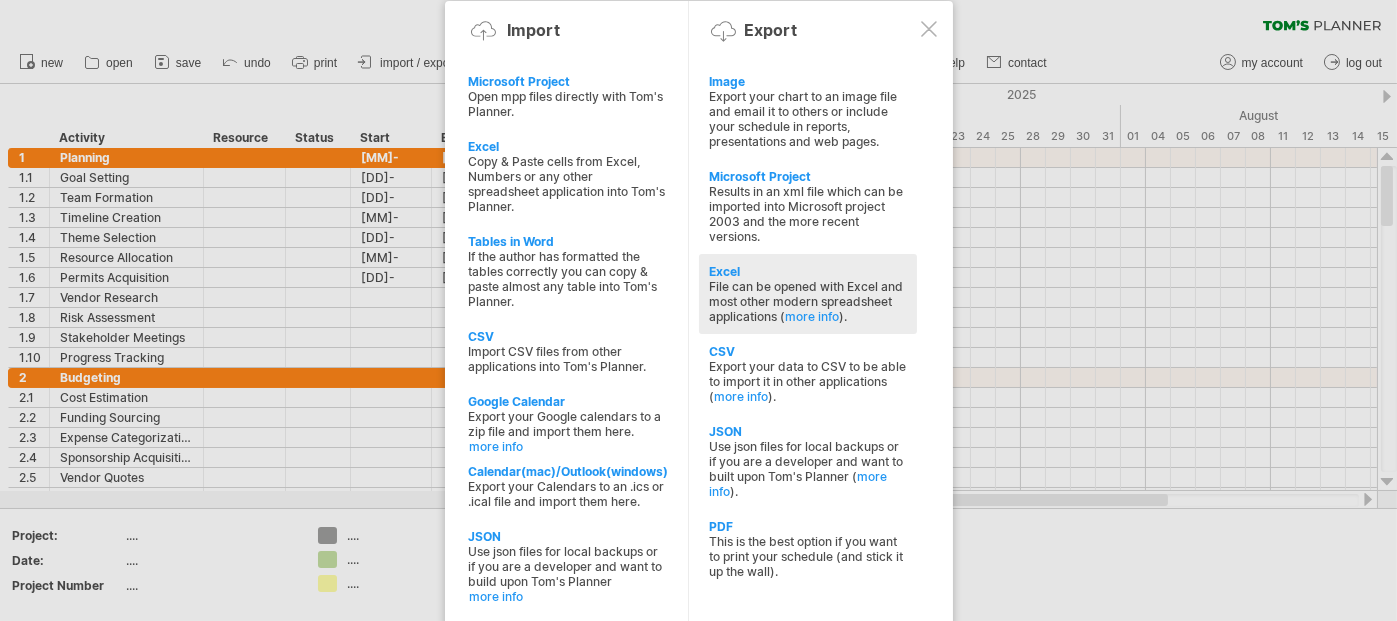 click on "Excel" at bounding box center [808, 81] 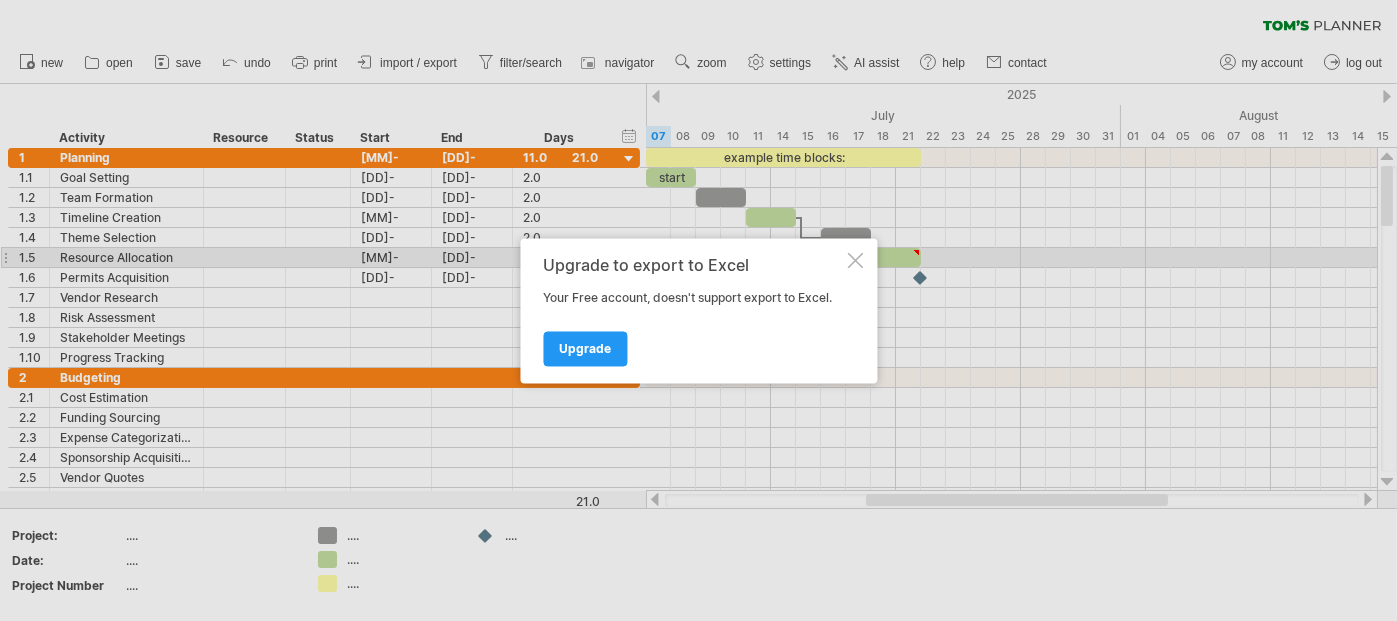 click at bounding box center (855, 260) 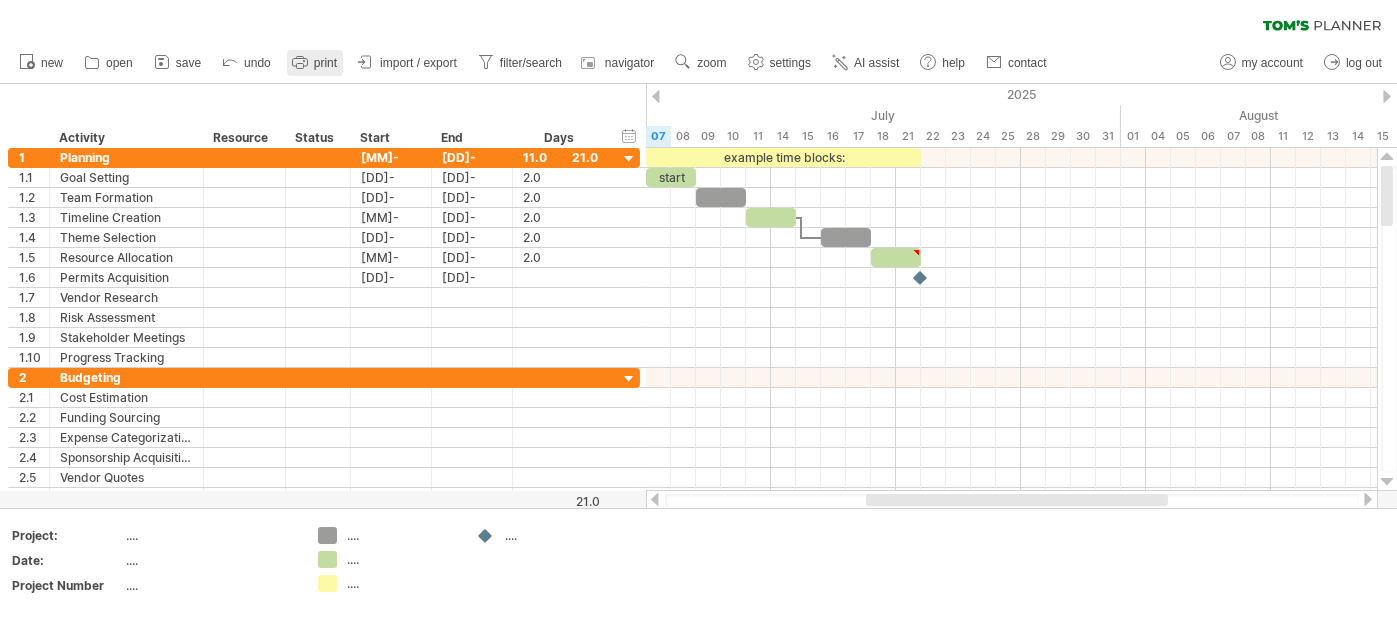 click on "print" at bounding box center (325, 63) 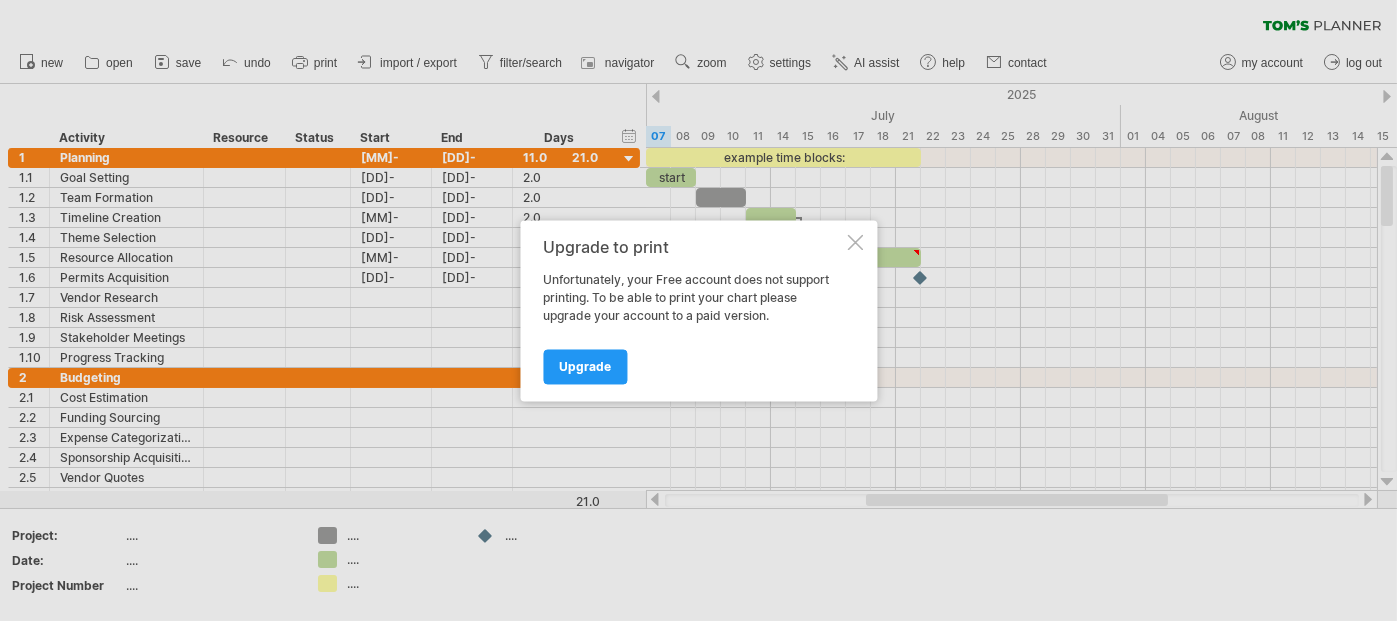 click at bounding box center [855, 242] 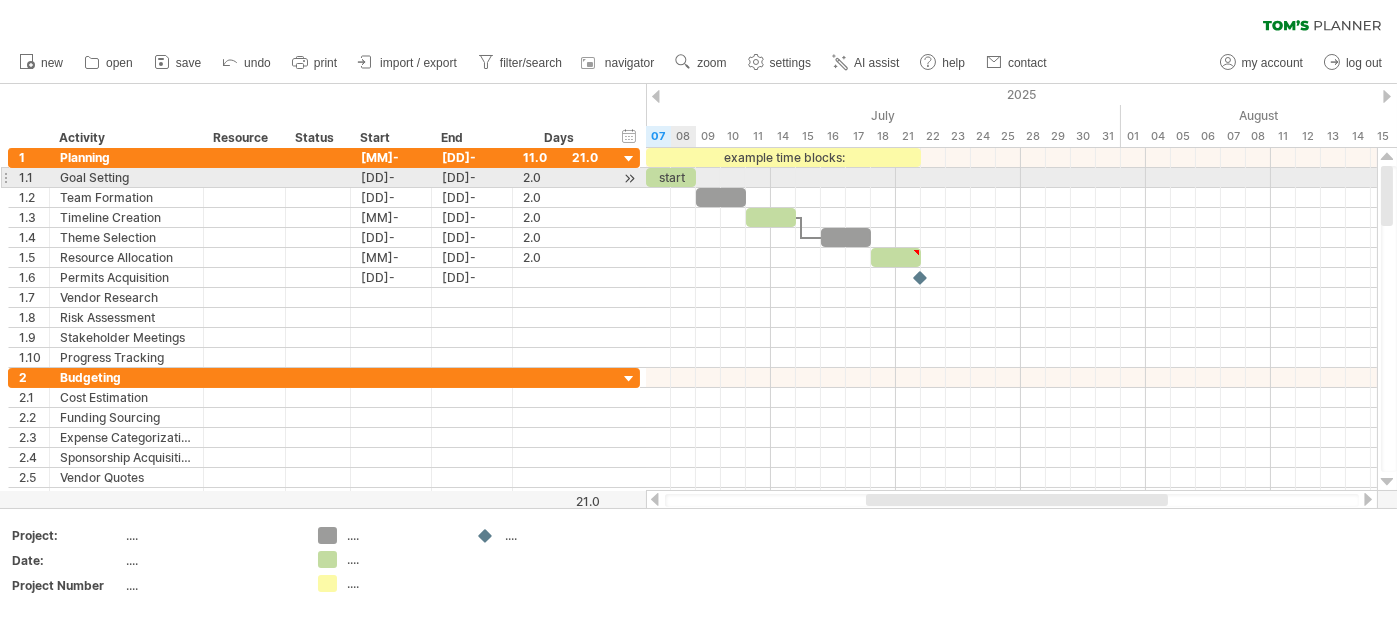 click on "start" at bounding box center (671, 177) 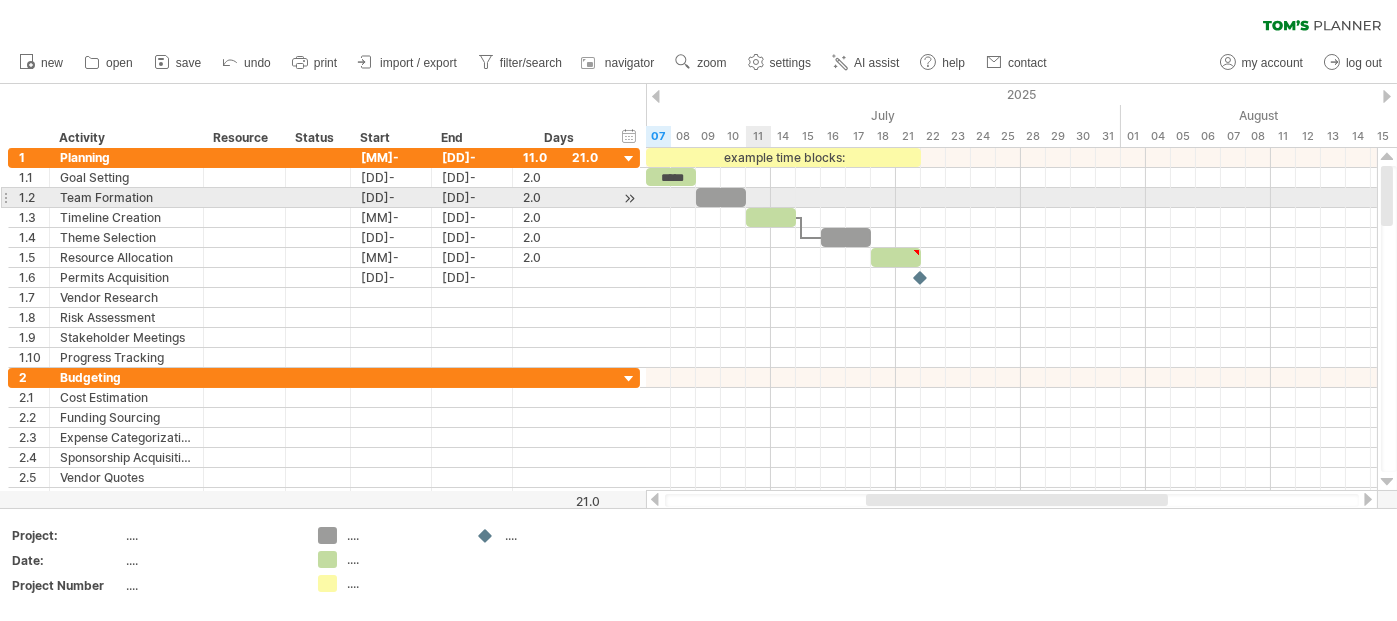 click at bounding box center [1011, 198] 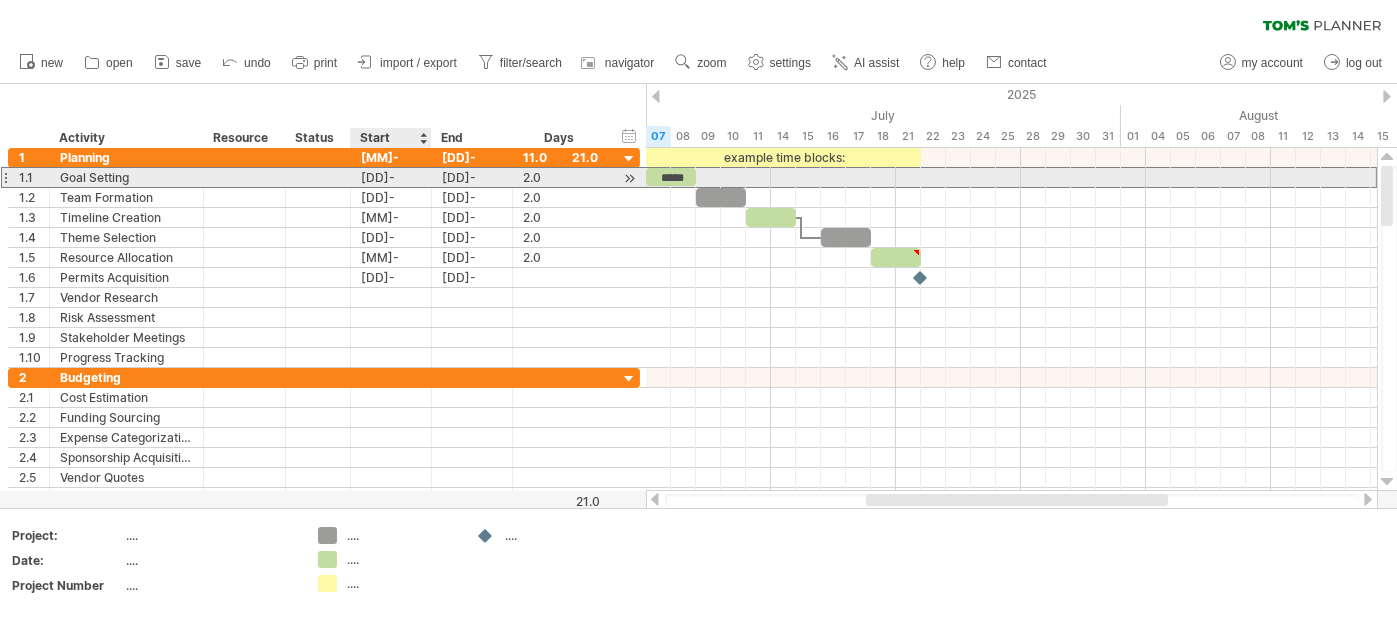 click on "[DD]-[MM]-[YY]" at bounding box center [391, 177] 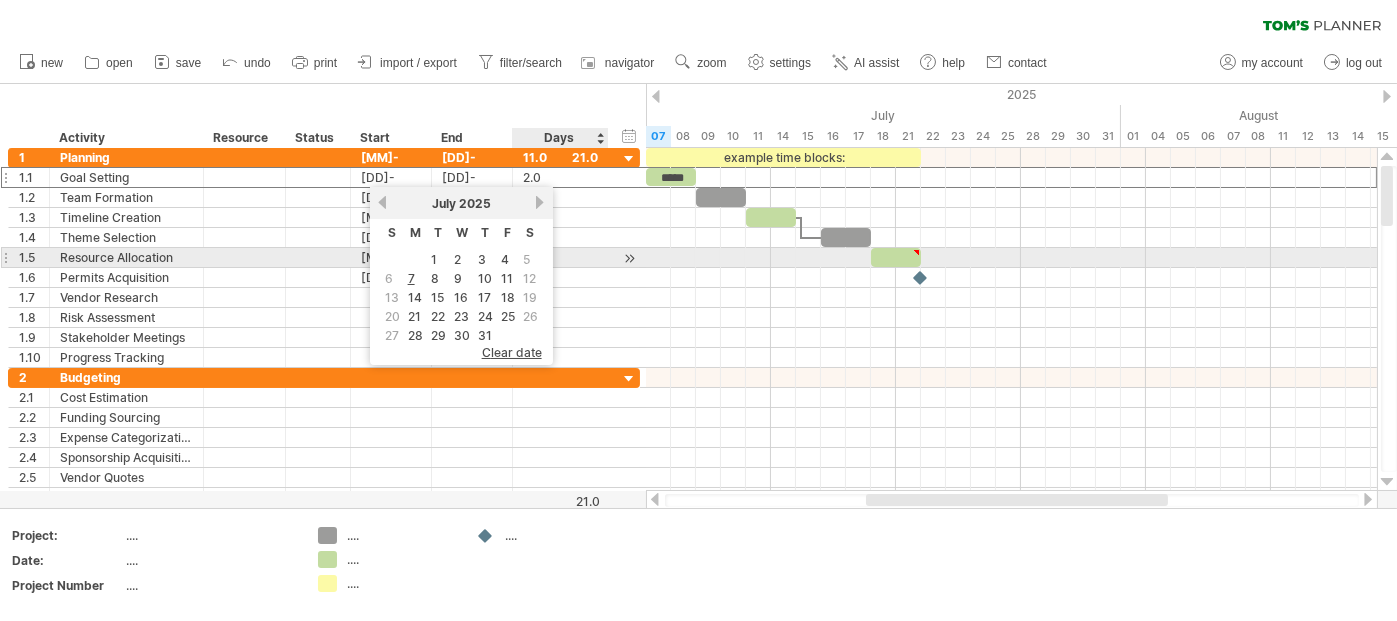click on "**********" at bounding box center [324, 258] 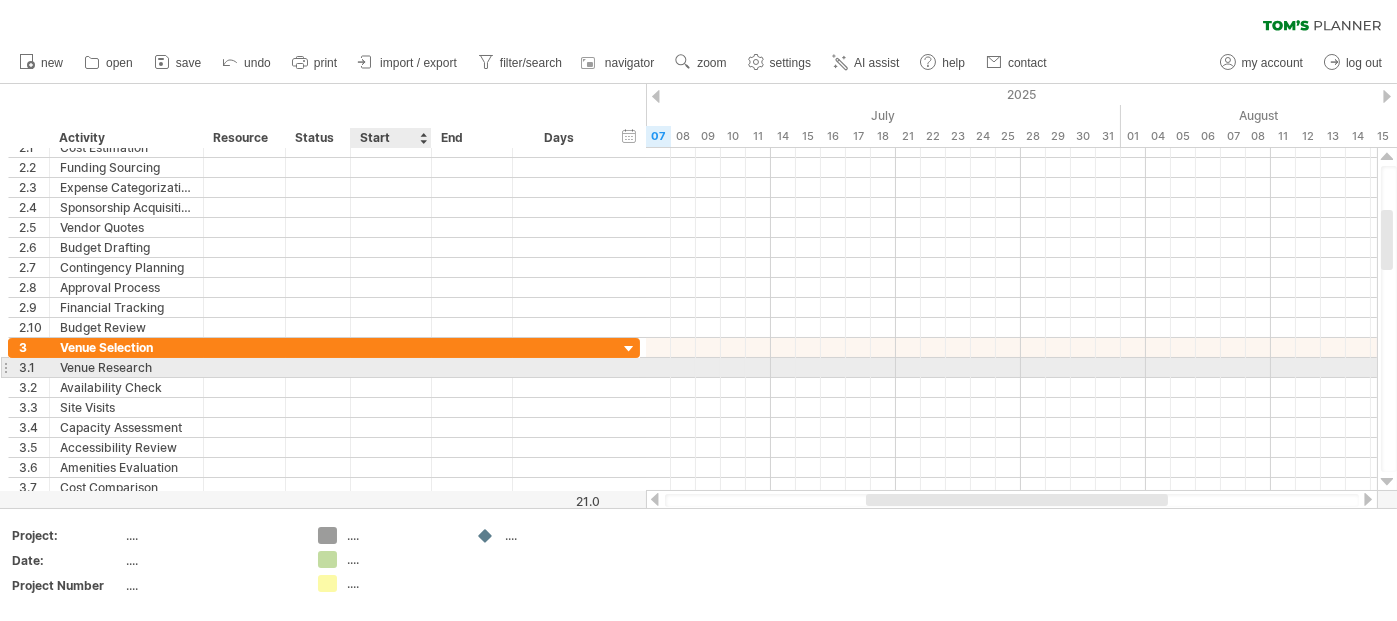 click at bounding box center (391, 367) 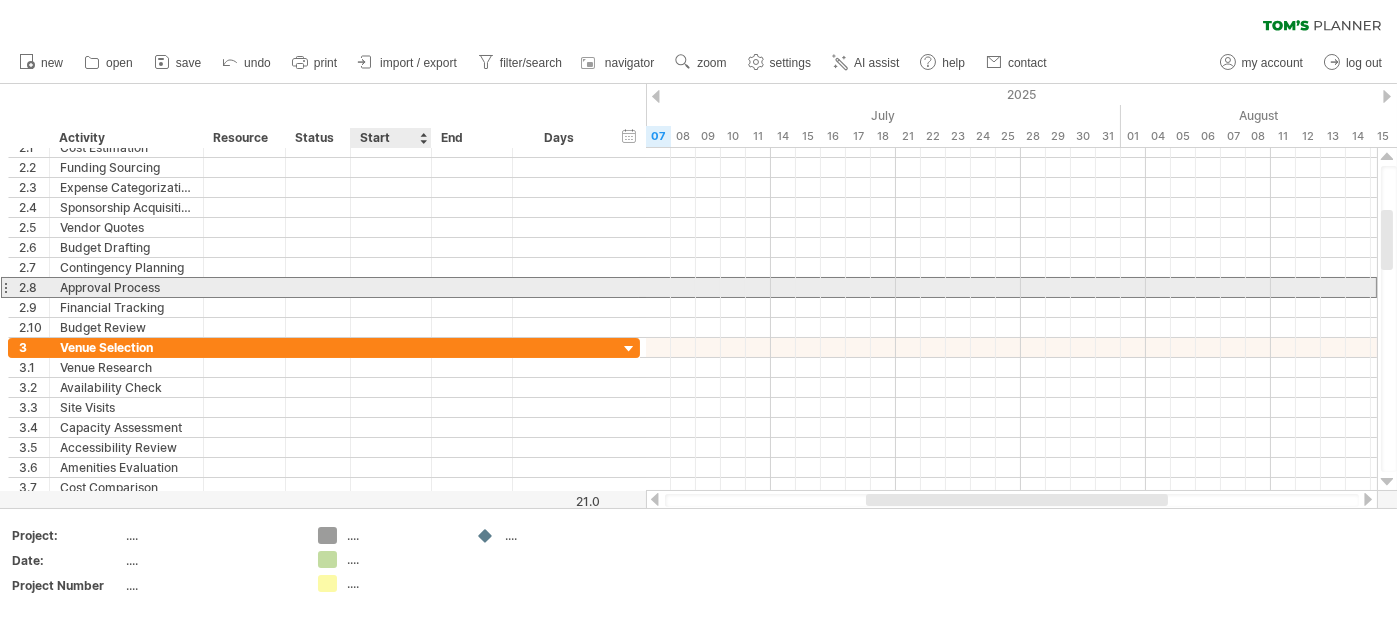 click at bounding box center (472, 287) 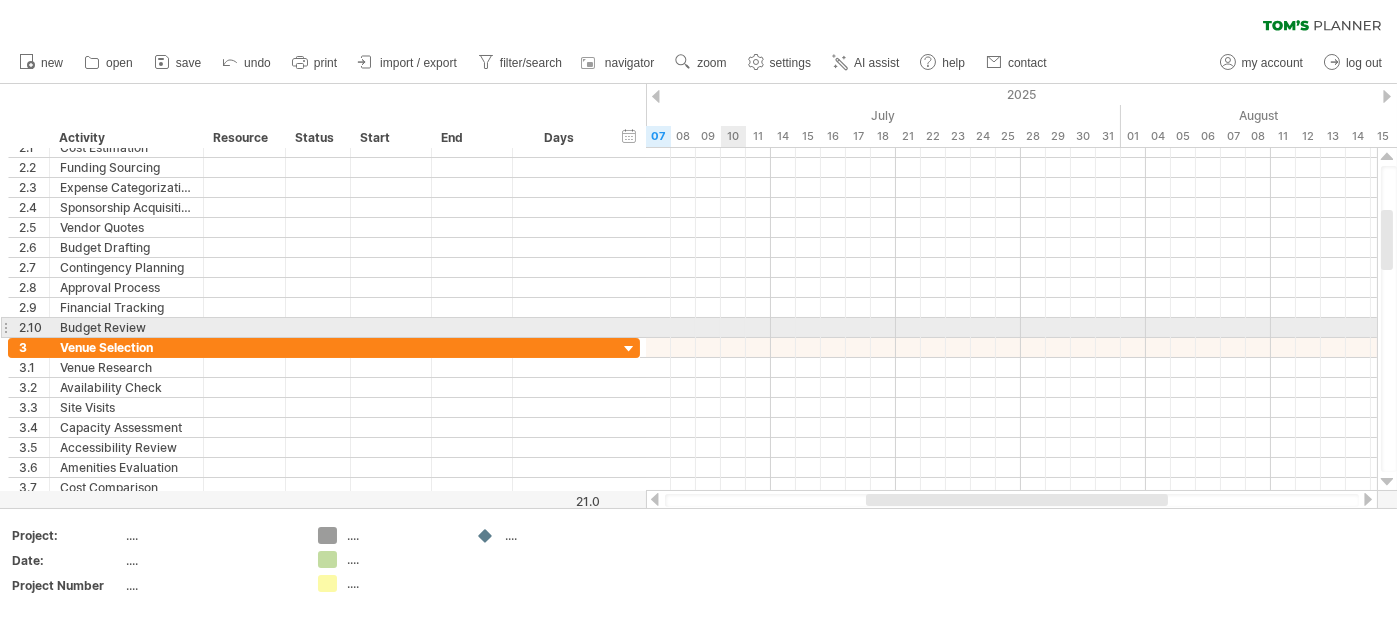 click at bounding box center [1011, 328] 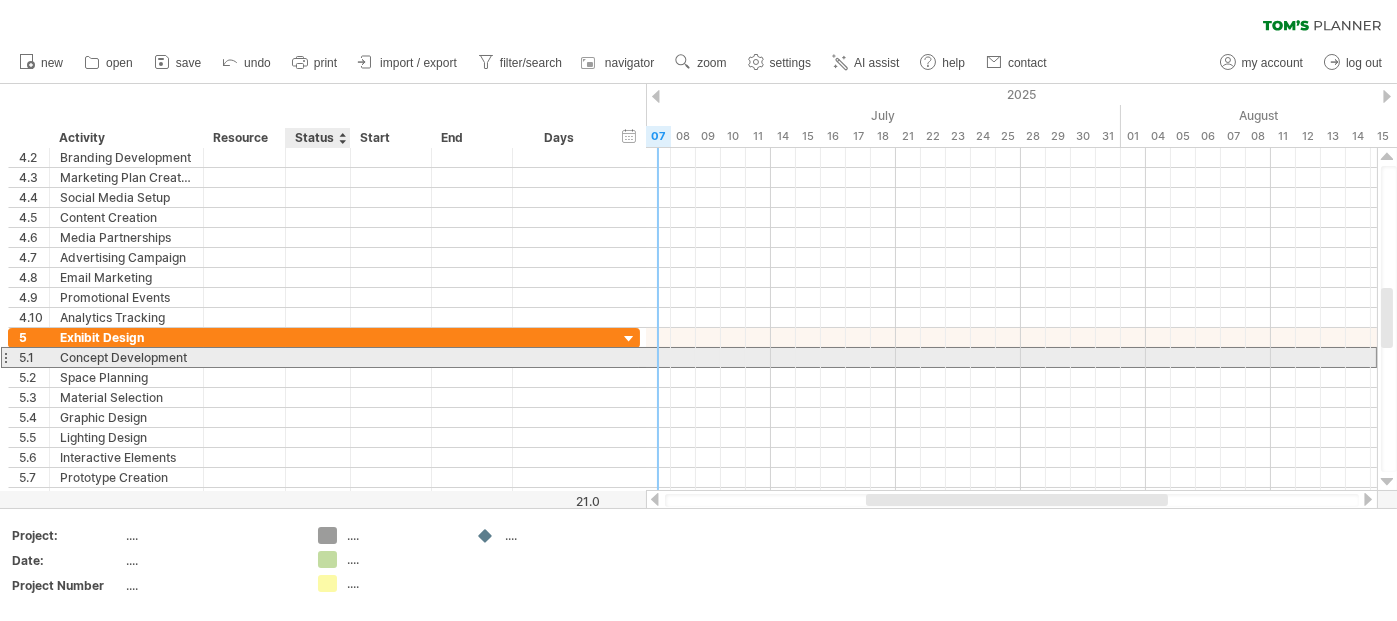 click at bounding box center [126, 357] 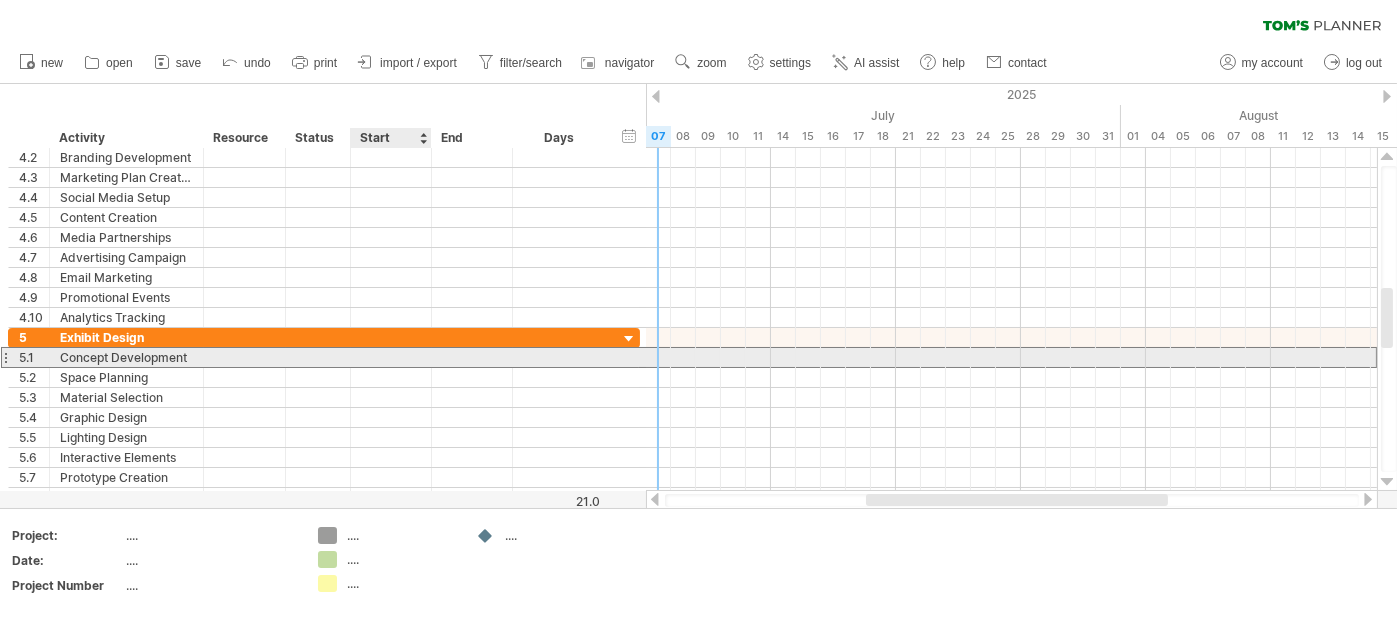 click at bounding box center [391, 357] 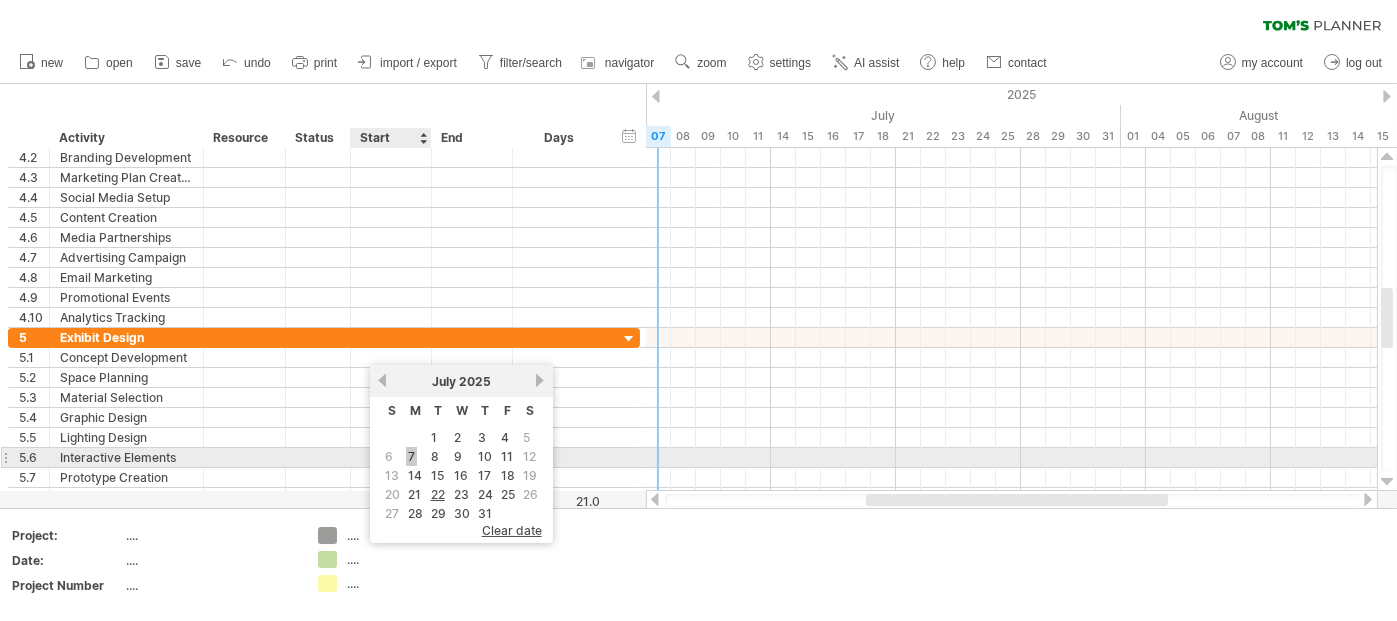 click on "7" at bounding box center [411, 456] 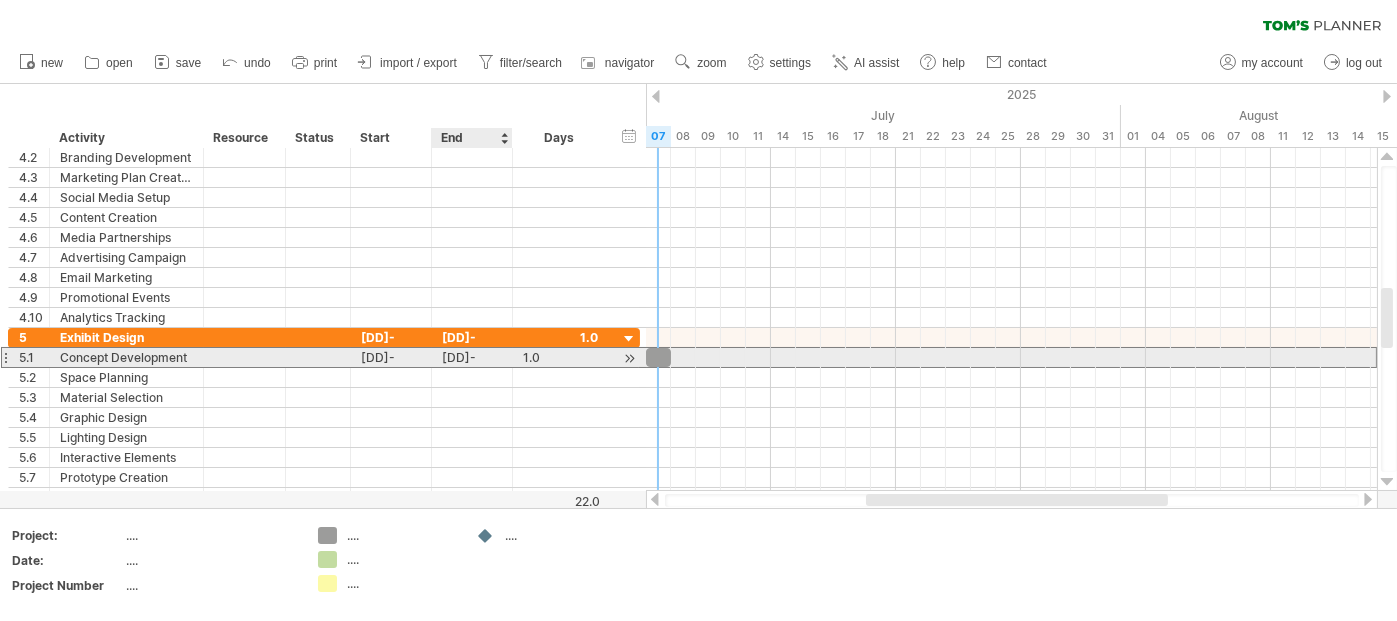 click on "[DD]-[MM]-[YY]" at bounding box center [472, 357] 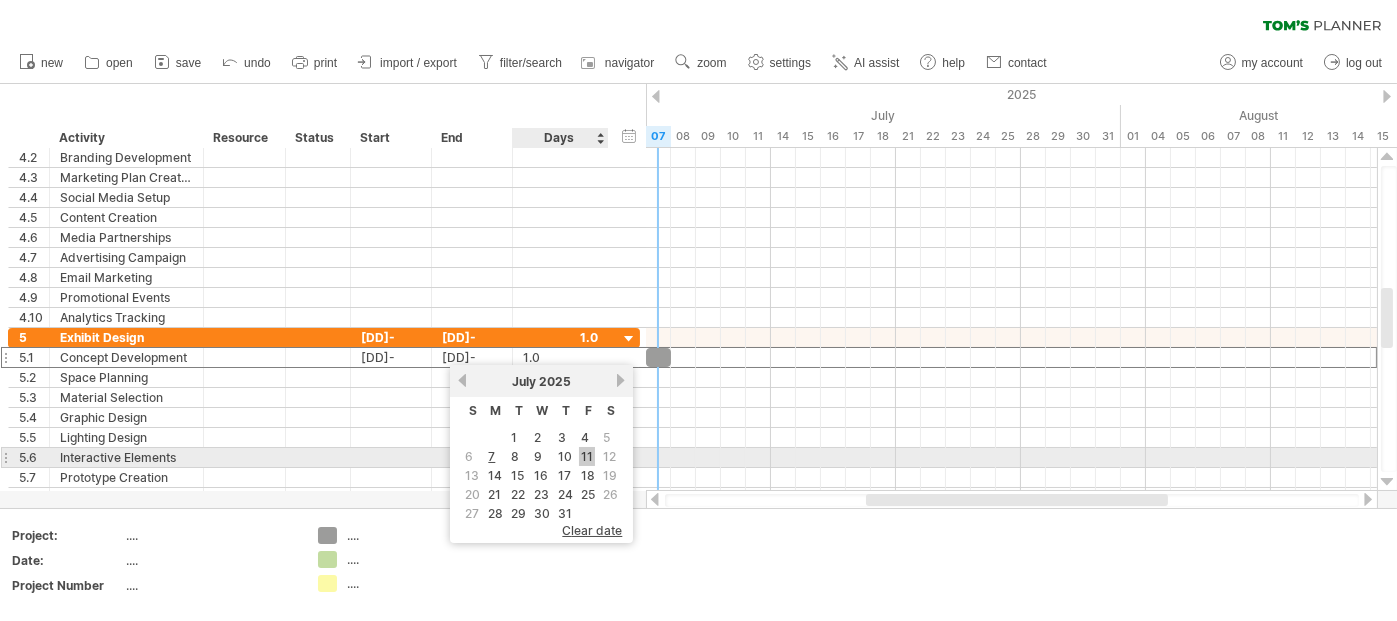 click on "11" at bounding box center (587, 456) 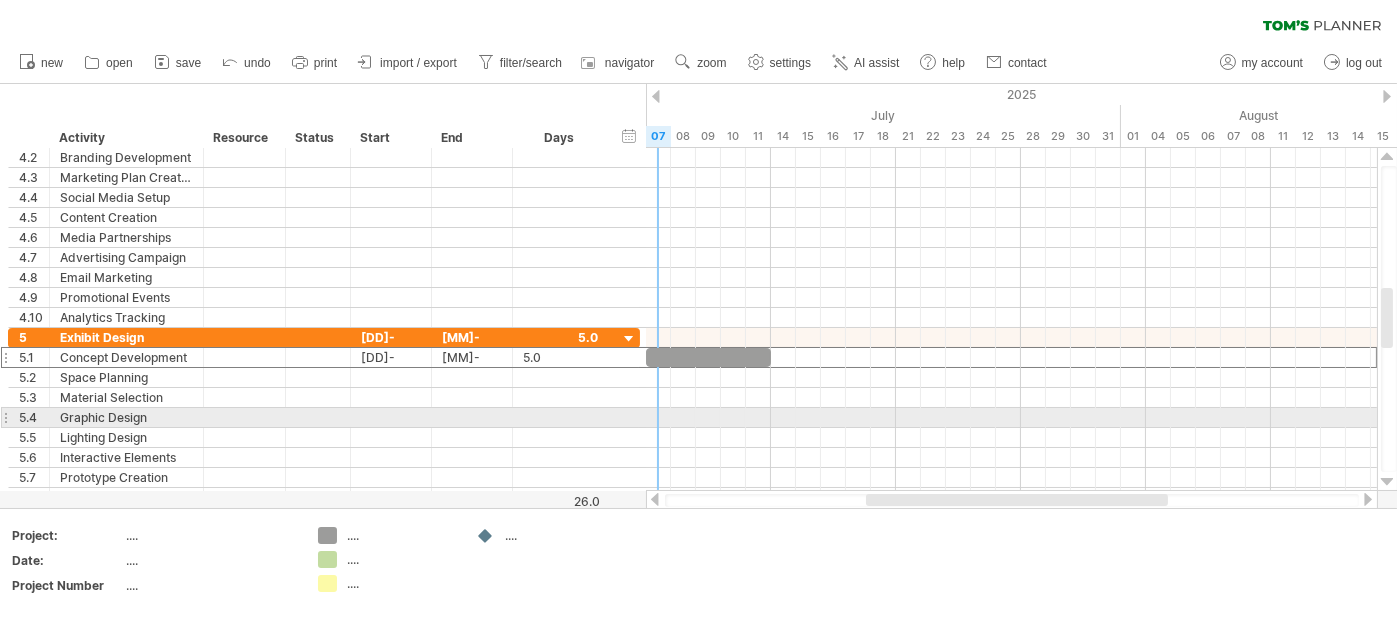 click at bounding box center (1011, 418) 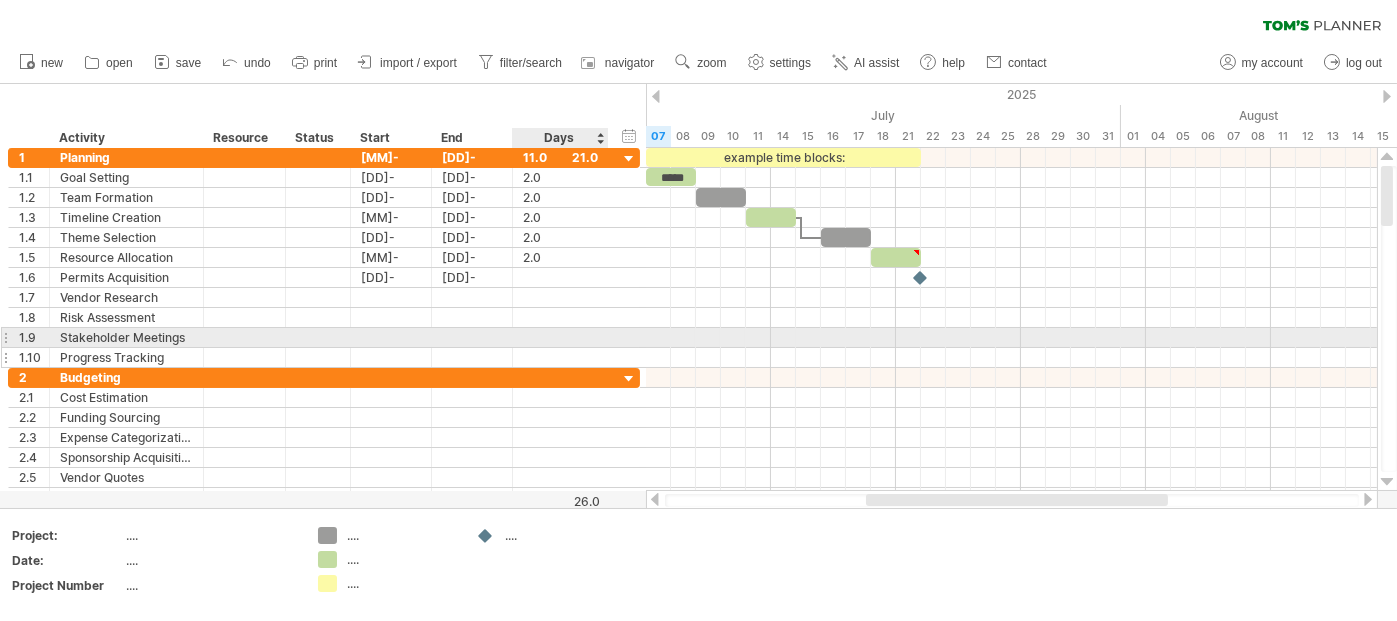 drag, startPoint x: 27, startPoint y: 127, endPoint x: 531, endPoint y: 345, distance: 549.1266 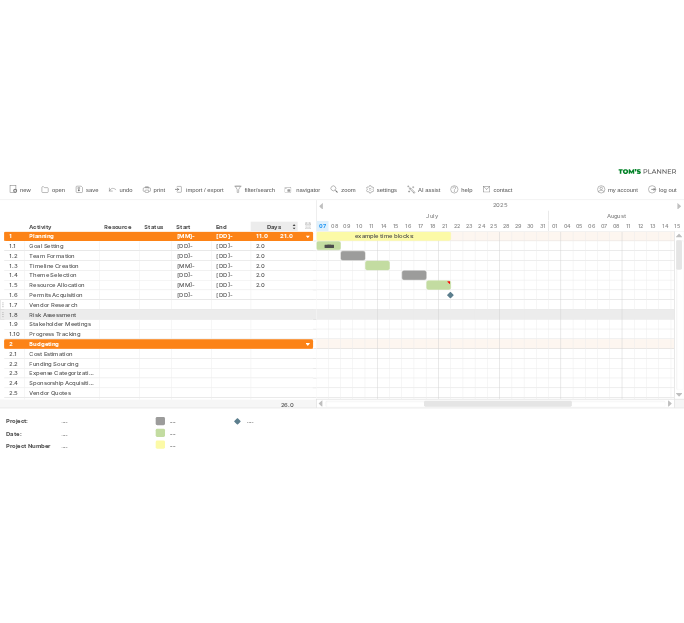 scroll, scrollTop: 0, scrollLeft: 0, axis: both 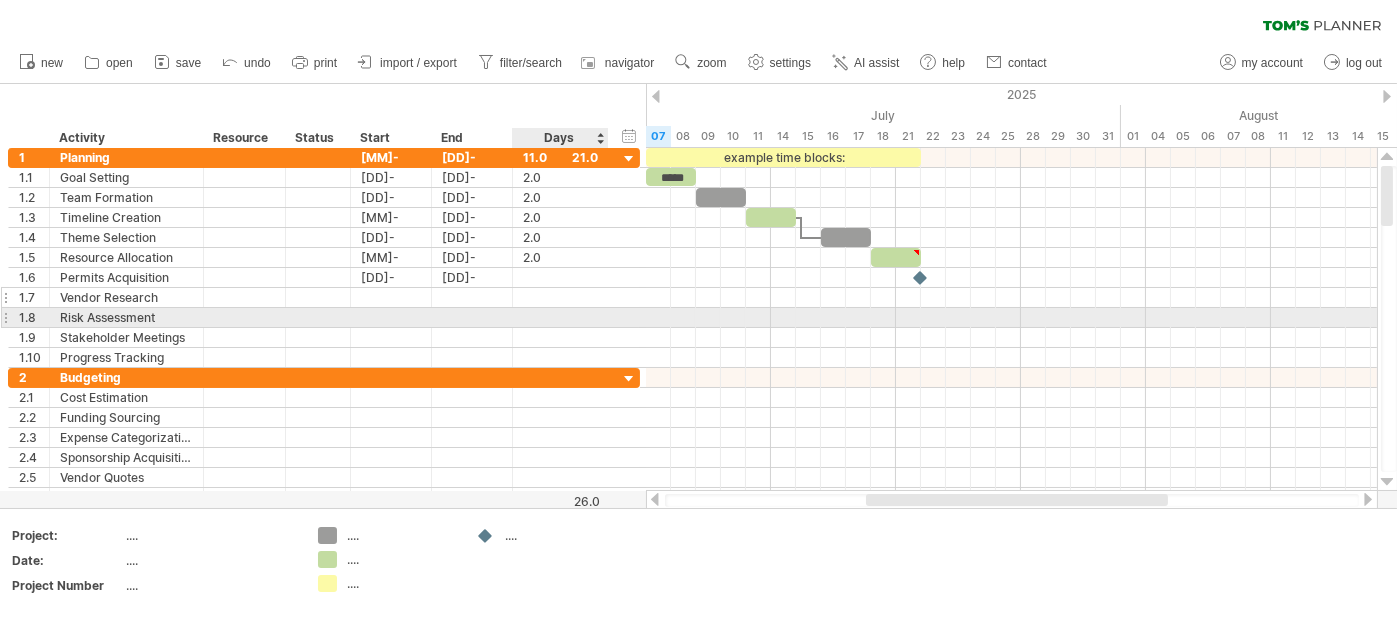 click on "**********" at bounding box center (324, 298) 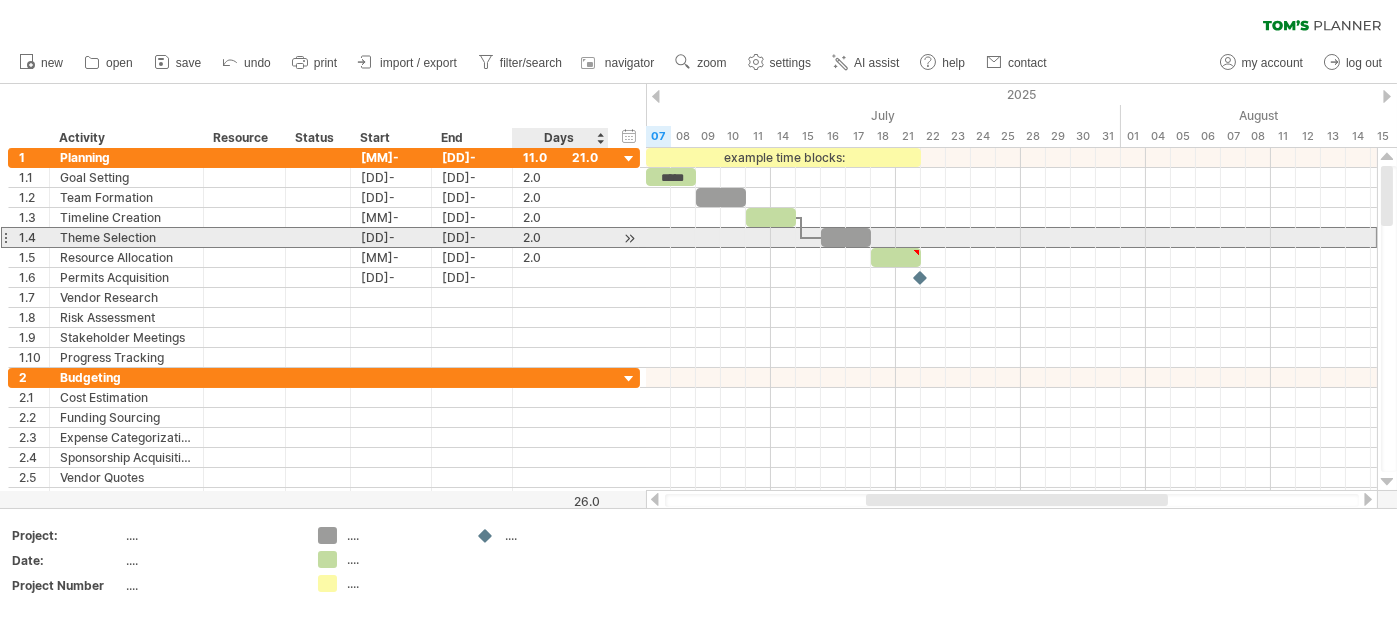 click on "**********" at bounding box center (324, 237) 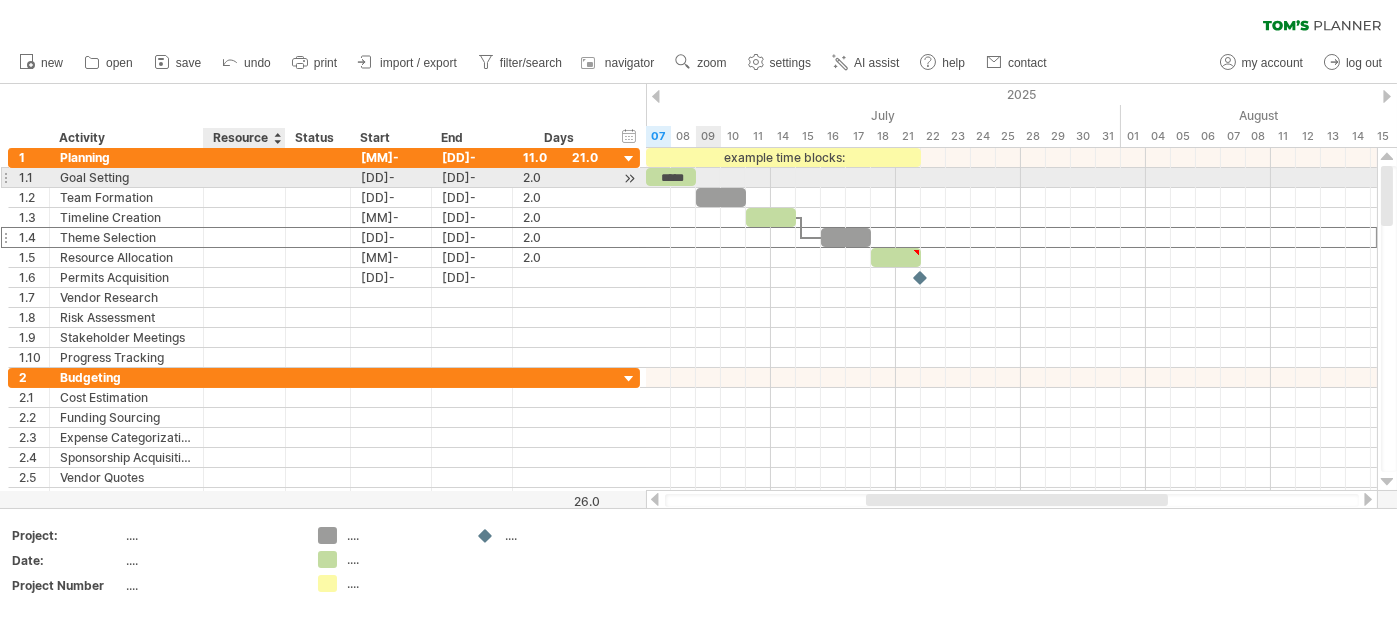 click at bounding box center [126, 177] 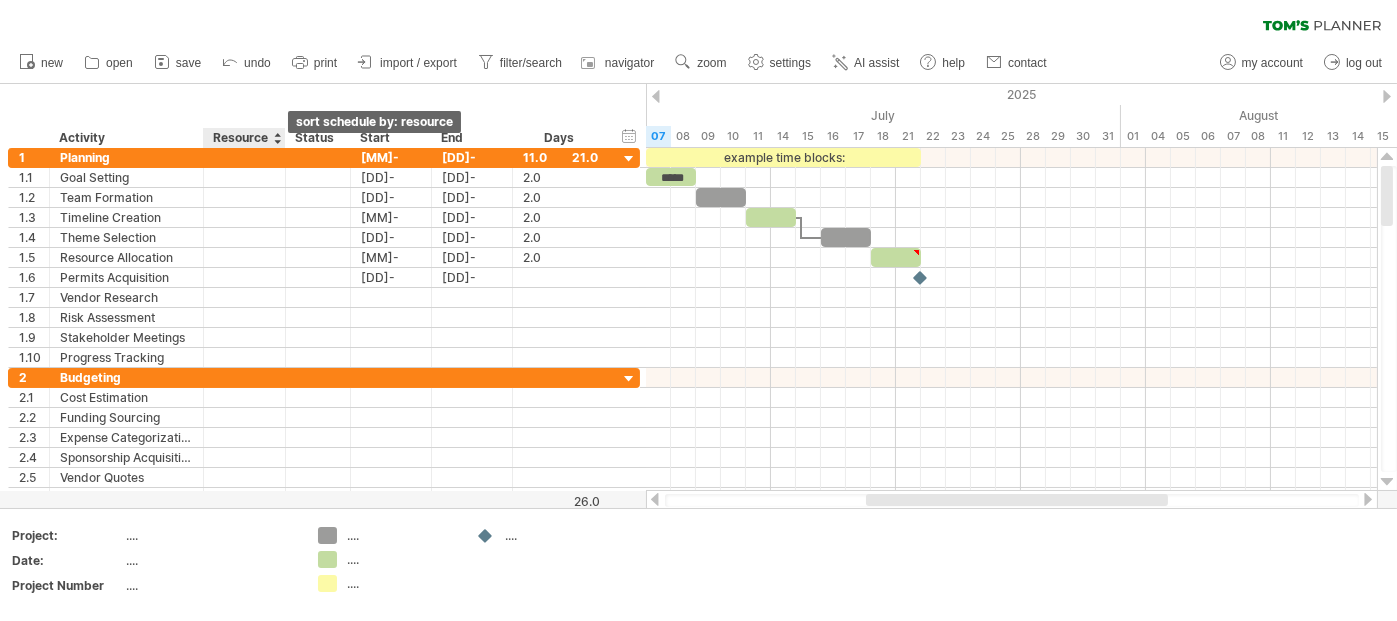 click at bounding box center [277, 138] 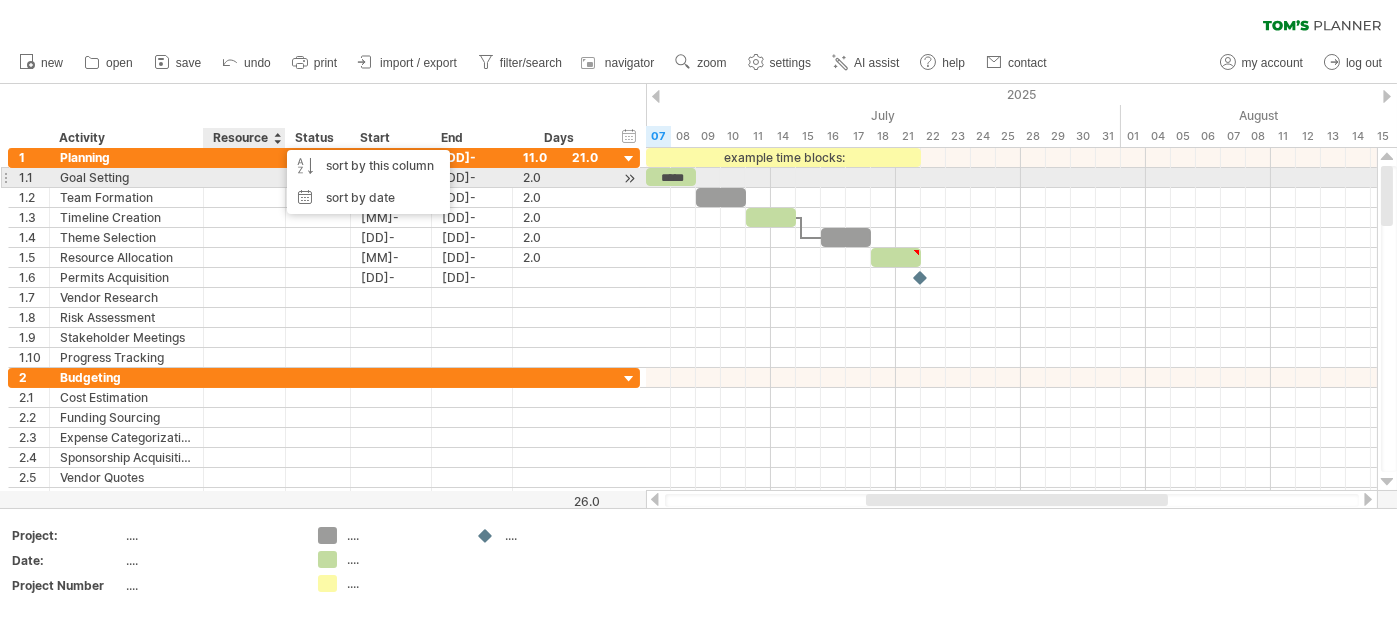 click at bounding box center [126, 177] 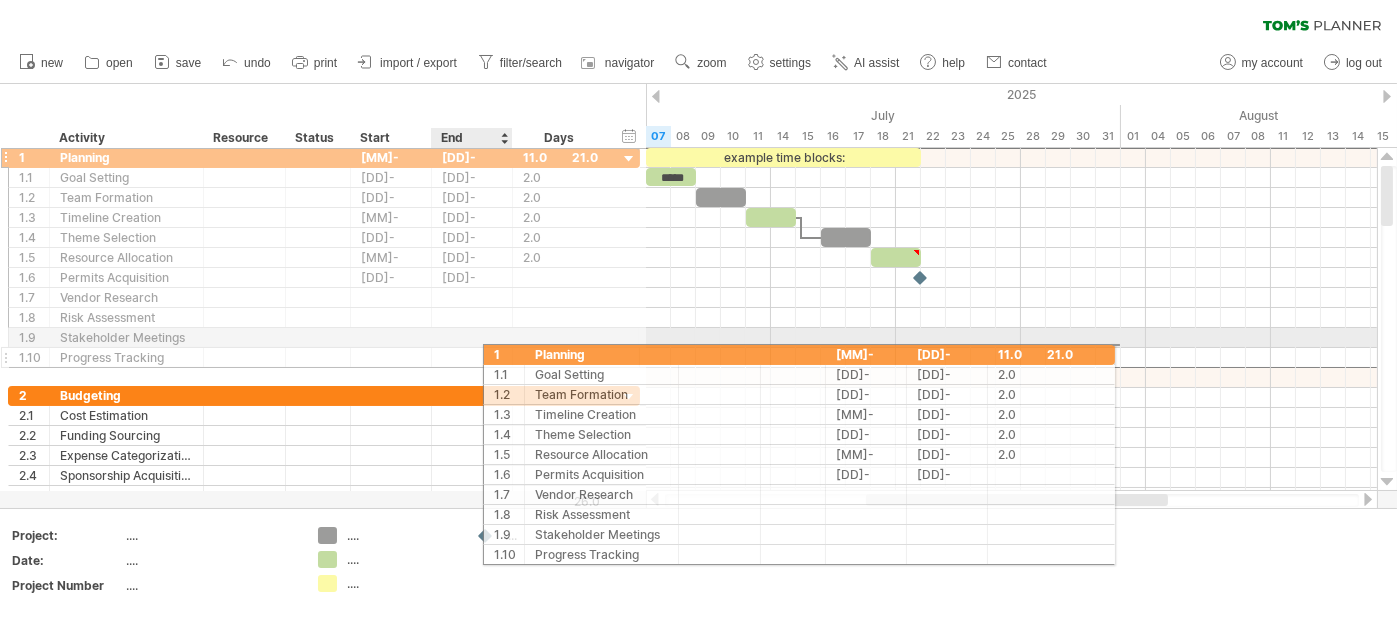 drag, startPoint x: 17, startPoint y: 152, endPoint x: 514, endPoint y: 351, distance: 535.3597 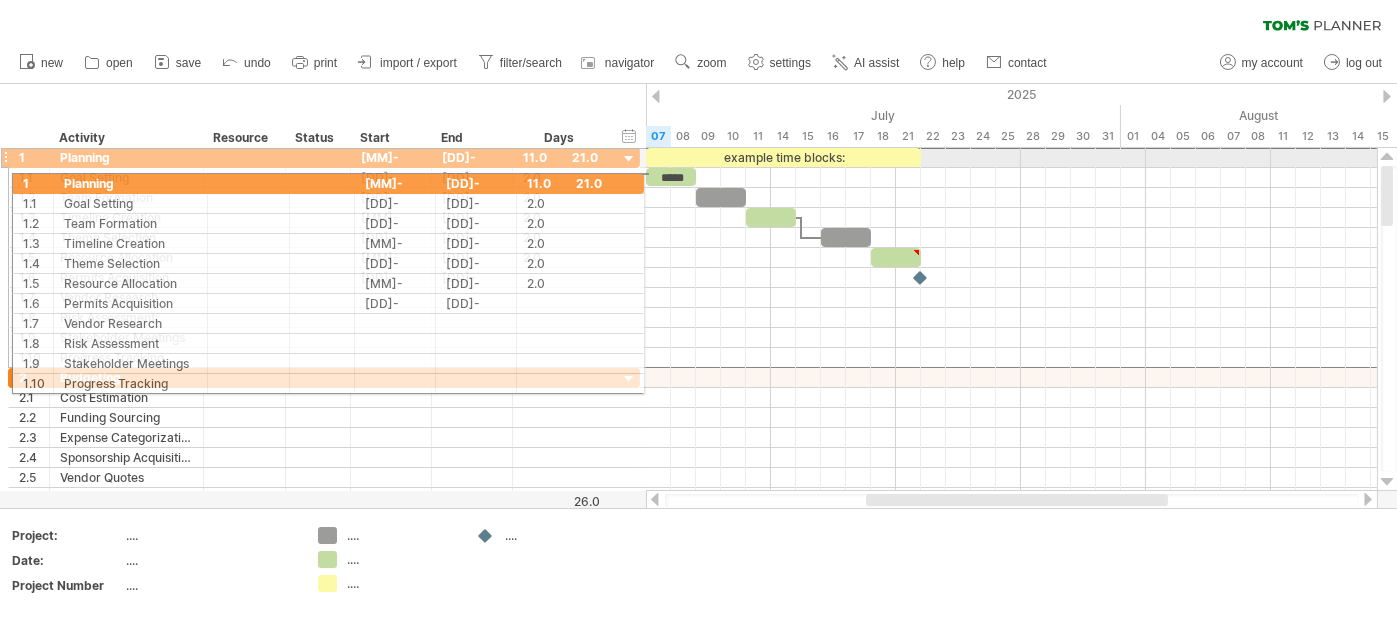 drag, startPoint x: 2, startPoint y: 151, endPoint x: 0, endPoint y: 183, distance: 32.06244 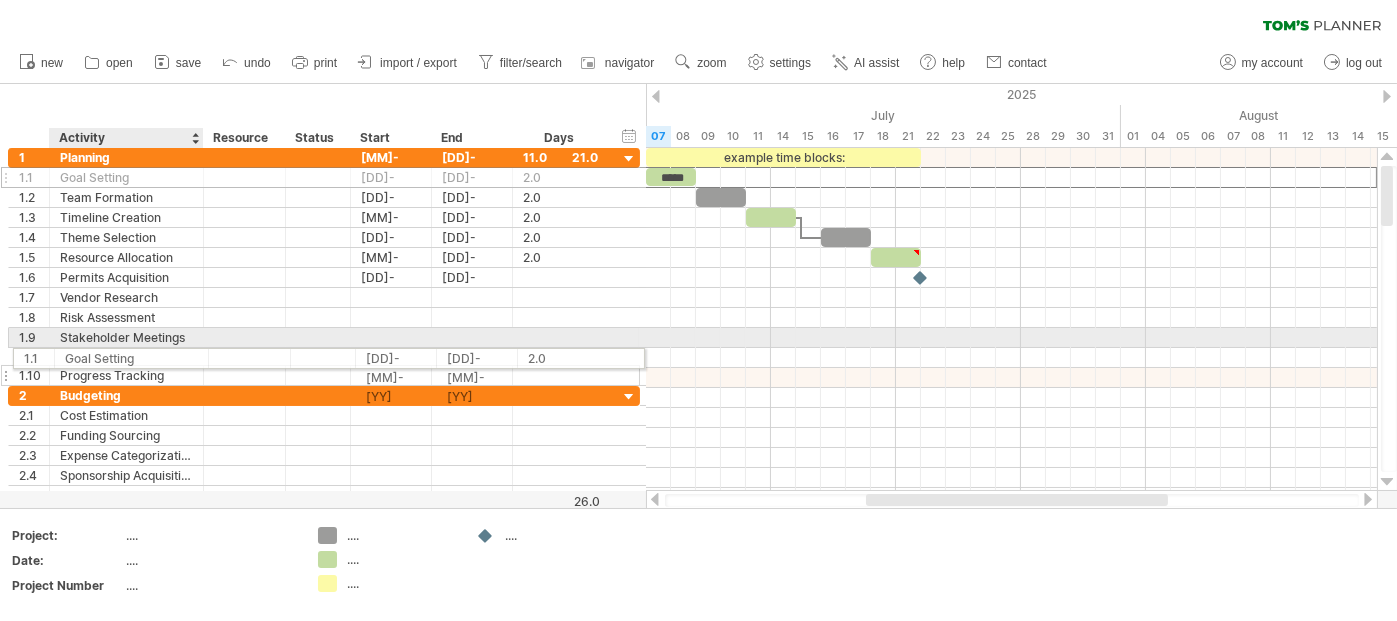 drag, startPoint x: 118, startPoint y: 181, endPoint x: 118, endPoint y: 355, distance: 174 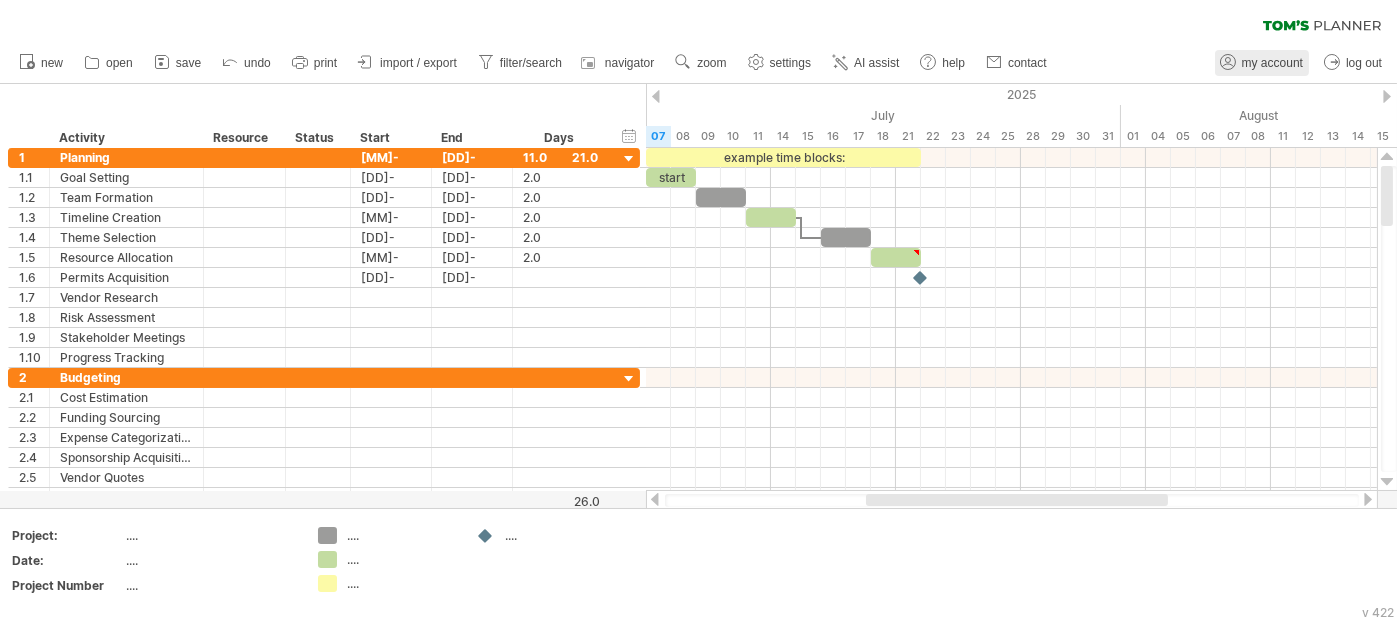 click on "my account" at bounding box center (1272, 63) 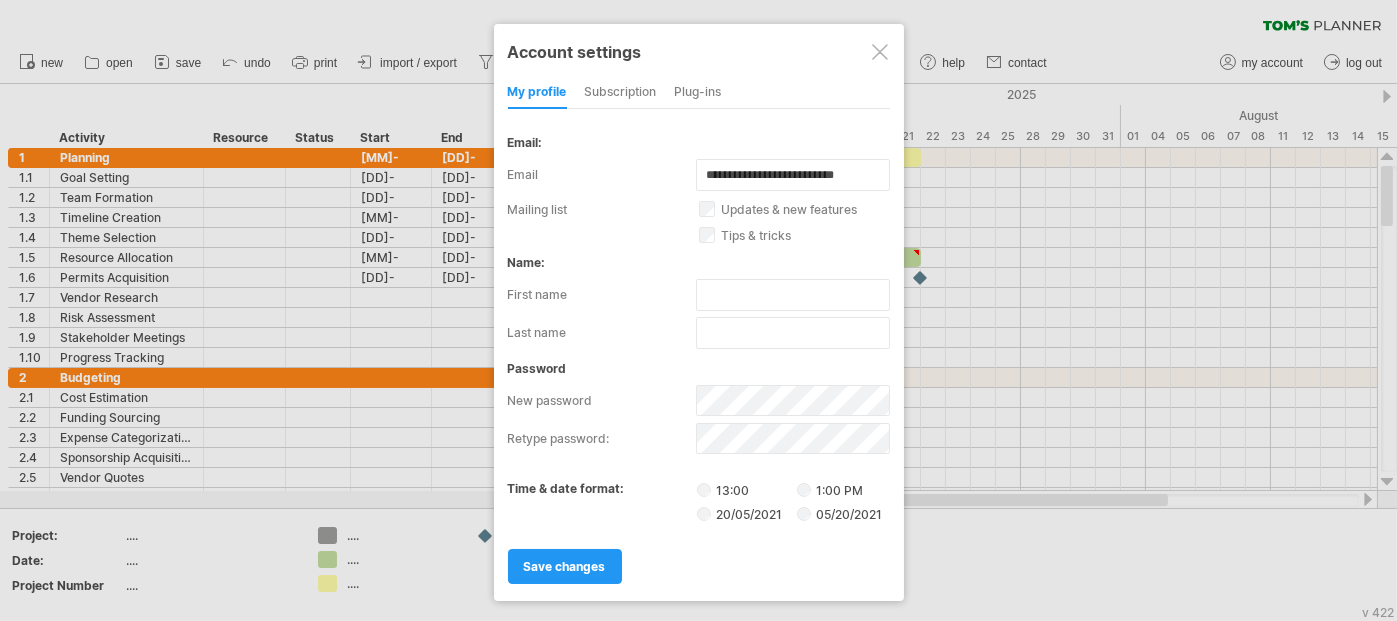 click on "subscription" at bounding box center [621, 93] 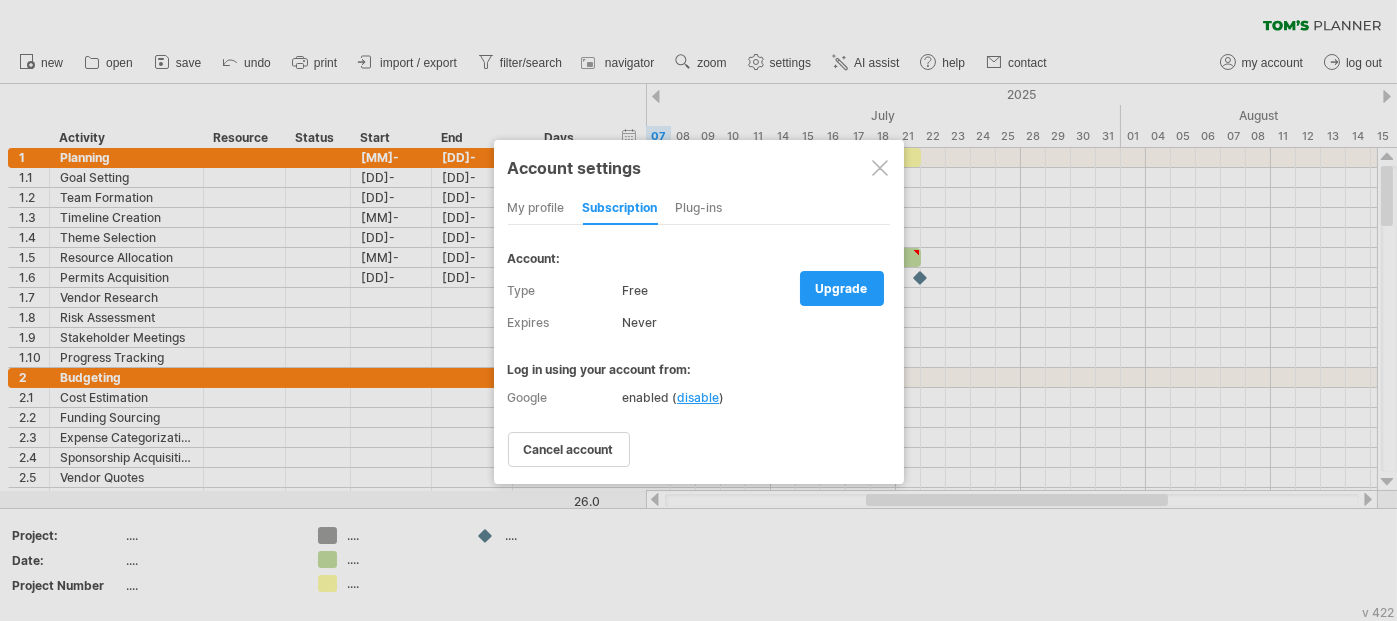 click at bounding box center (880, 168) 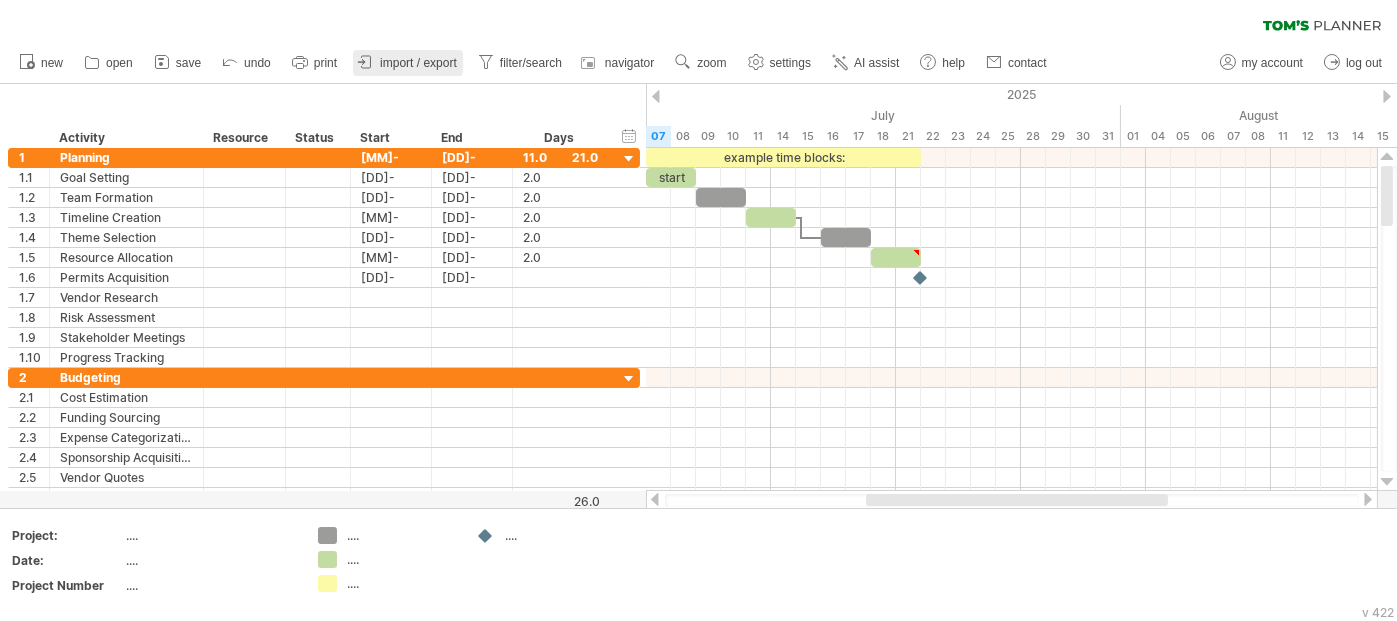 click on "import / export" at bounding box center (418, 63) 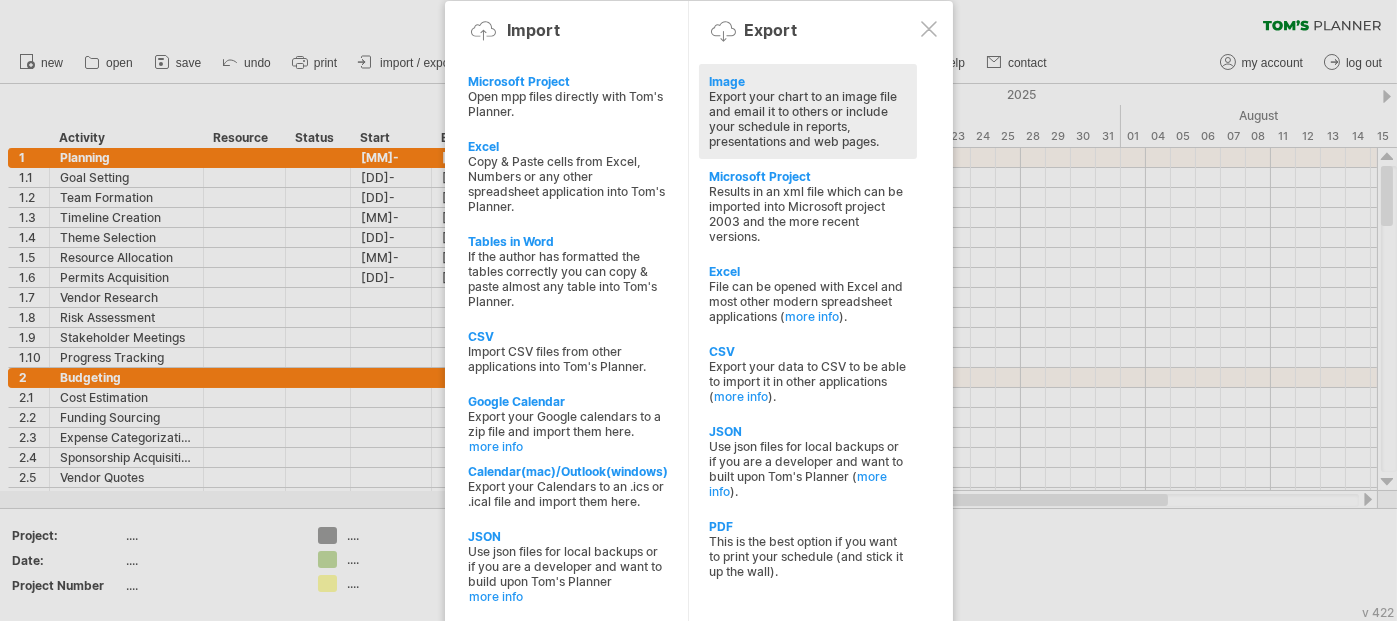 click on "Export your chart to an image file and email it to others or include your schedule in reports, presentations and web pages." at bounding box center [808, 119] 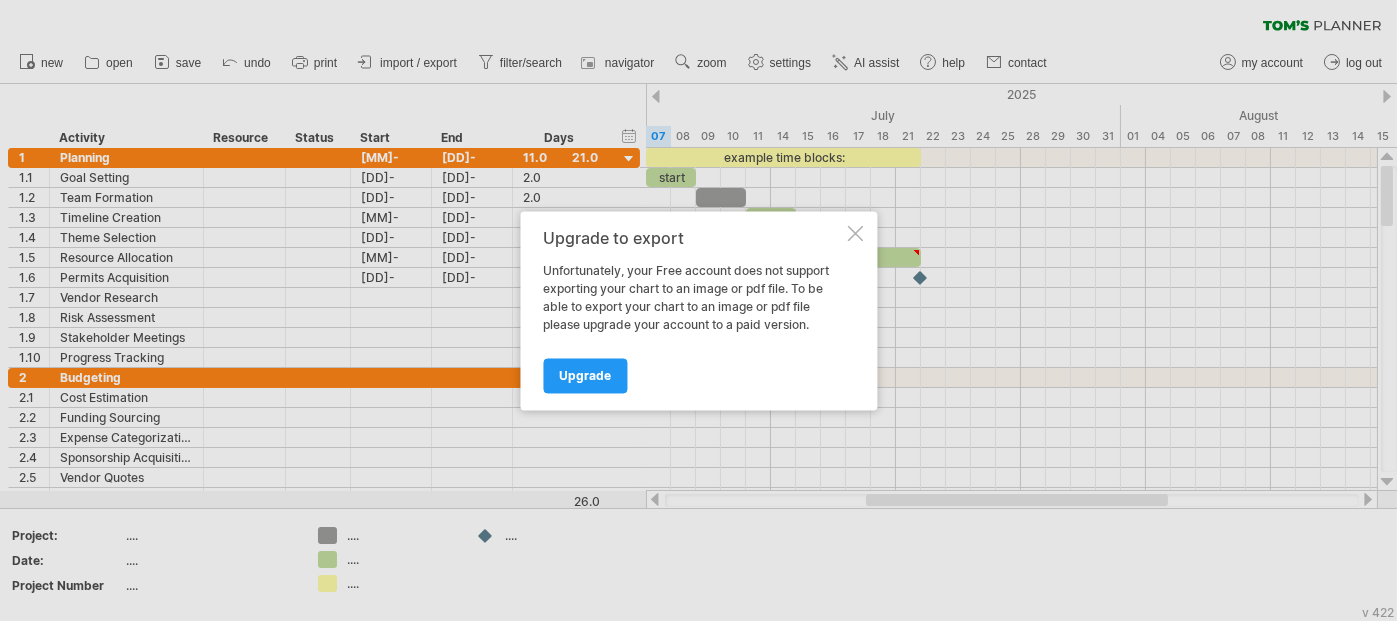 click at bounding box center (855, 233) 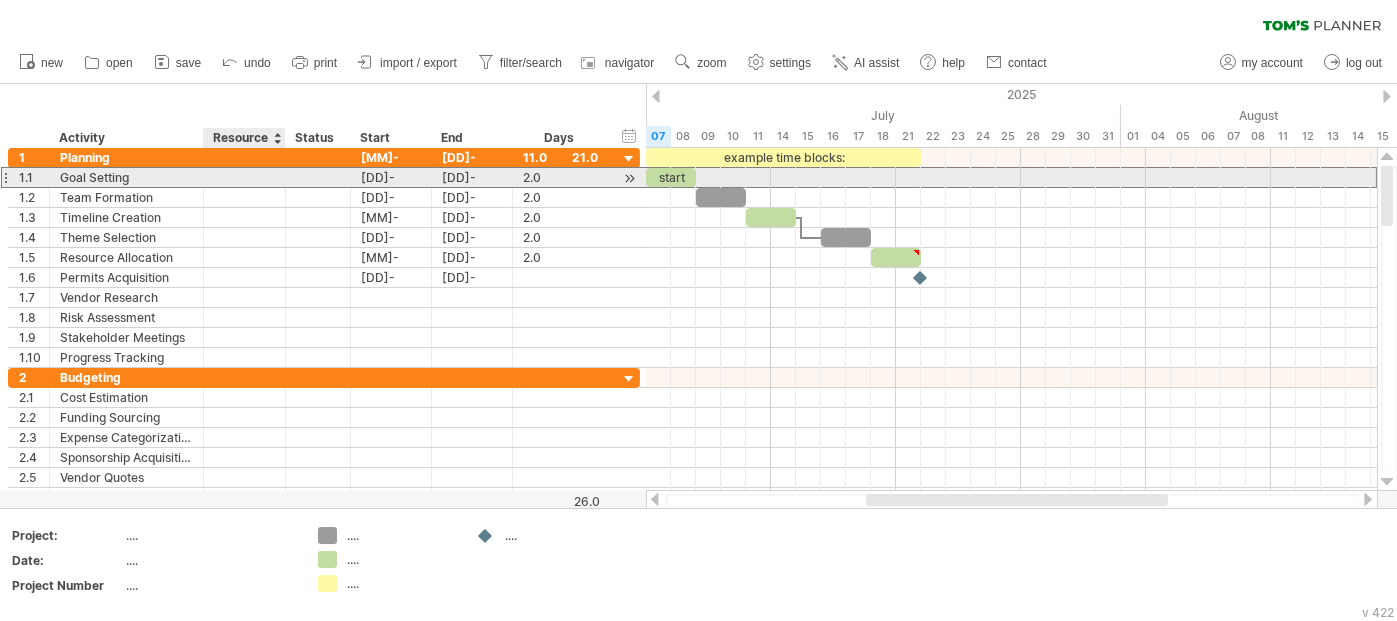 click at bounding box center (126, 177) 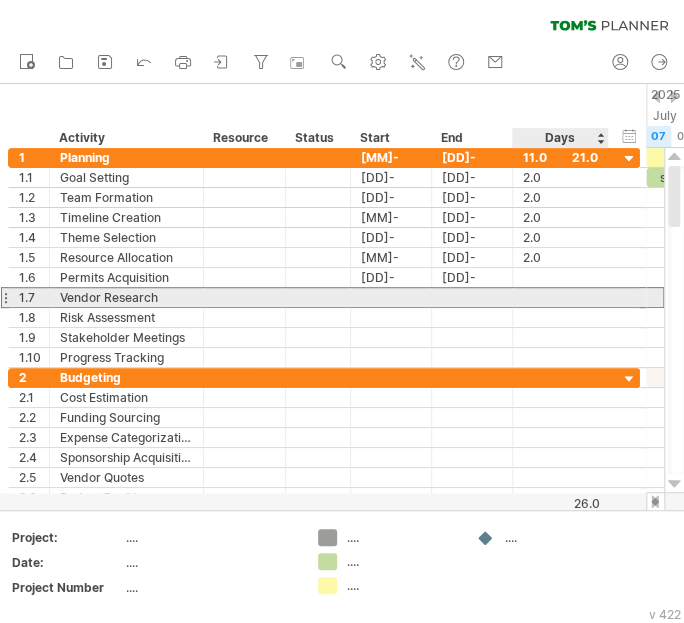 click at bounding box center [560, 297] 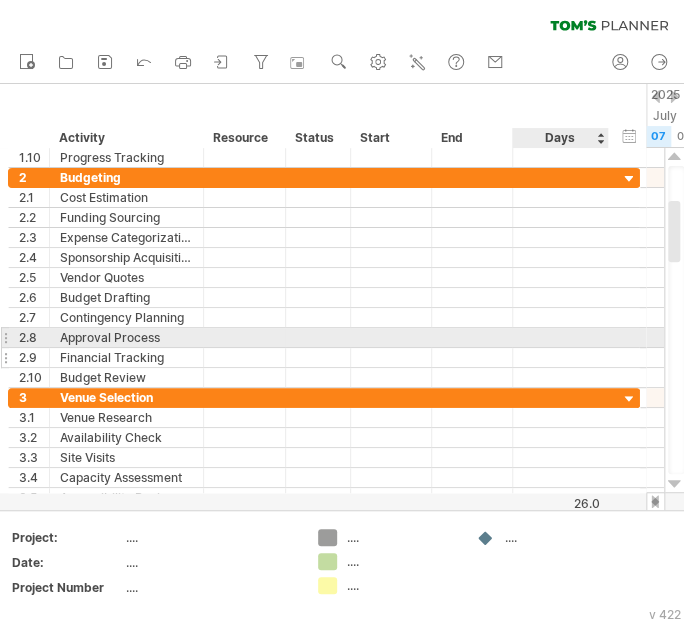 scroll, scrollTop: 0, scrollLeft: 0, axis: both 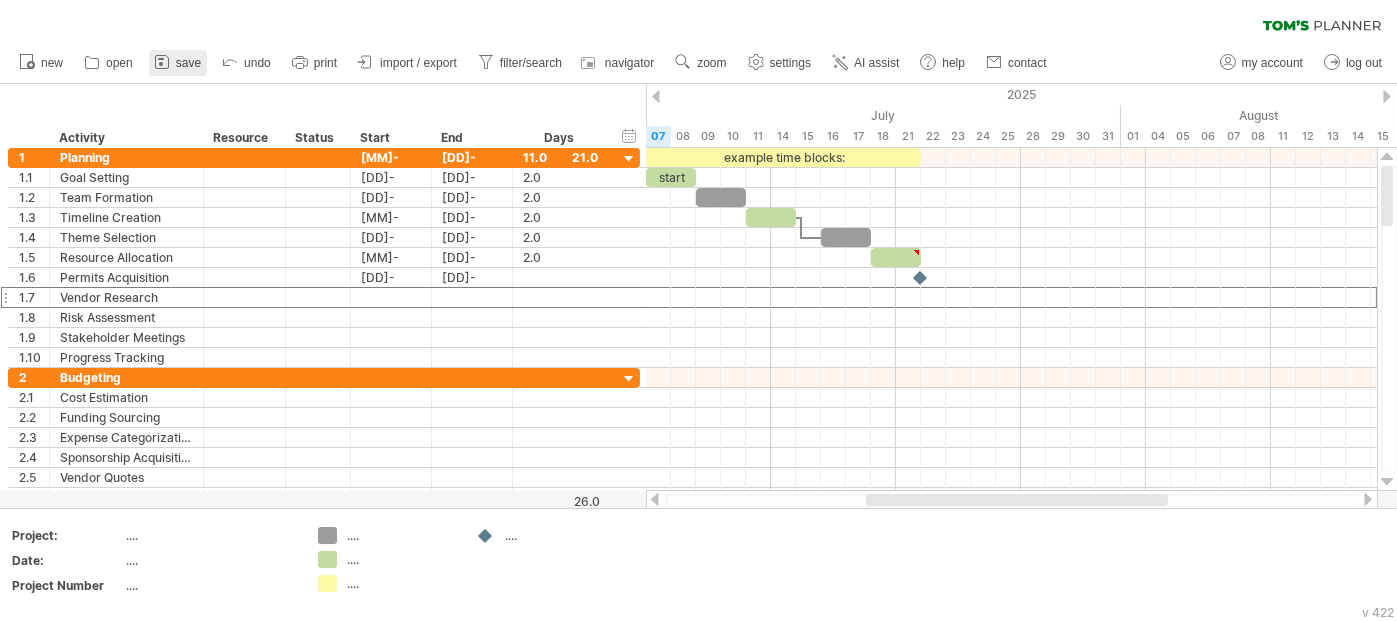 click at bounding box center [162, 62] 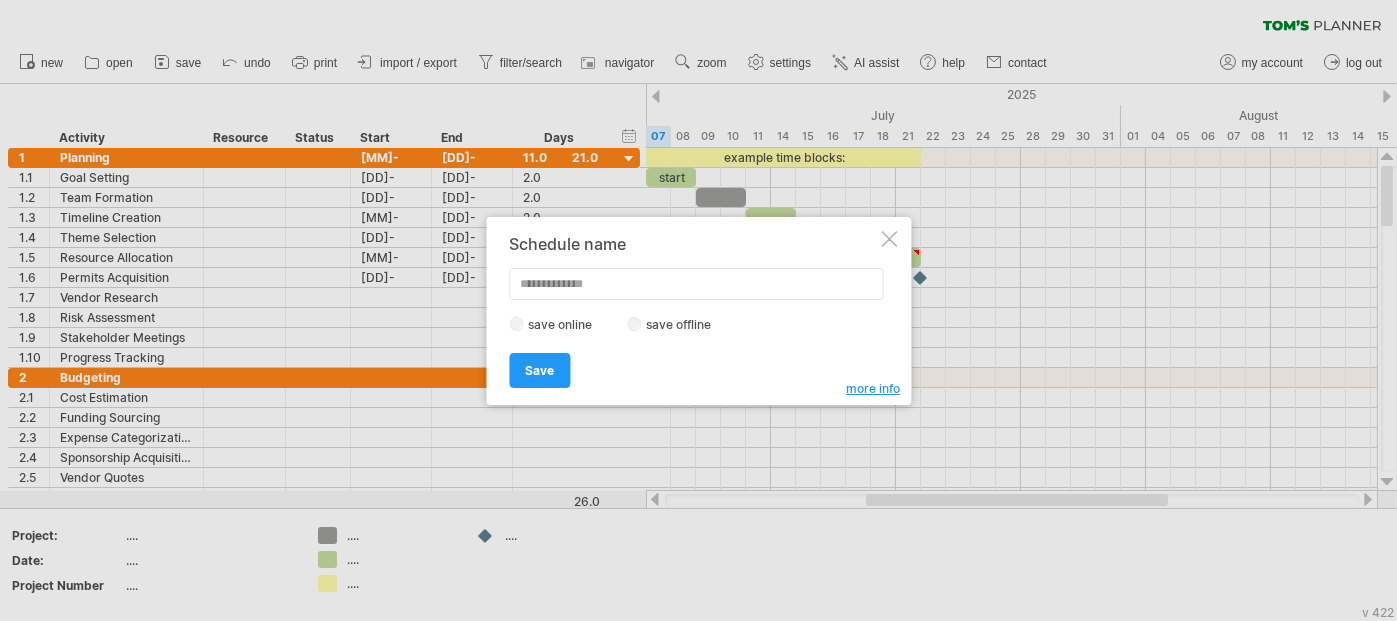 drag, startPoint x: 895, startPoint y: 245, endPoint x: 884, endPoint y: 241, distance: 11.7046995 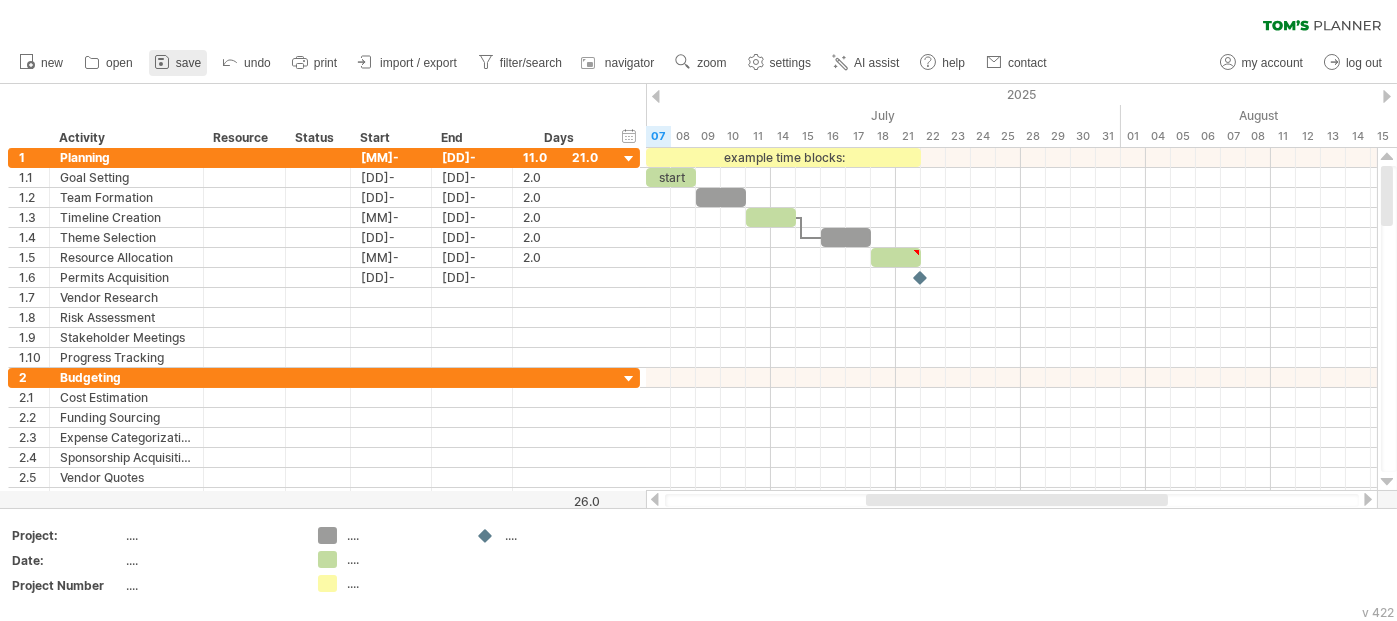 click on "save" at bounding box center [188, 63] 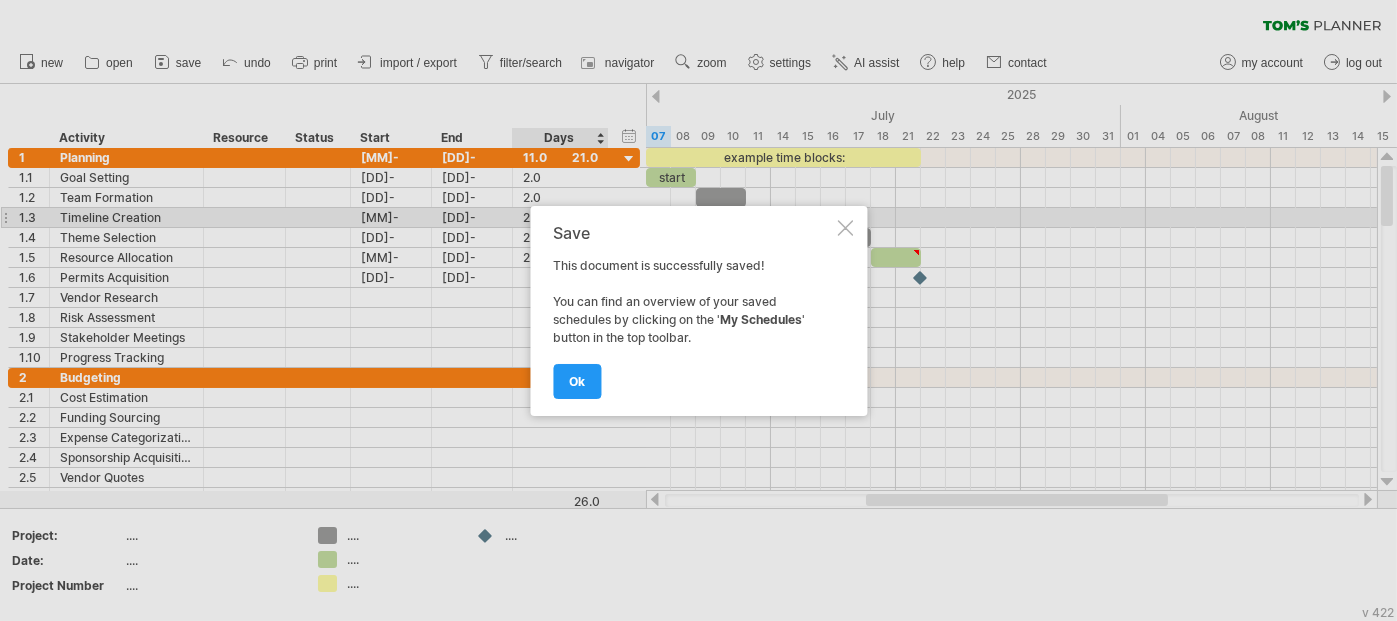 click at bounding box center (845, 228) 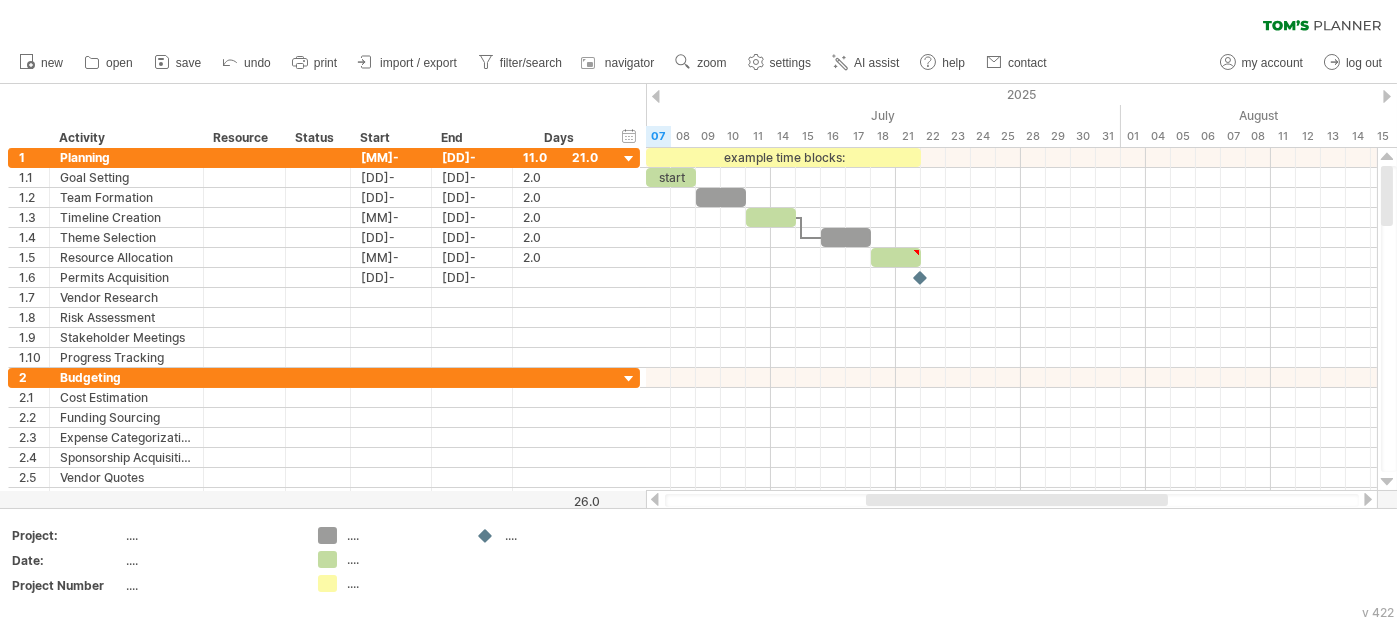 click on "save" at bounding box center [188, 63] 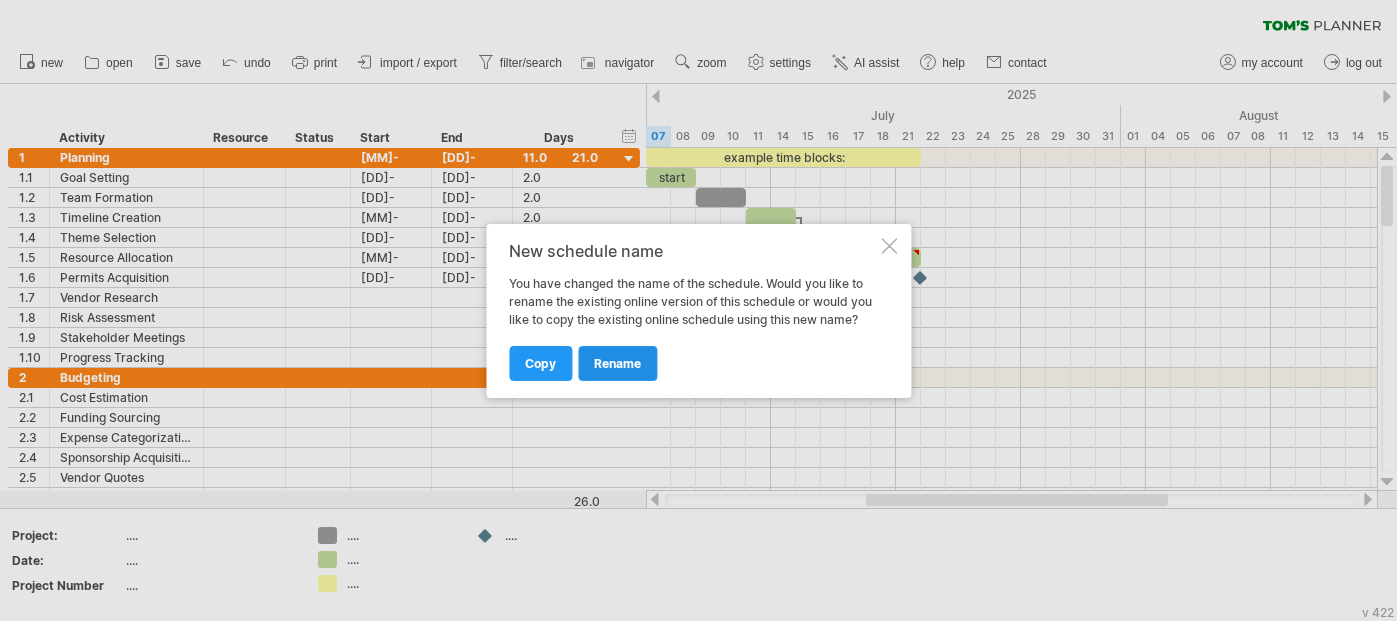 click on "rename" at bounding box center (617, 363) 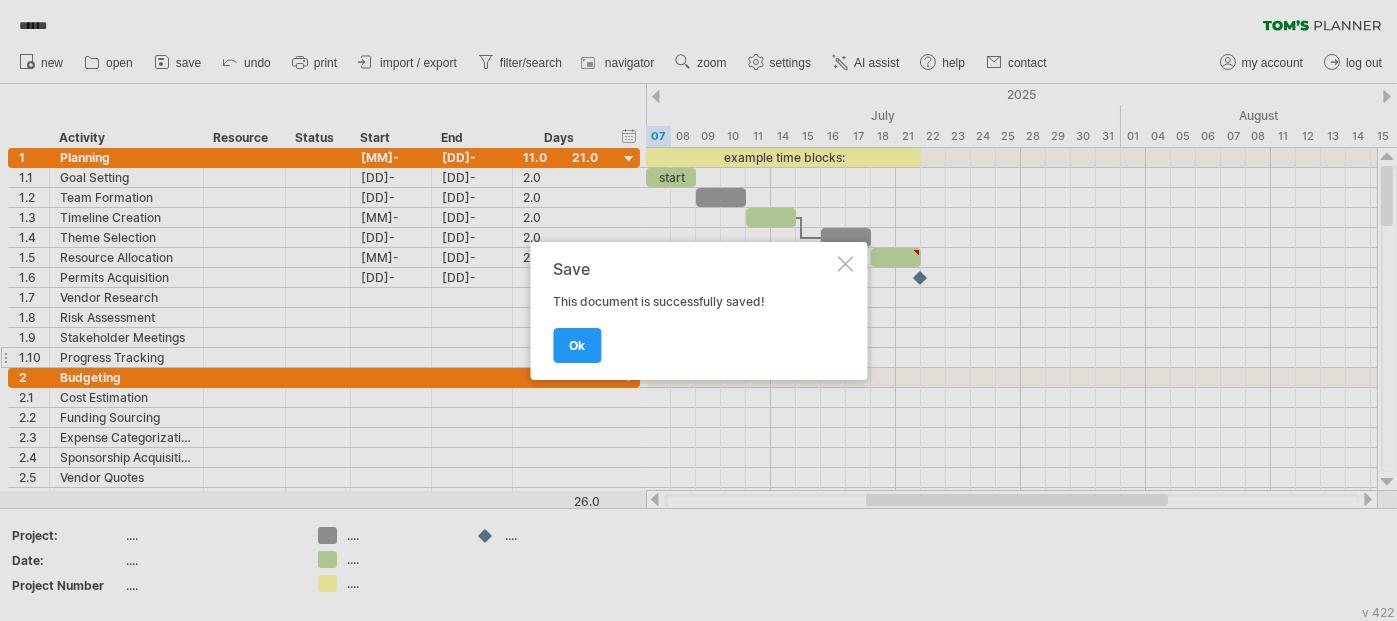 drag, startPoint x: 578, startPoint y: 336, endPoint x: 561, endPoint y: 345, distance: 19.235384 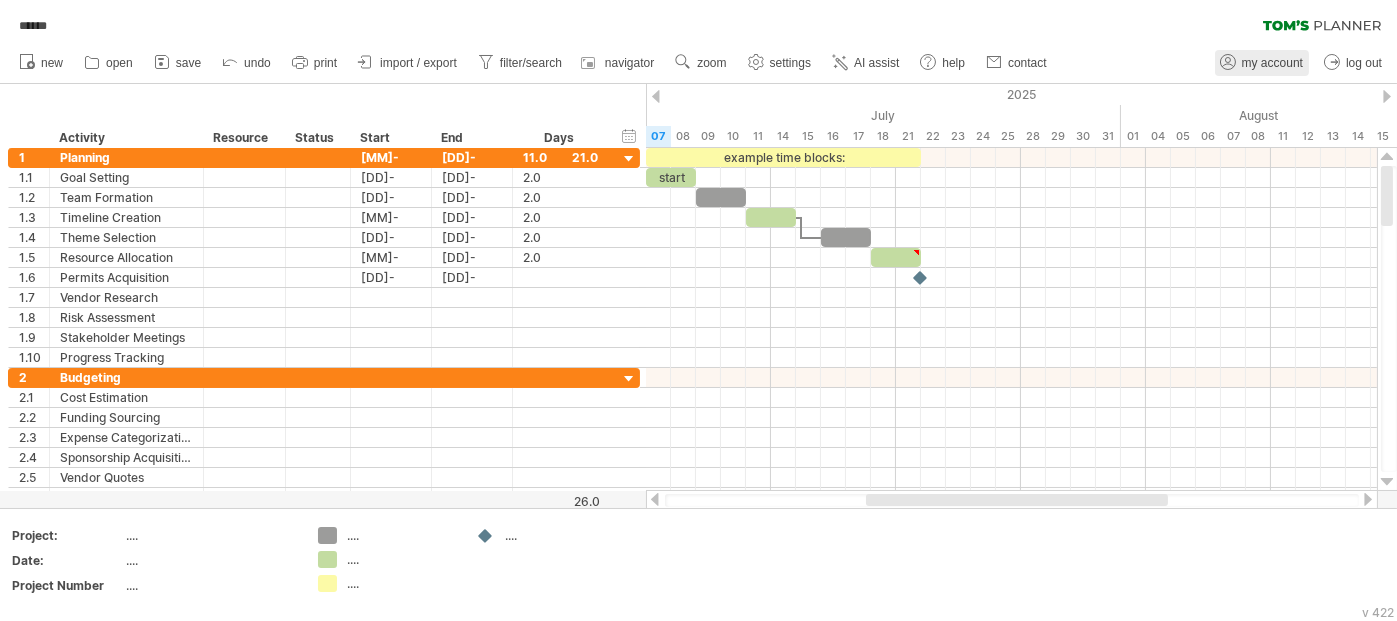 click on "my account" at bounding box center (1272, 63) 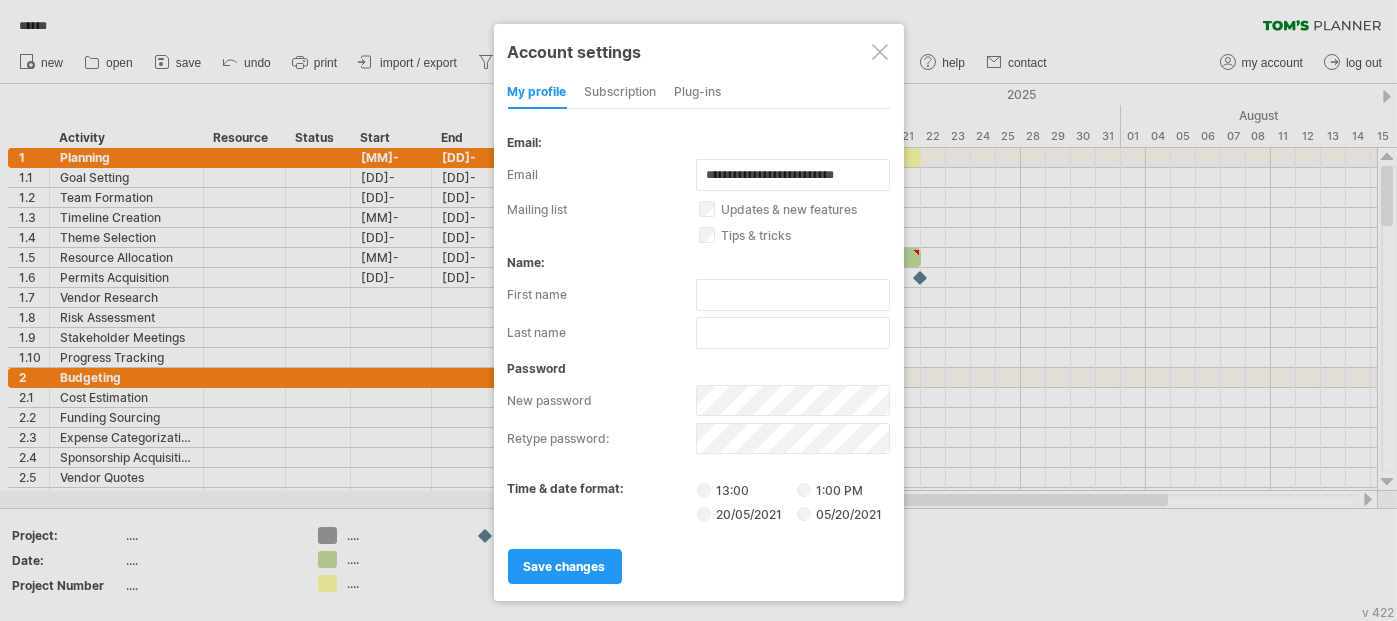 click at bounding box center [880, 52] 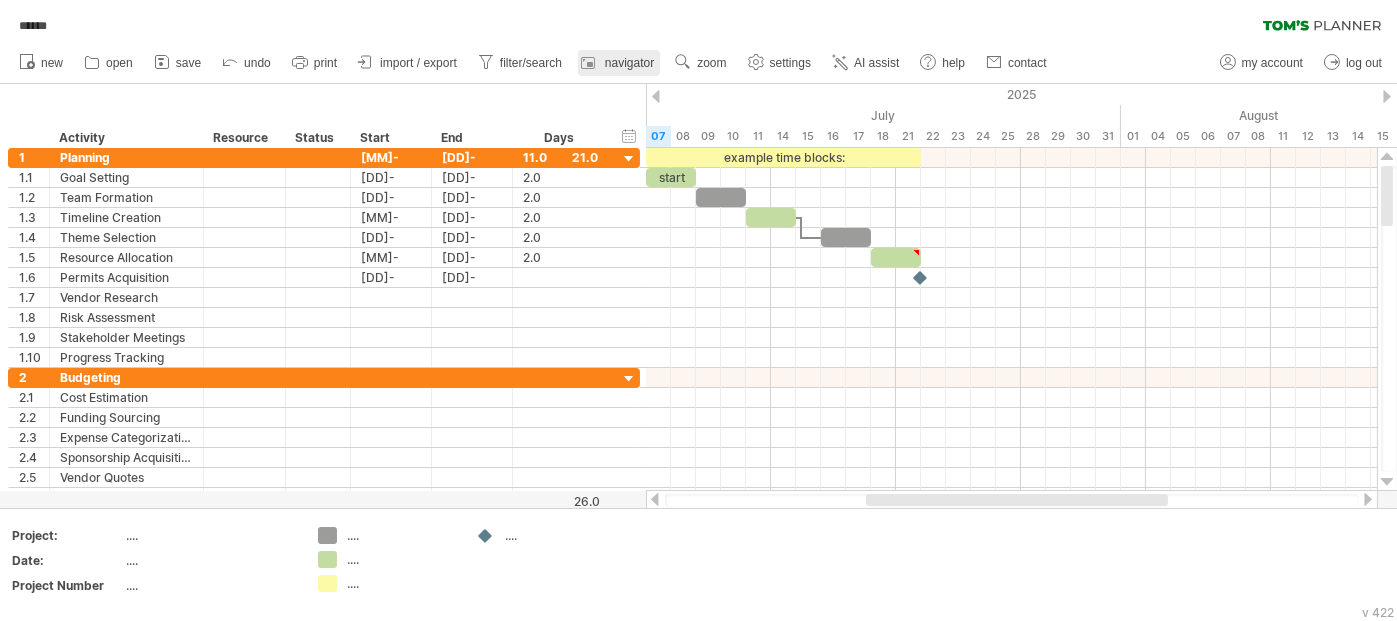 click on "navigator" at bounding box center (629, 63) 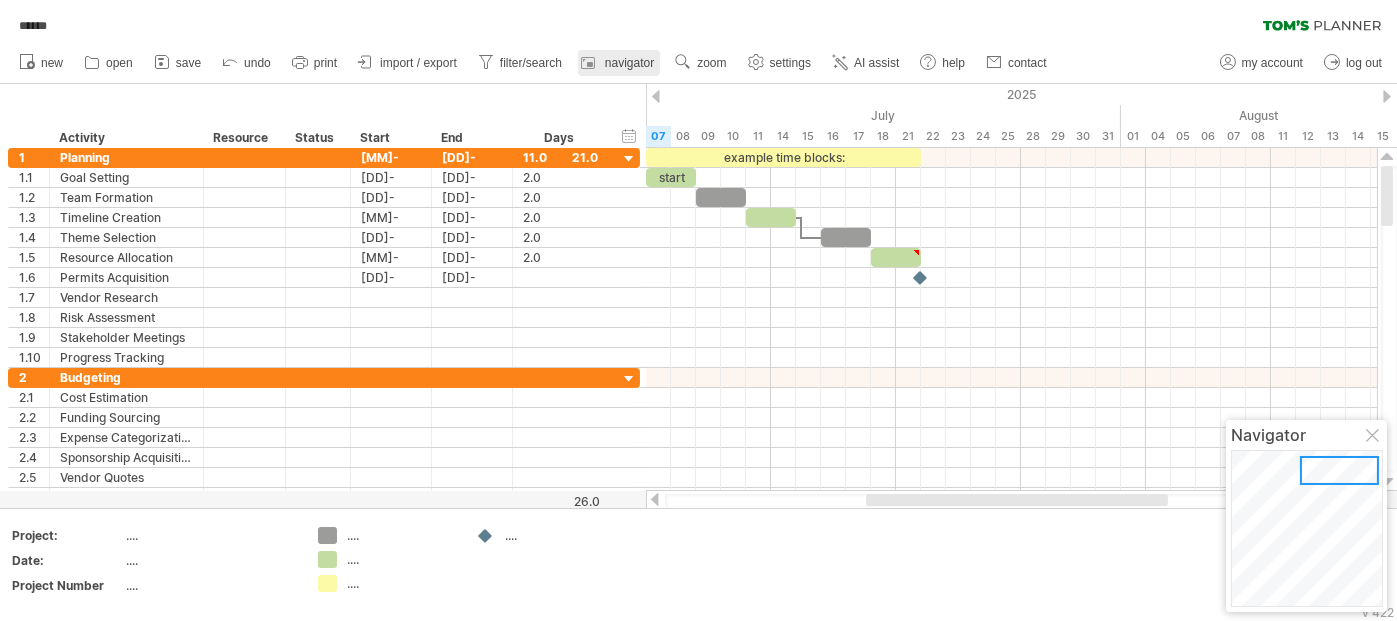 click on "navigator" at bounding box center [629, 63] 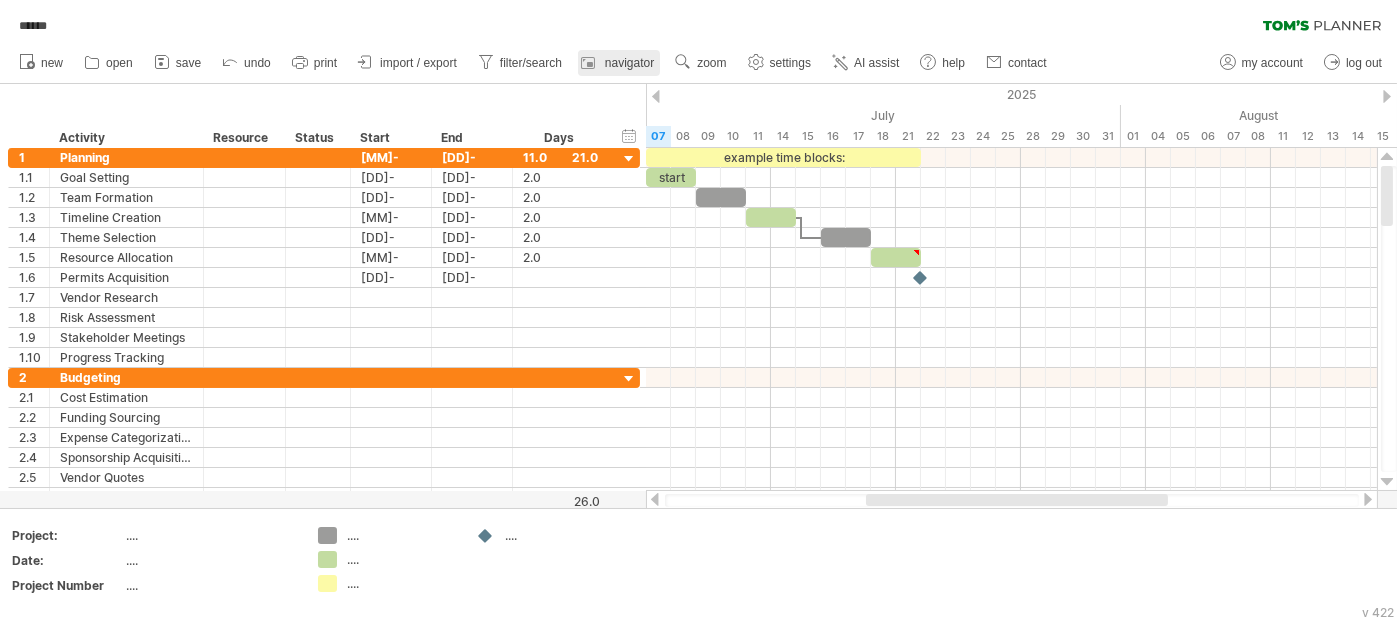 click on "navigator" at bounding box center (629, 63) 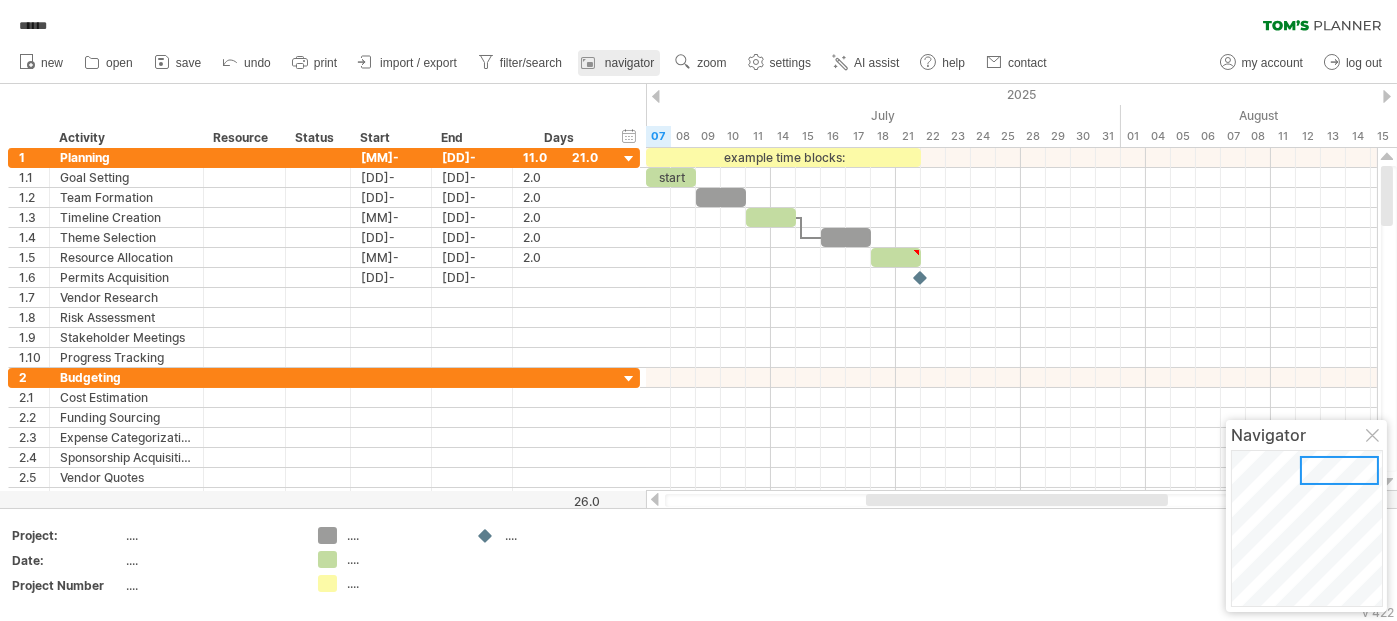 click on "navigator" at bounding box center (629, 63) 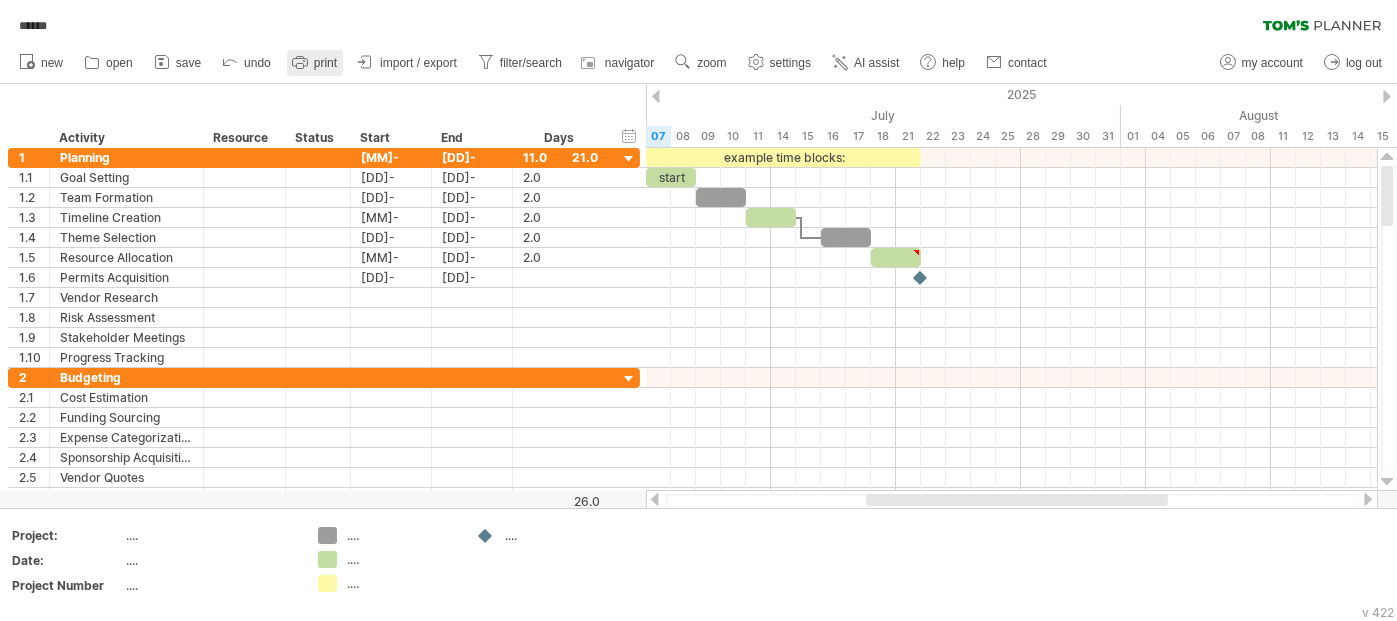 click on "print" at bounding box center [325, 63] 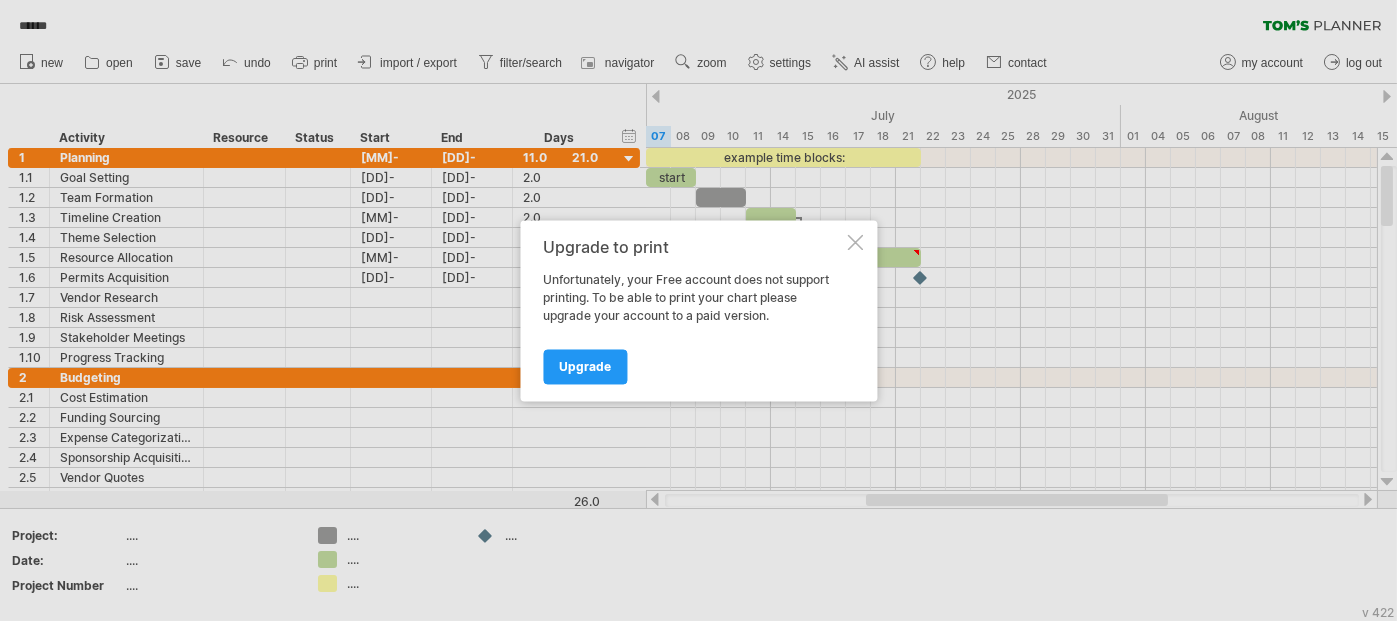 click on "Upgrade to print Unfortunately, your Free account does not support printing. To be able to print your chart please upgrade your account to a paid version. Upgrade" at bounding box center [698, 310] 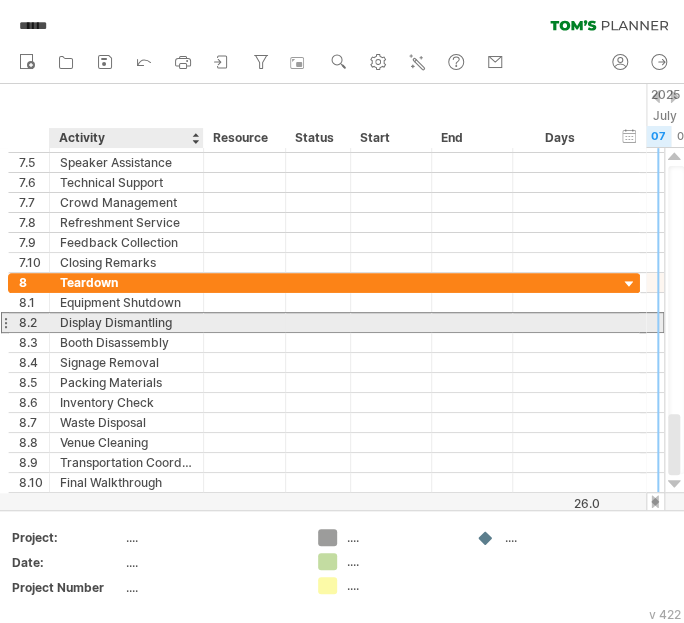 click on "Display Dismantling" at bounding box center [126, 322] 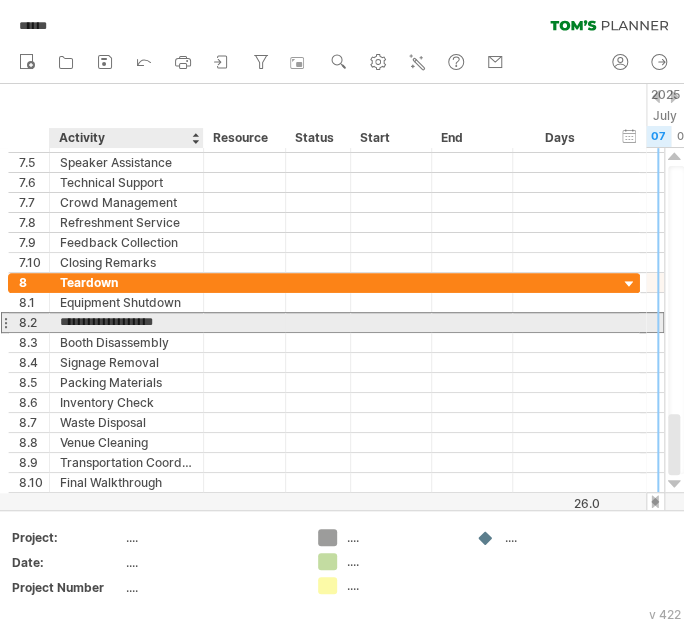click on "**********" at bounding box center [126, 322] 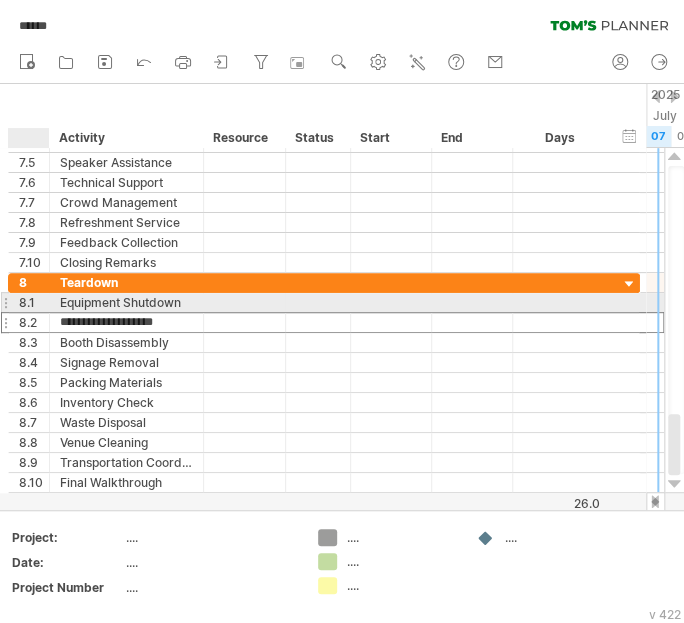 drag, startPoint x: 183, startPoint y: 319, endPoint x: 28, endPoint y: 311, distance: 155.20631 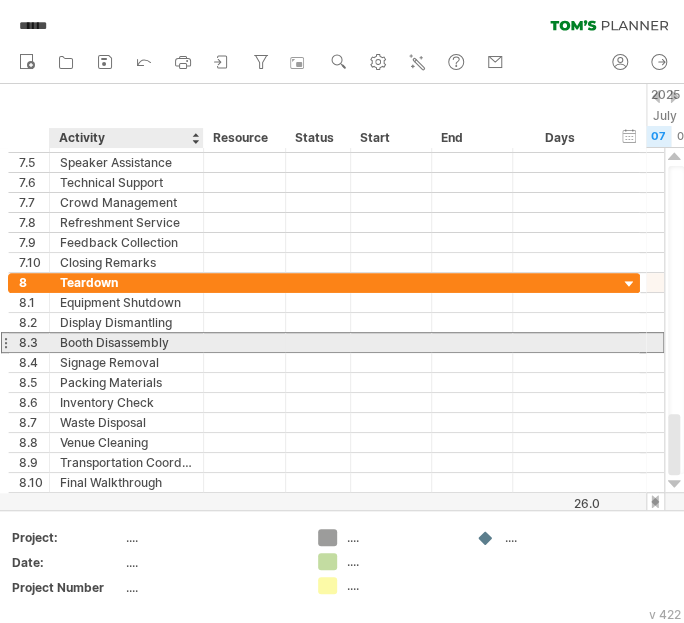 click on "Booth Disassembly" at bounding box center (126, 342) 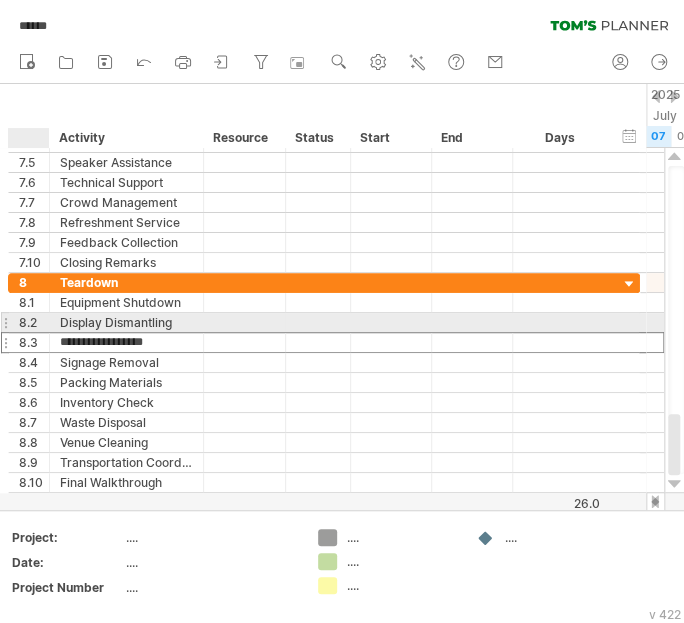 drag, startPoint x: 177, startPoint y: 340, endPoint x: 45, endPoint y: 329, distance: 132.45753 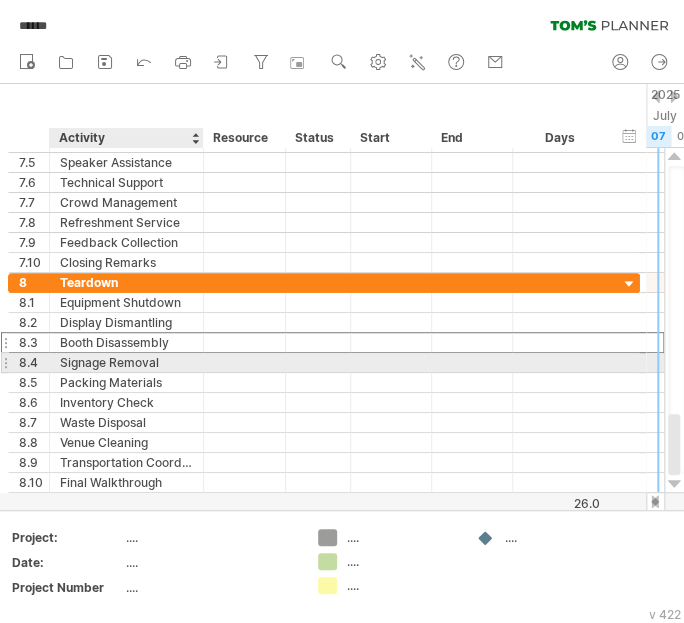 click on "Signage Removal" at bounding box center [126, 362] 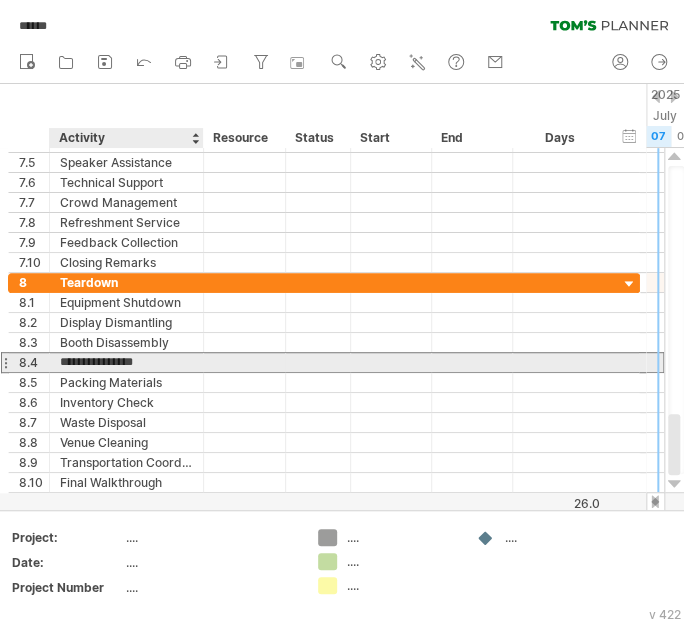 click on "**********" at bounding box center [126, 362] 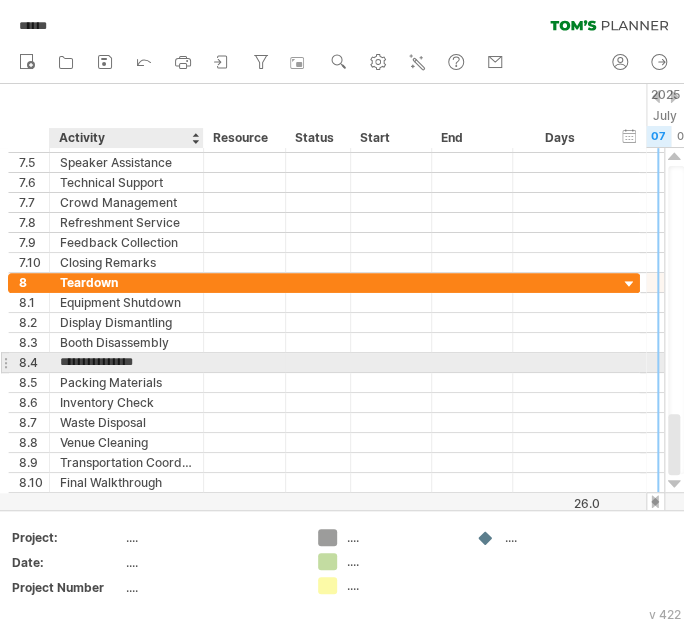 click on "**********" at bounding box center [126, 362] 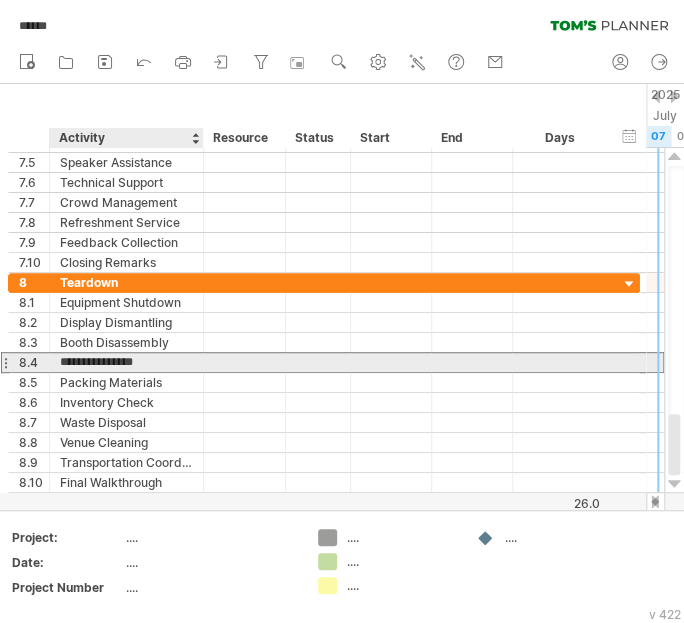 click on "**********" at bounding box center [126, 362] 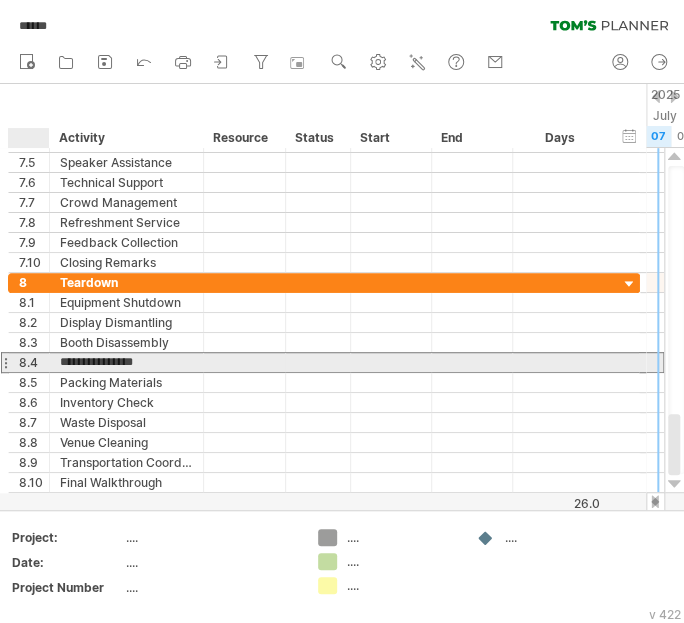 drag, startPoint x: 177, startPoint y: 360, endPoint x: 40, endPoint y: 356, distance: 137.05838 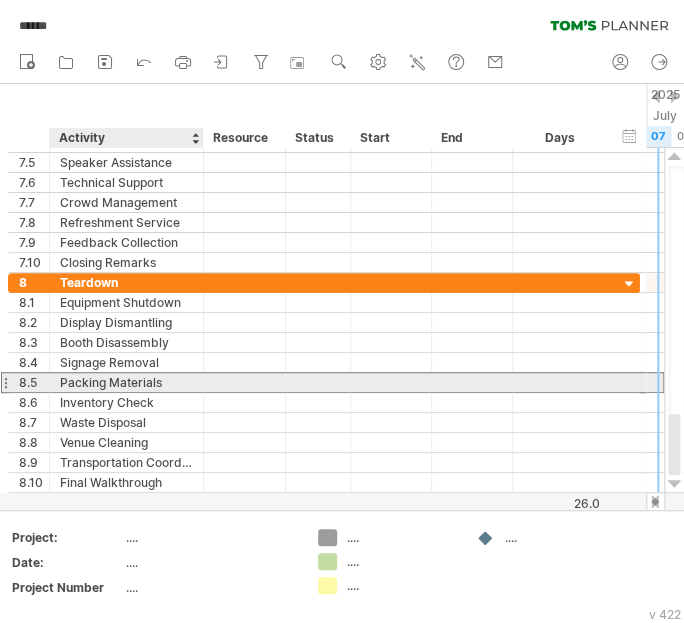 click on "Packing Materials" at bounding box center [126, 382] 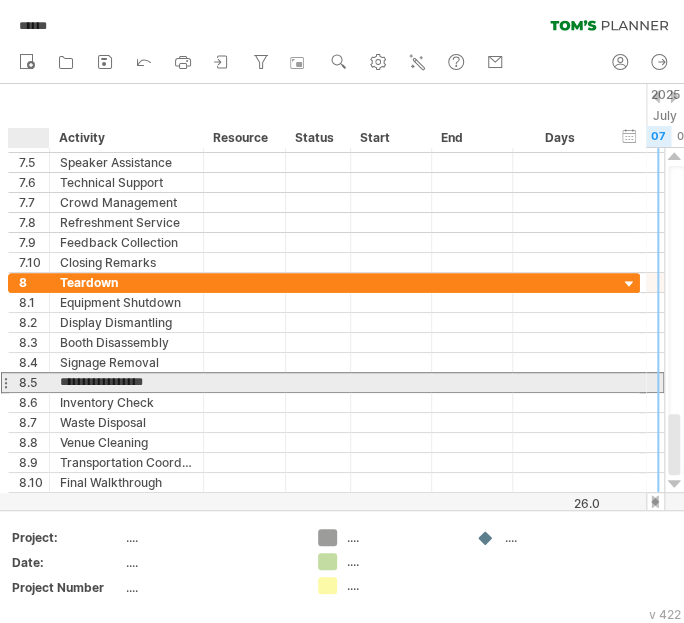 drag, startPoint x: 186, startPoint y: 377, endPoint x: 45, endPoint y: 381, distance: 141.05673 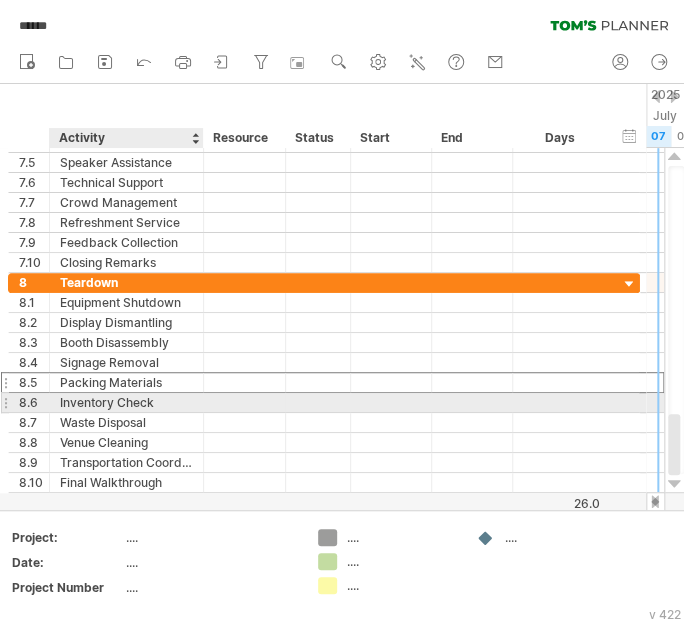 click on "Inventory Check" at bounding box center (126, 402) 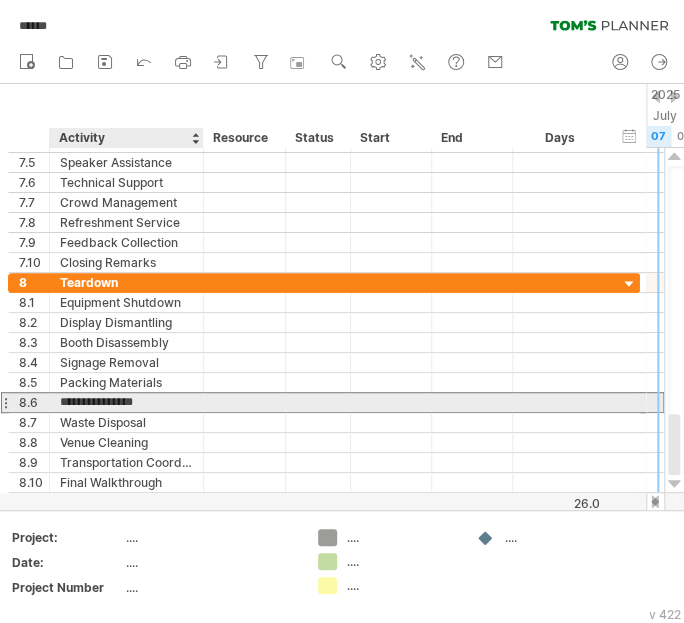 click on "**********" at bounding box center [126, 402] 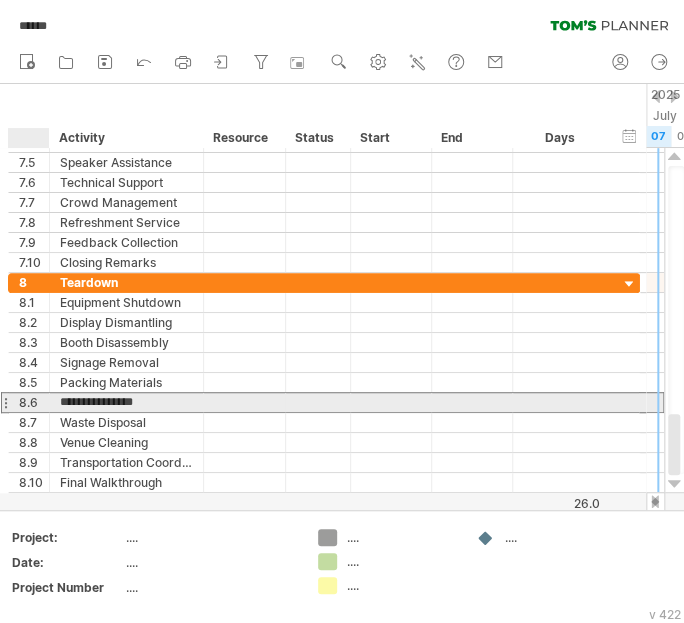 drag, startPoint x: 175, startPoint y: 396, endPoint x: 51, endPoint y: 393, distance: 124.036285 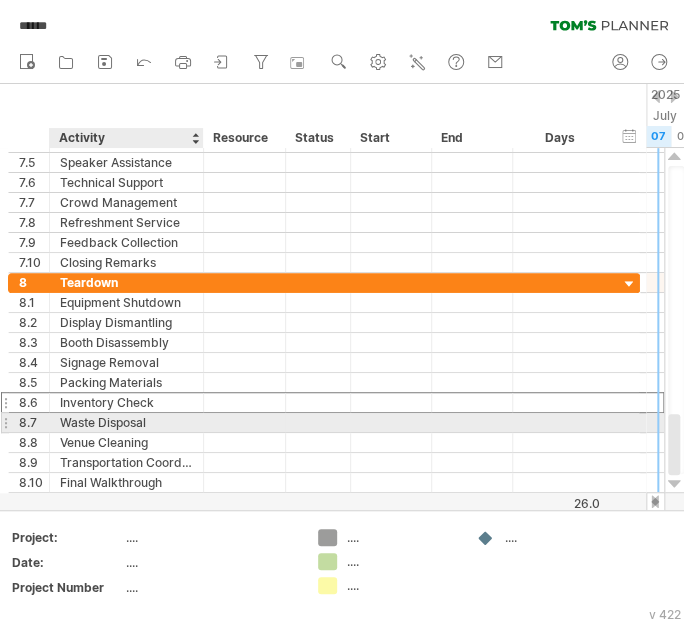 click on "Waste Disposal" at bounding box center (126, 422) 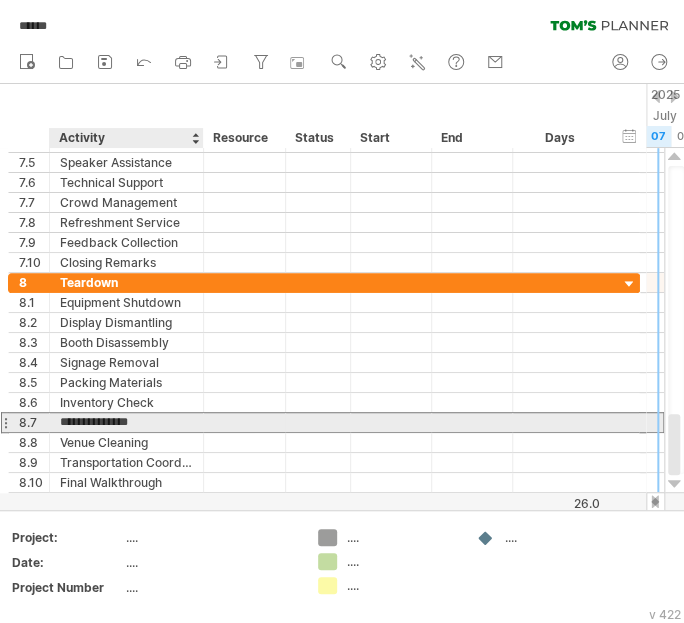 click on "**********" at bounding box center [126, 422] 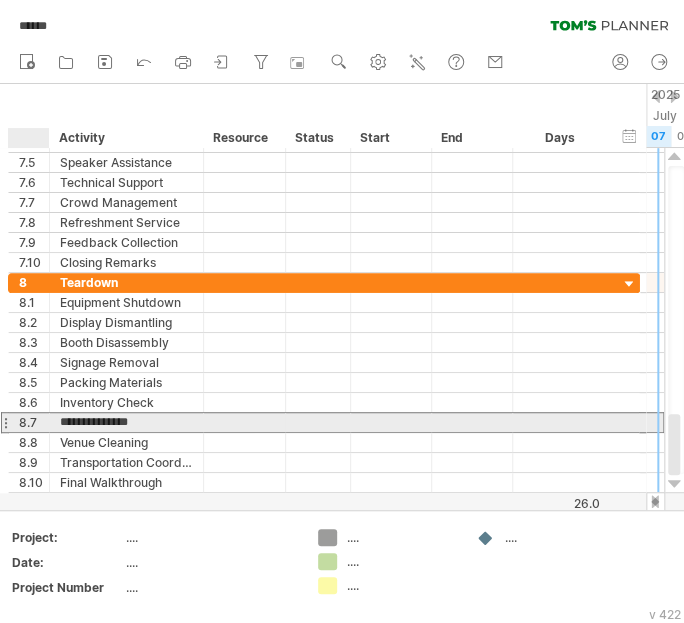 drag, startPoint x: 181, startPoint y: 416, endPoint x: 16, endPoint y: 415, distance: 165.00304 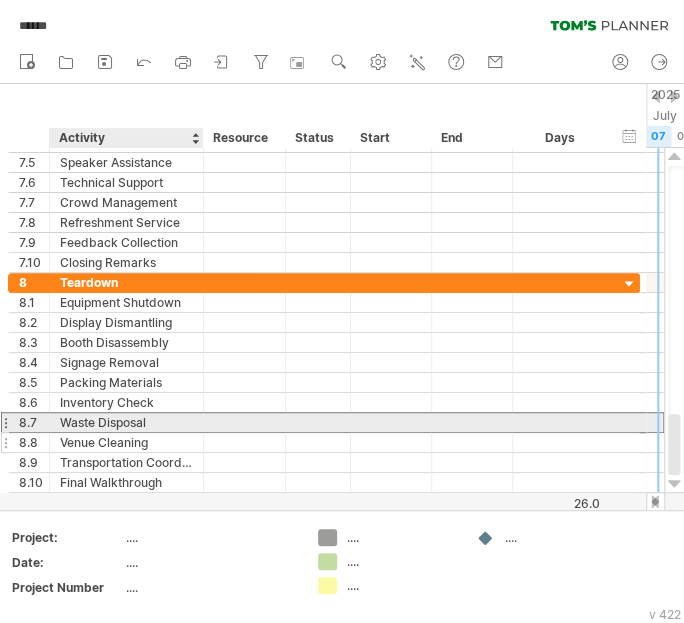 click on "Venue Cleaning" at bounding box center (126, 442) 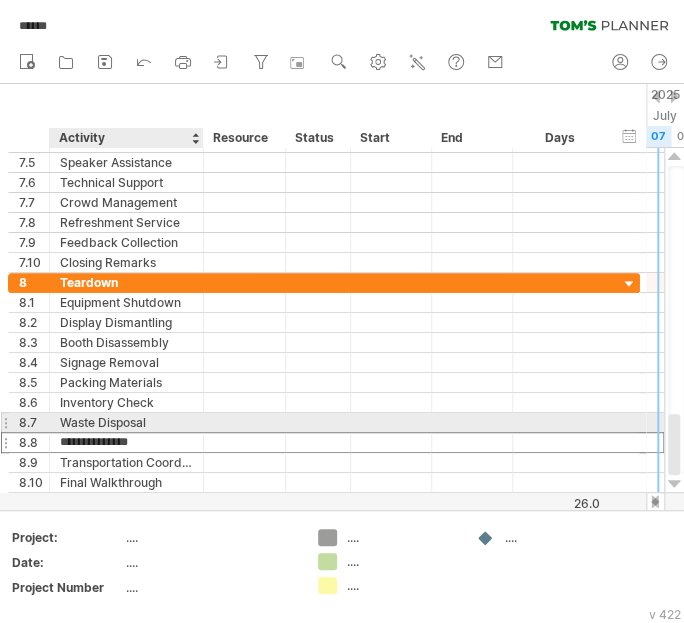 click on "**********" at bounding box center [126, 442] 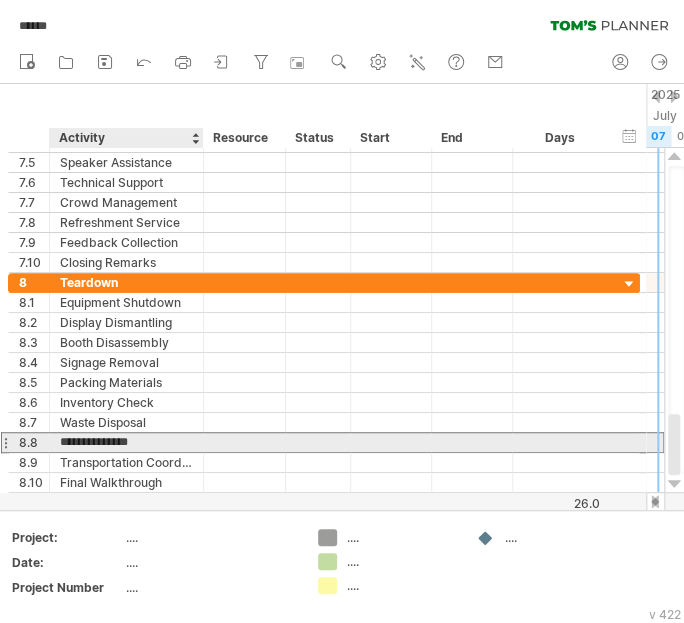 click on "**********" at bounding box center (126, 442) 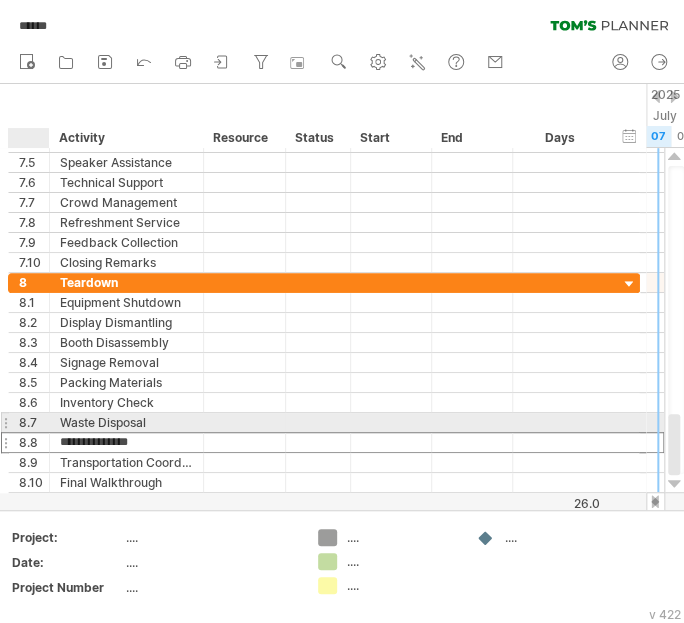 drag, startPoint x: 174, startPoint y: 436, endPoint x: 21, endPoint y: 430, distance: 153.1176 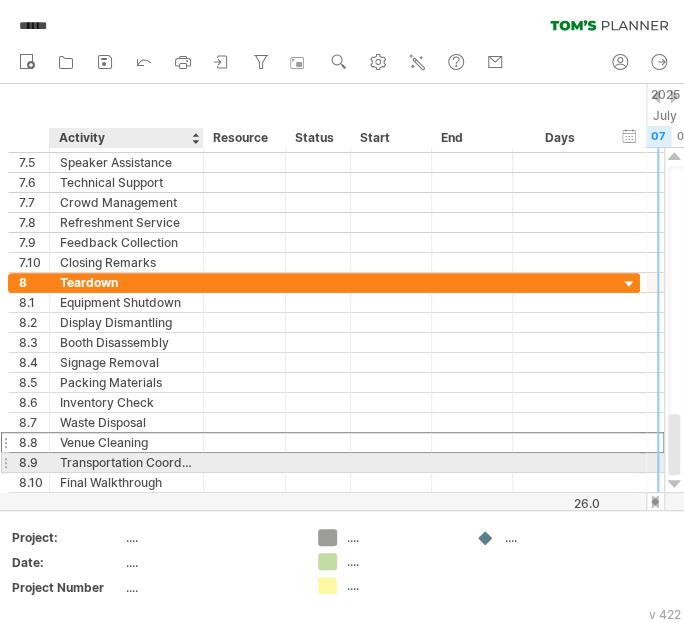 click on "Transportation Coordination" at bounding box center (126, 462) 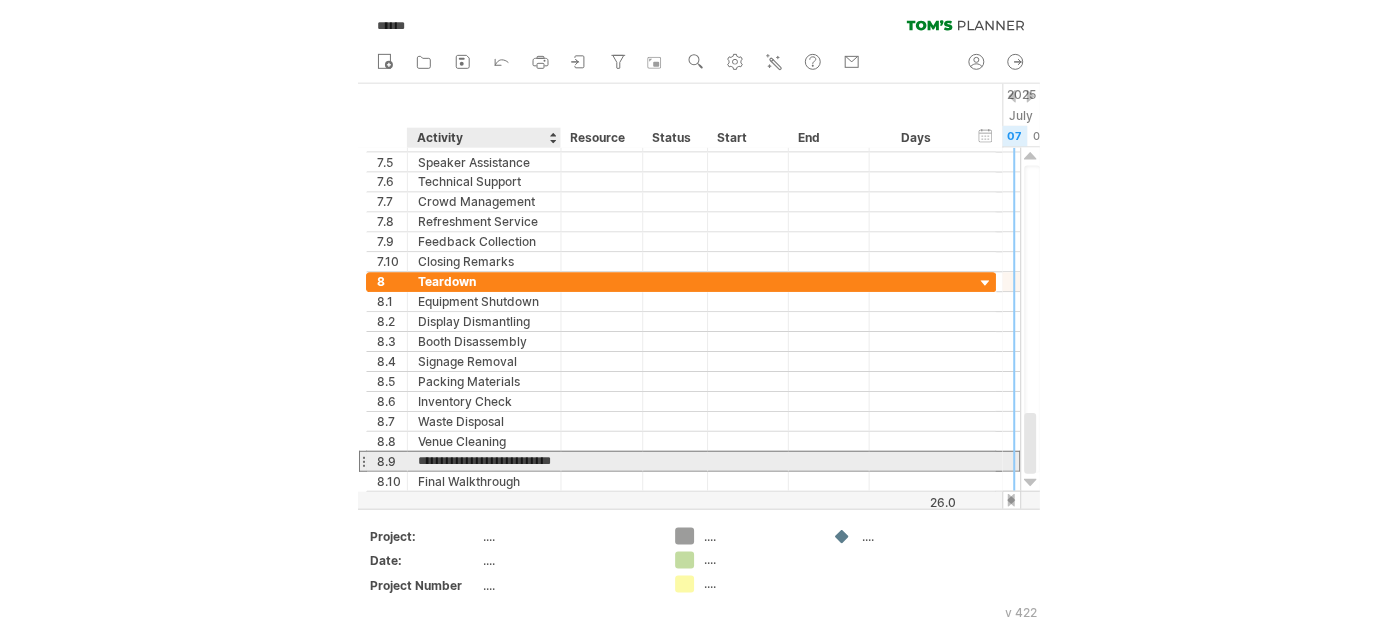 scroll, scrollTop: 0, scrollLeft: 0, axis: both 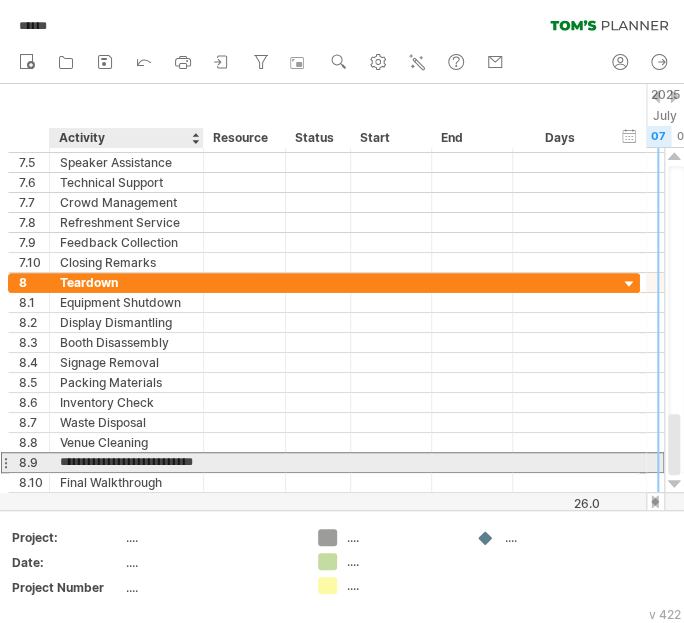 click on "**********" at bounding box center (126, 462) 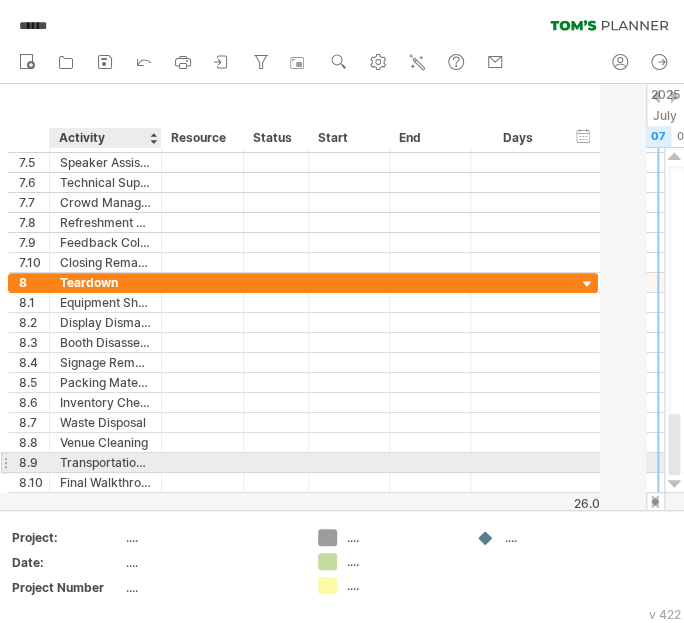 drag, startPoint x: 197, startPoint y: 457, endPoint x: 149, endPoint y: 455, distance: 48.04165 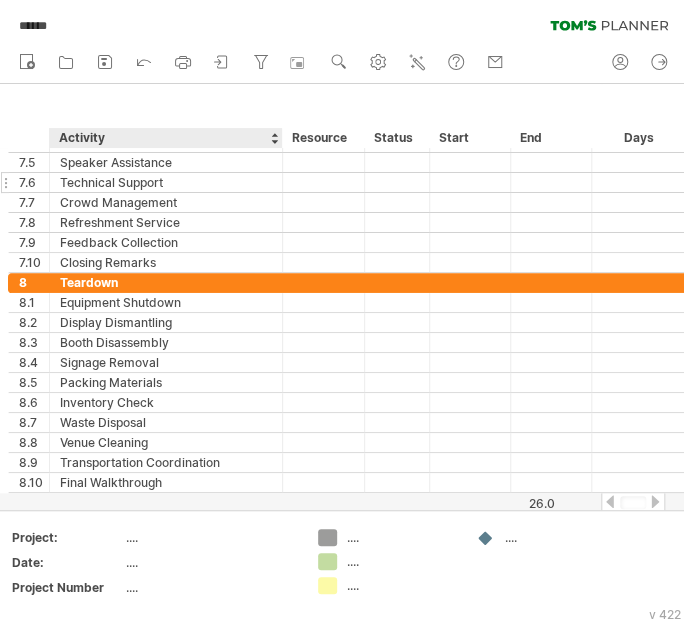 drag, startPoint x: 154, startPoint y: 135, endPoint x: 288, endPoint y: 189, distance: 144.47145 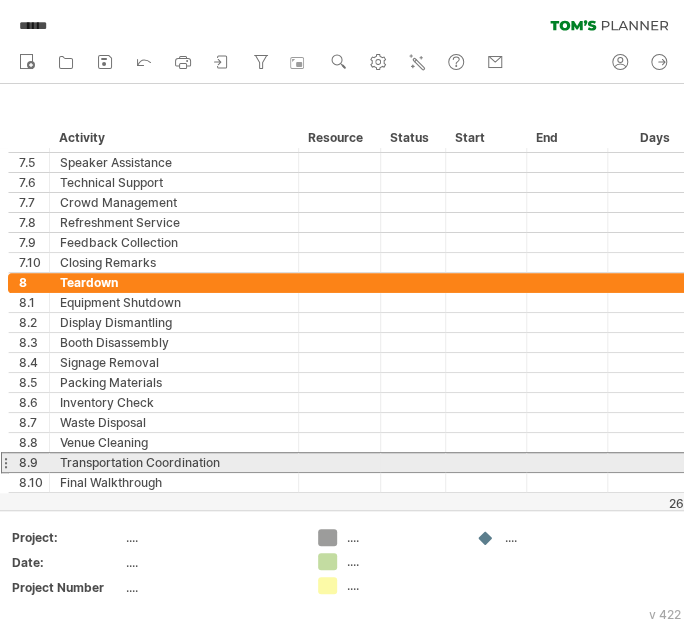 click on "Transportation Coordination" at bounding box center (174, 462) 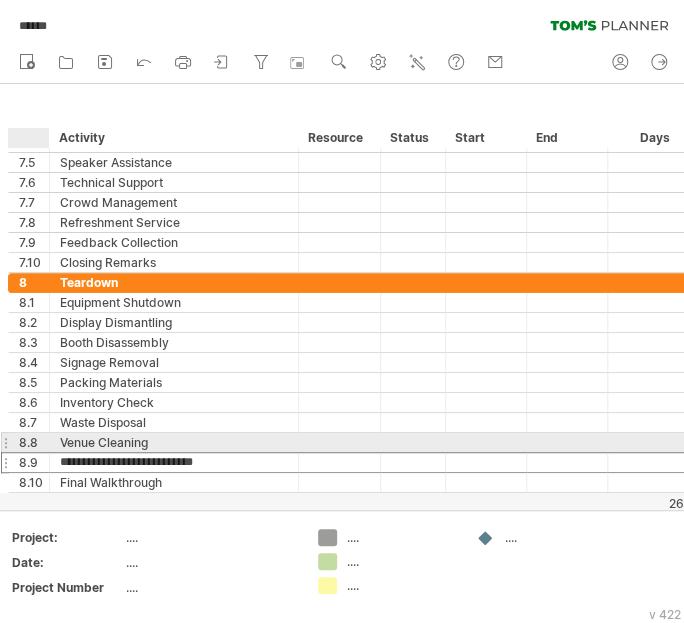 drag, startPoint x: 234, startPoint y: 452, endPoint x: 56, endPoint y: 437, distance: 178.6309 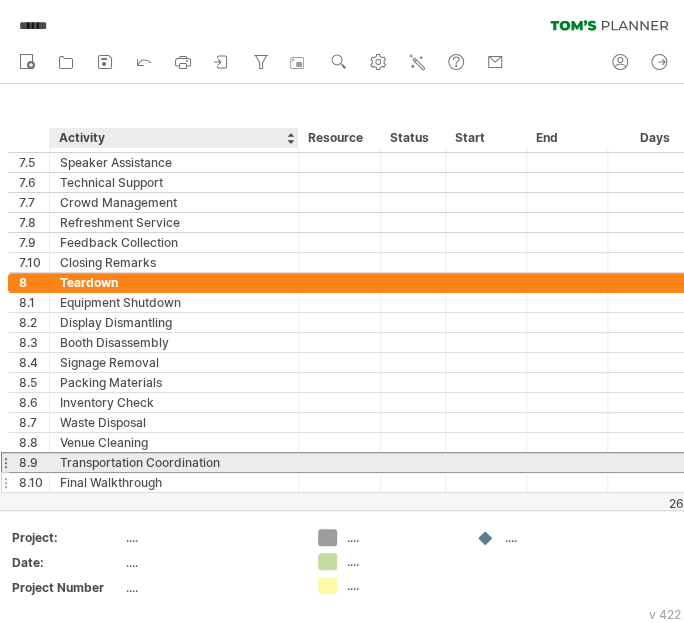 click on "Final Walkthrough" at bounding box center (174, 482) 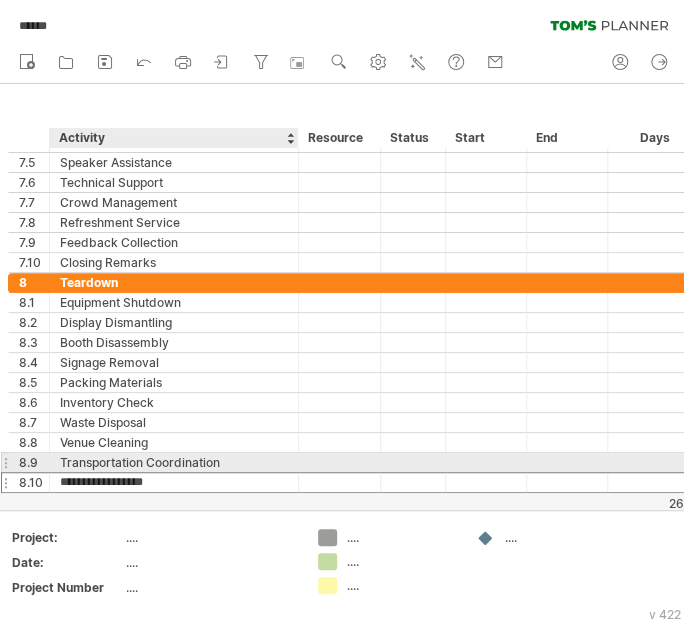 click on "**********" at bounding box center (174, 482) 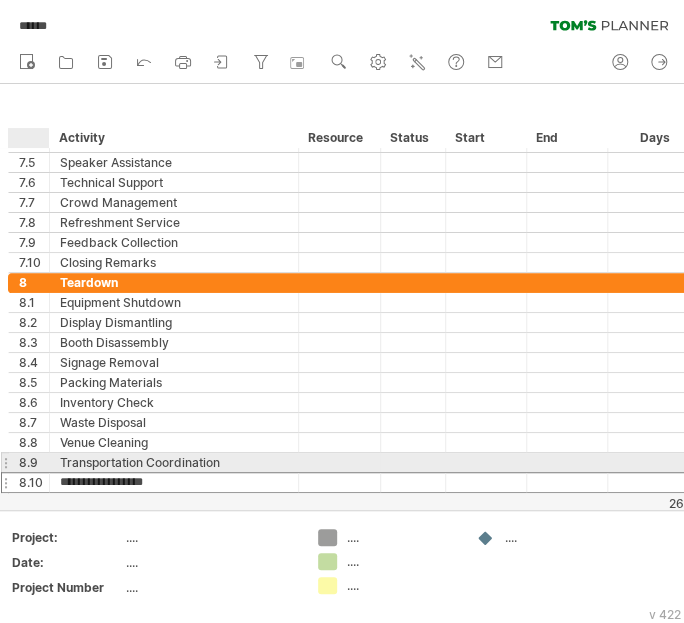 drag, startPoint x: 205, startPoint y: 477, endPoint x: 40, endPoint y: 471, distance: 165.10905 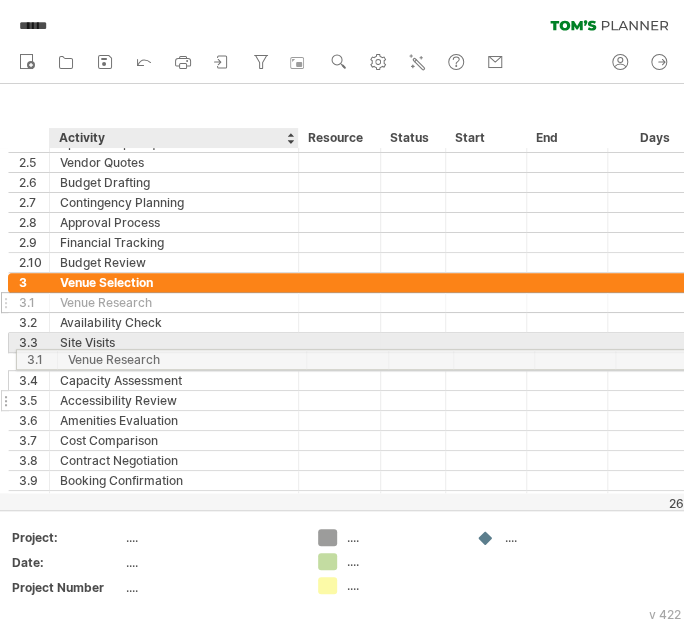 drag, startPoint x: 136, startPoint y: 293, endPoint x: 136, endPoint y: 369, distance: 76 